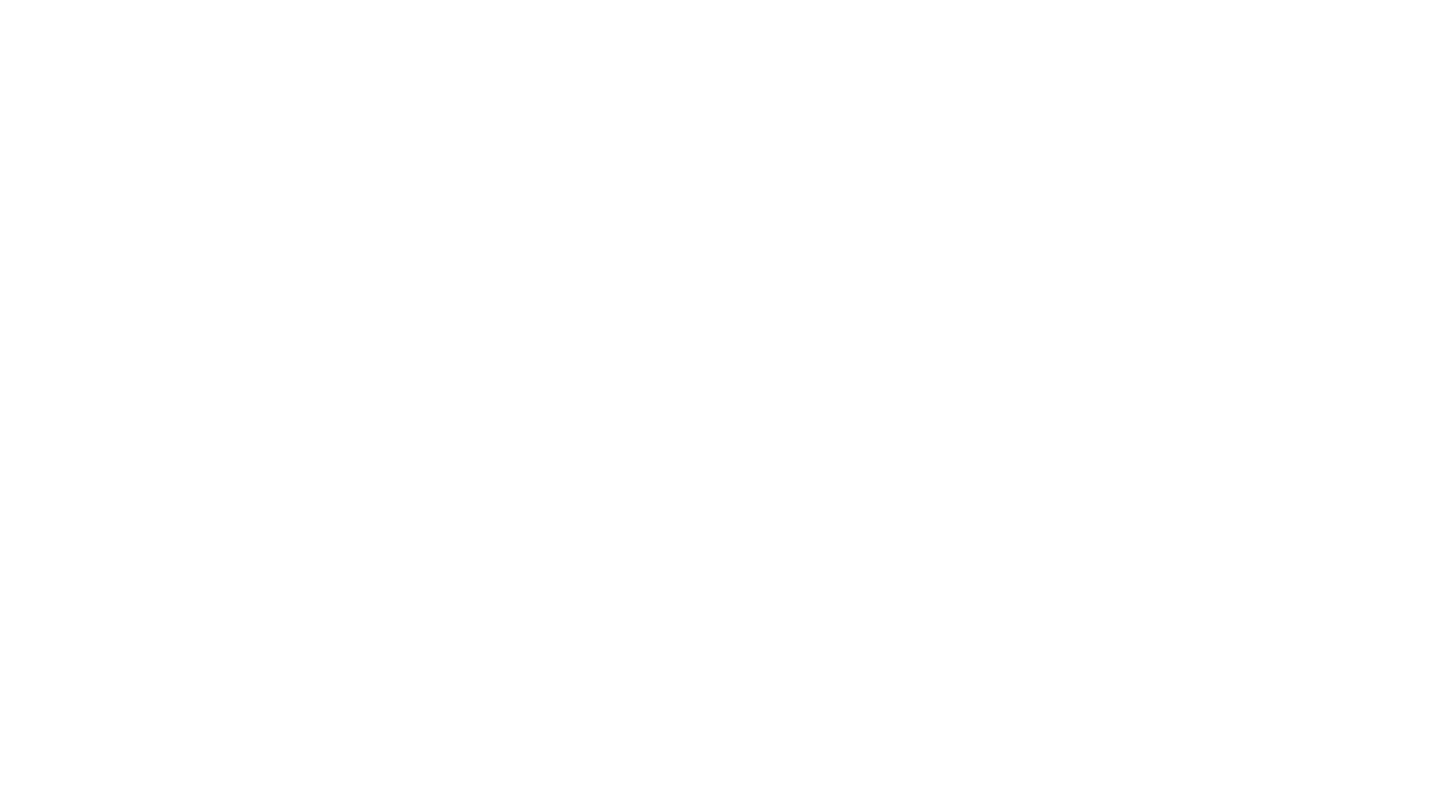 scroll, scrollTop: 0, scrollLeft: 0, axis: both 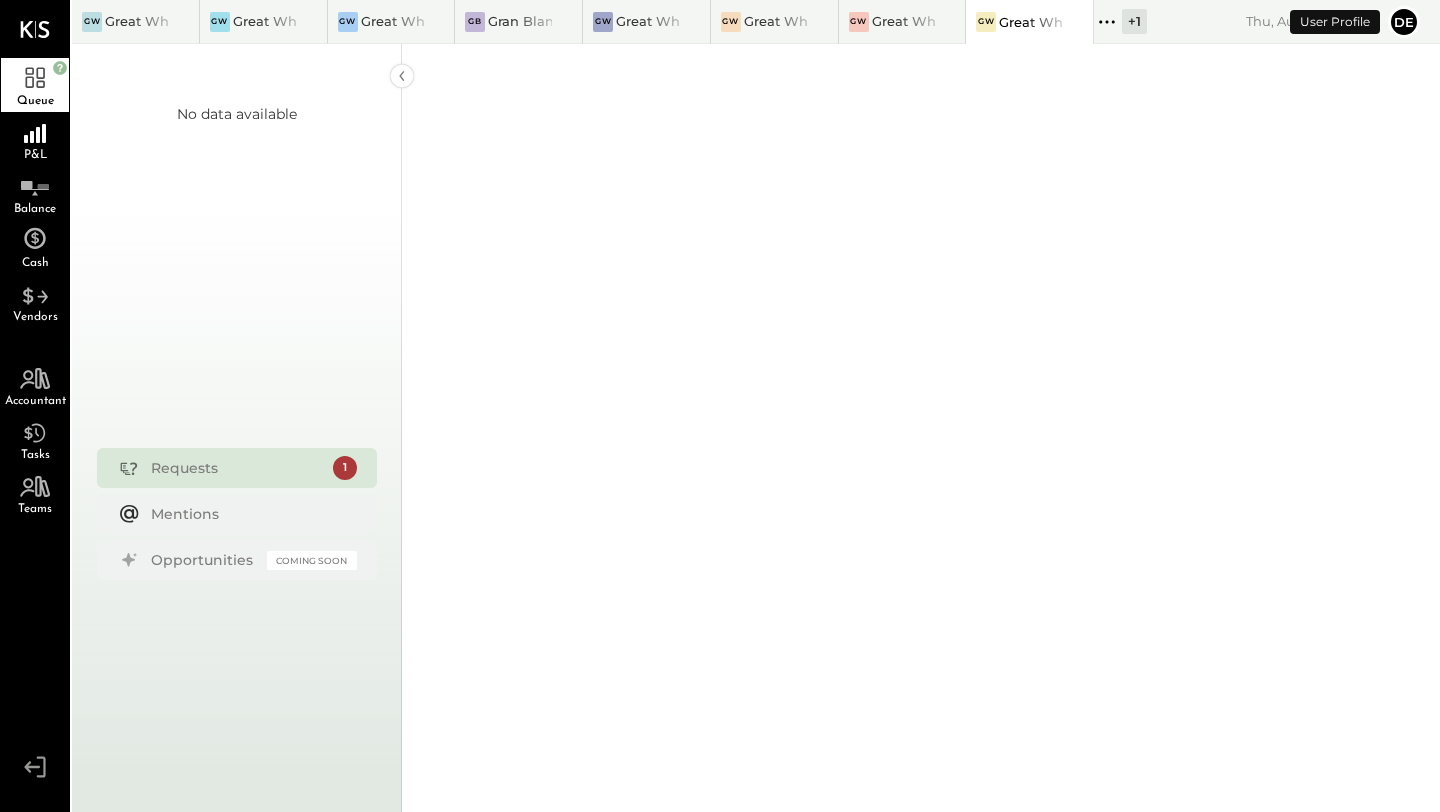 click on "Queue P&L Balance Cash Vendors Accountant Tasks Teams v 4.32.0 GW Great White Venice GW Great White Holdings GW Great White Studio City GB Gran Blanco GW Great White Melrose GW Great White Manhattan Beach GW Great White Larchmont GW Great White Brentwood + 1 Pinned Locations  ( 8 ) Great White Venice Great White Holdings Great White Studio City Gran Blanco Great White Melrose Great White Manhattan Beach Great White Larchmont Great White Brentwood Great White Sunshine Builders Thu, Aug 7   9 : 20   am De User Profile No data available Requests 1 Mentions Opportunities   Coming Soon" at bounding box center [720, 406] 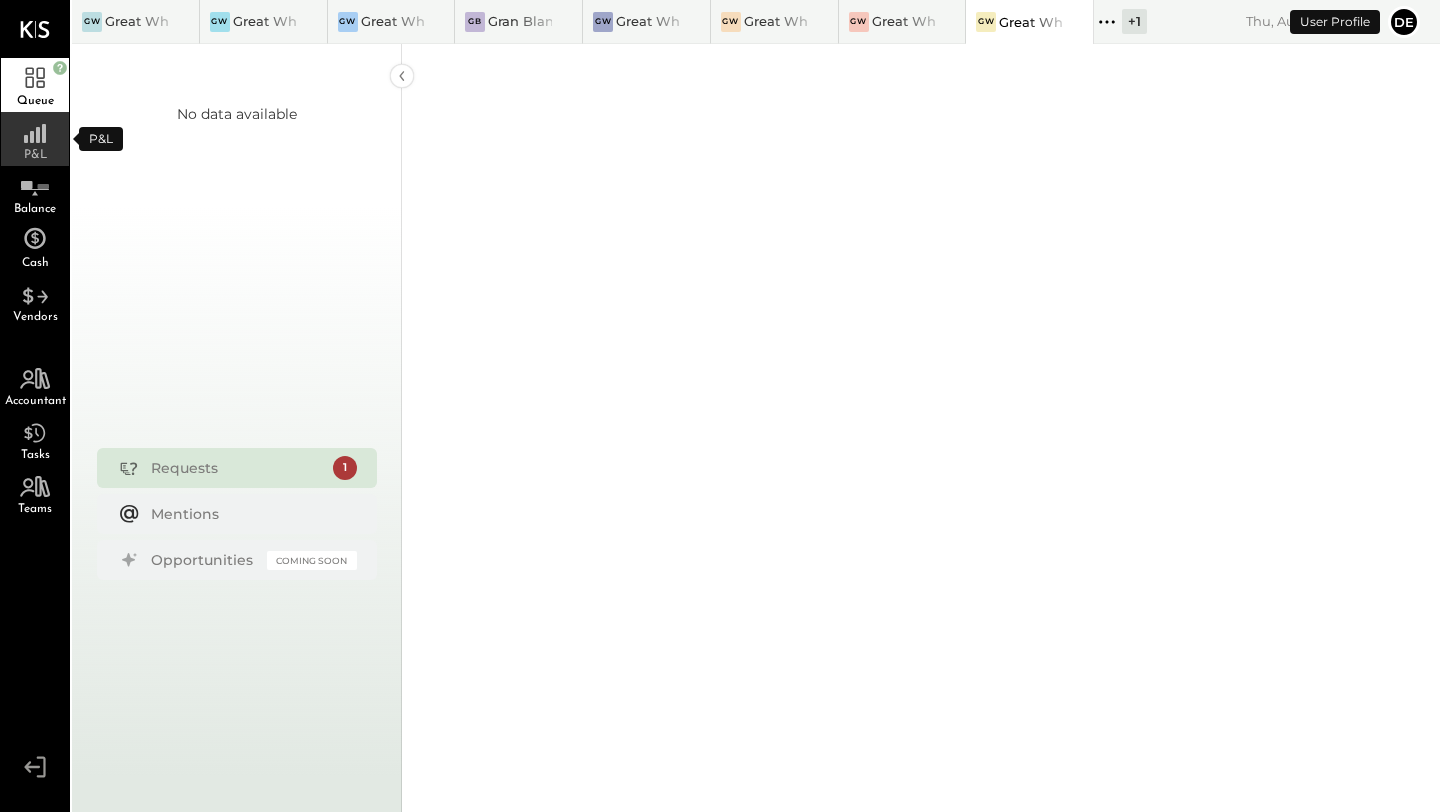 click 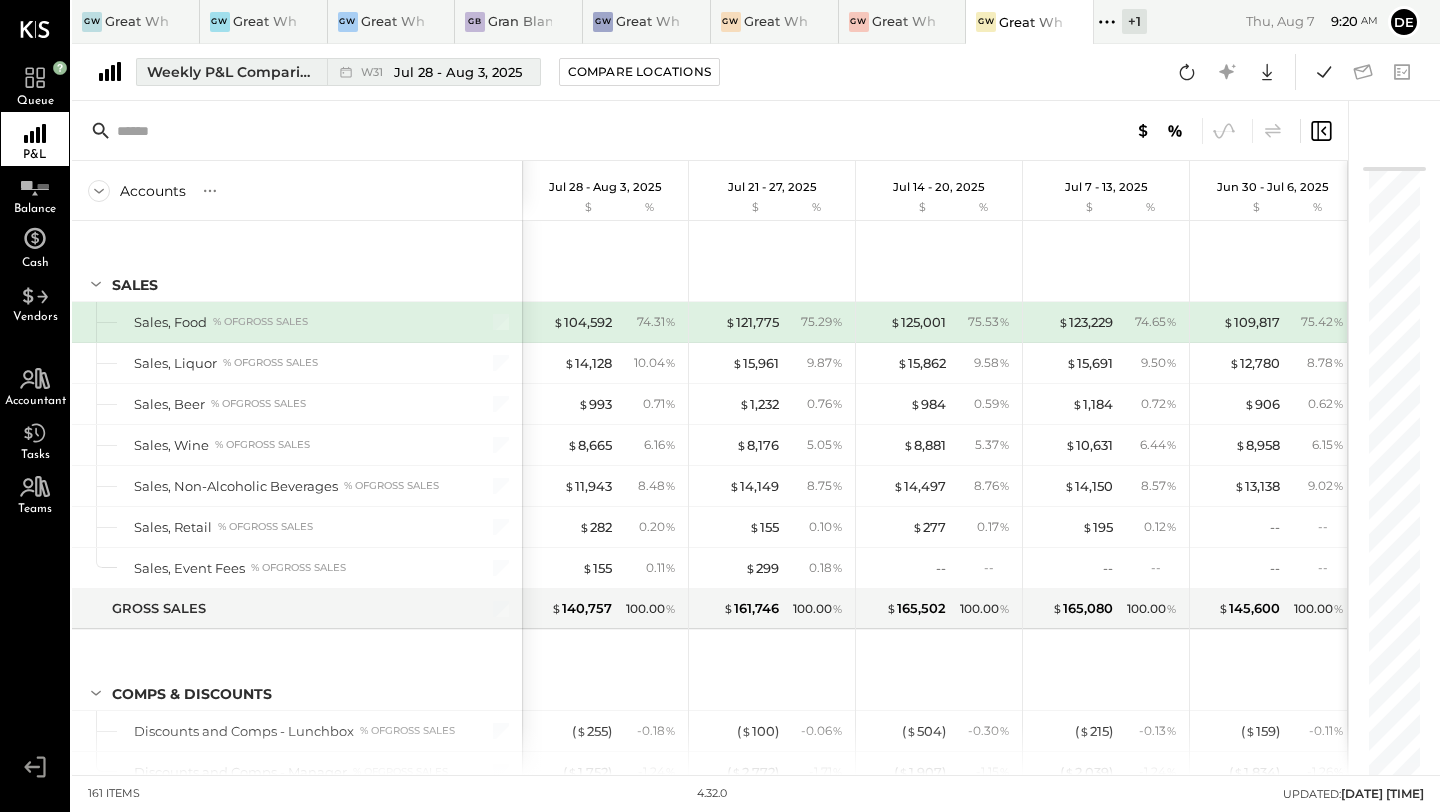 click on "W31" at bounding box center (375, 72) 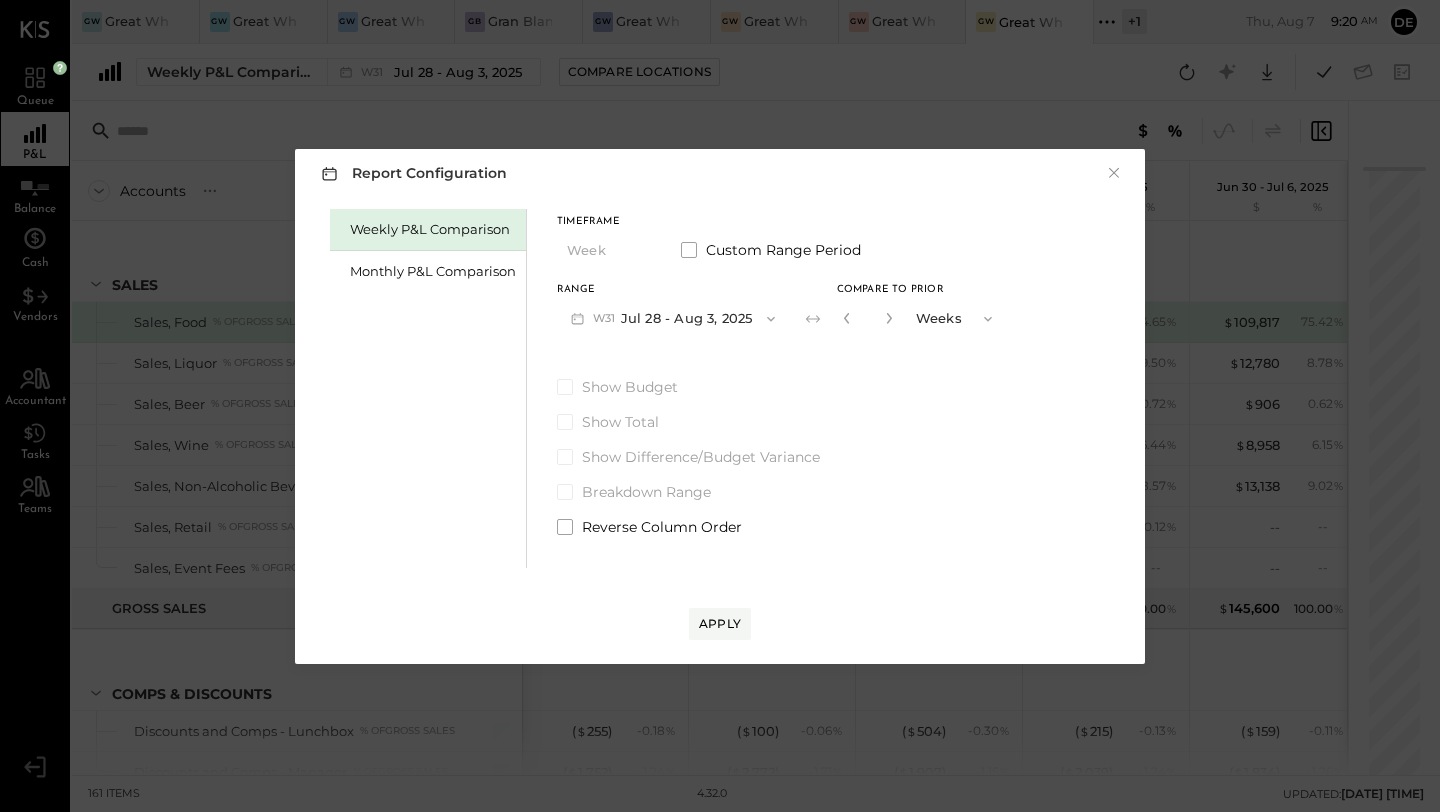 click on "W31 Jul 28 - Aug 3, 2025" at bounding box center (673, 318) 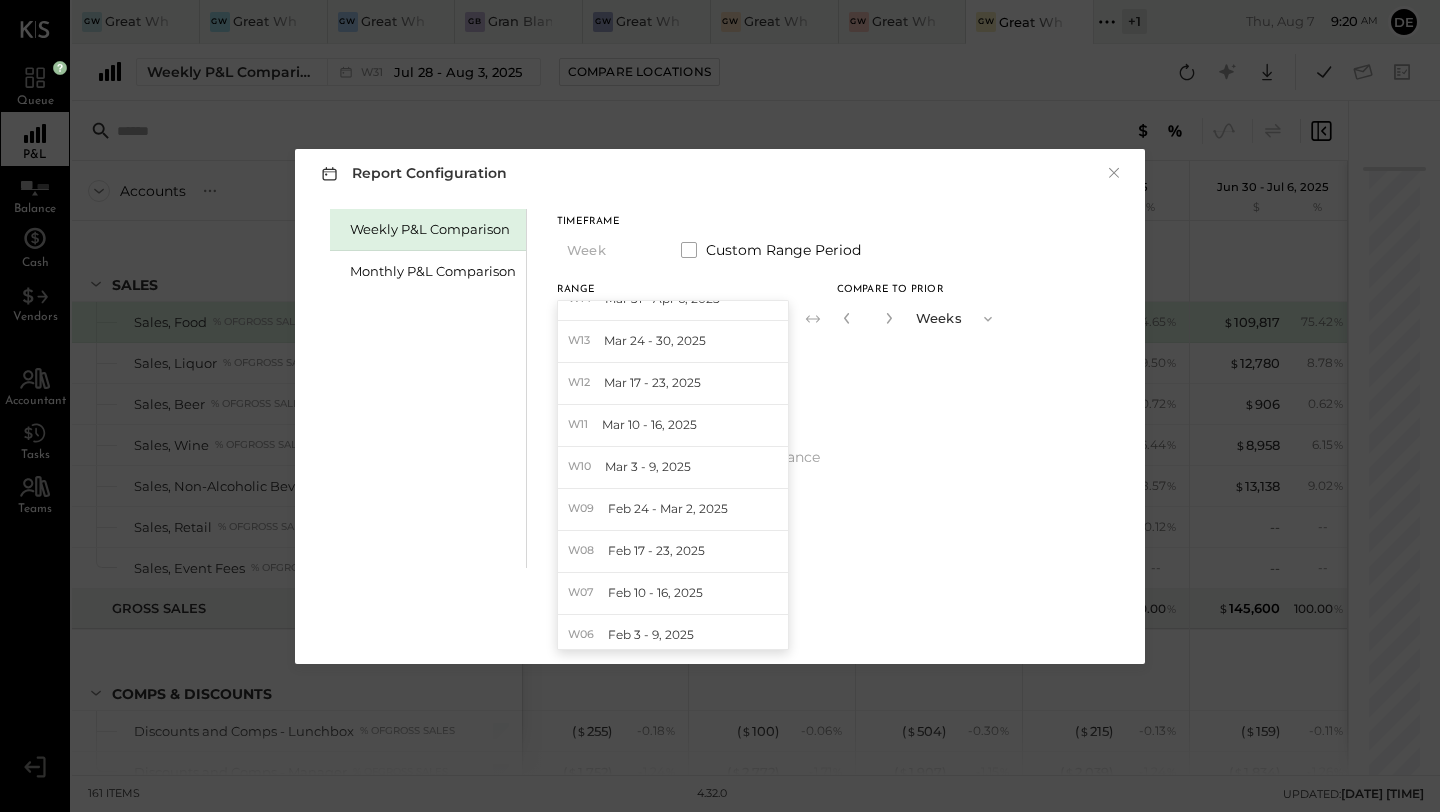 scroll, scrollTop: 0, scrollLeft: 0, axis: both 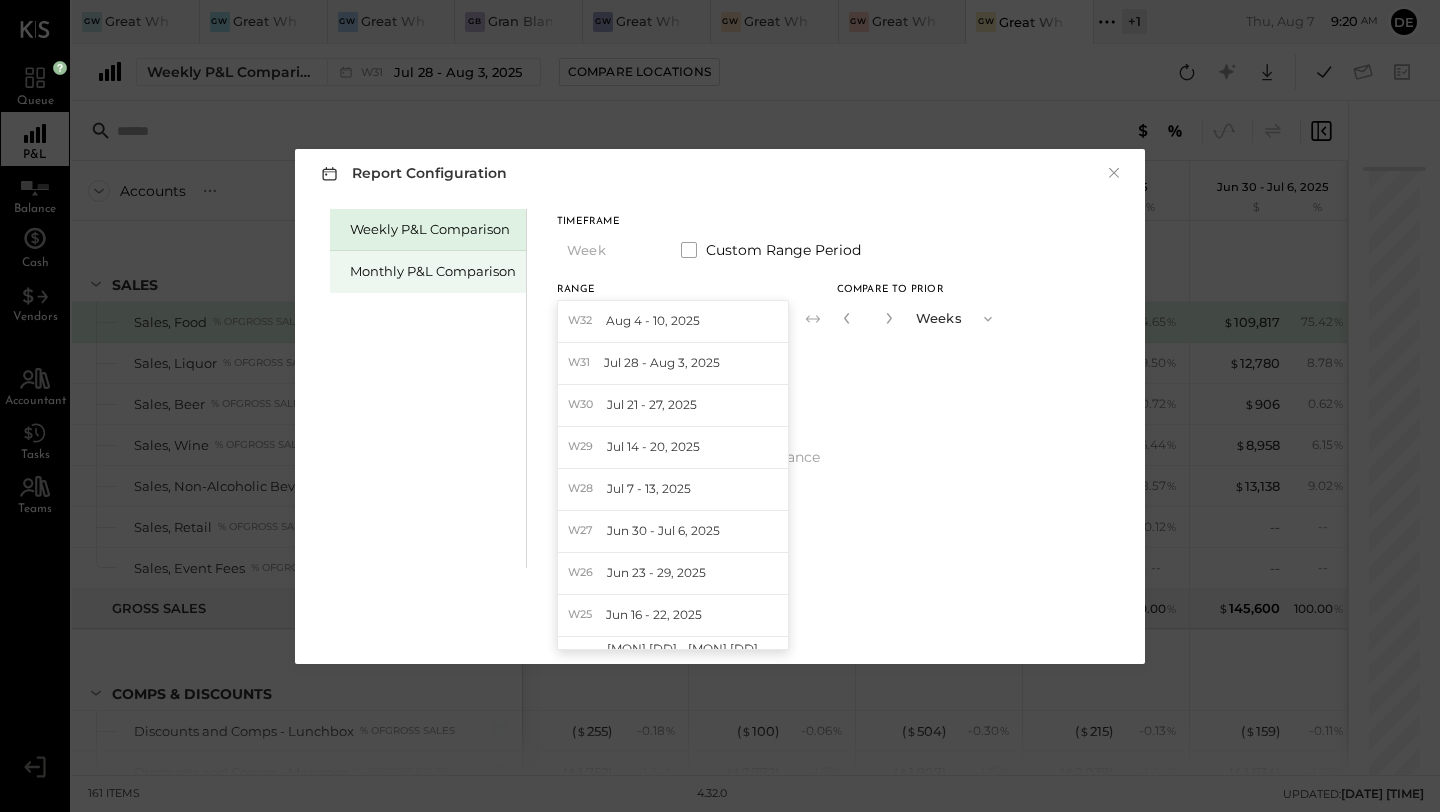 click on "Monthly P&L Comparison" at bounding box center [433, 271] 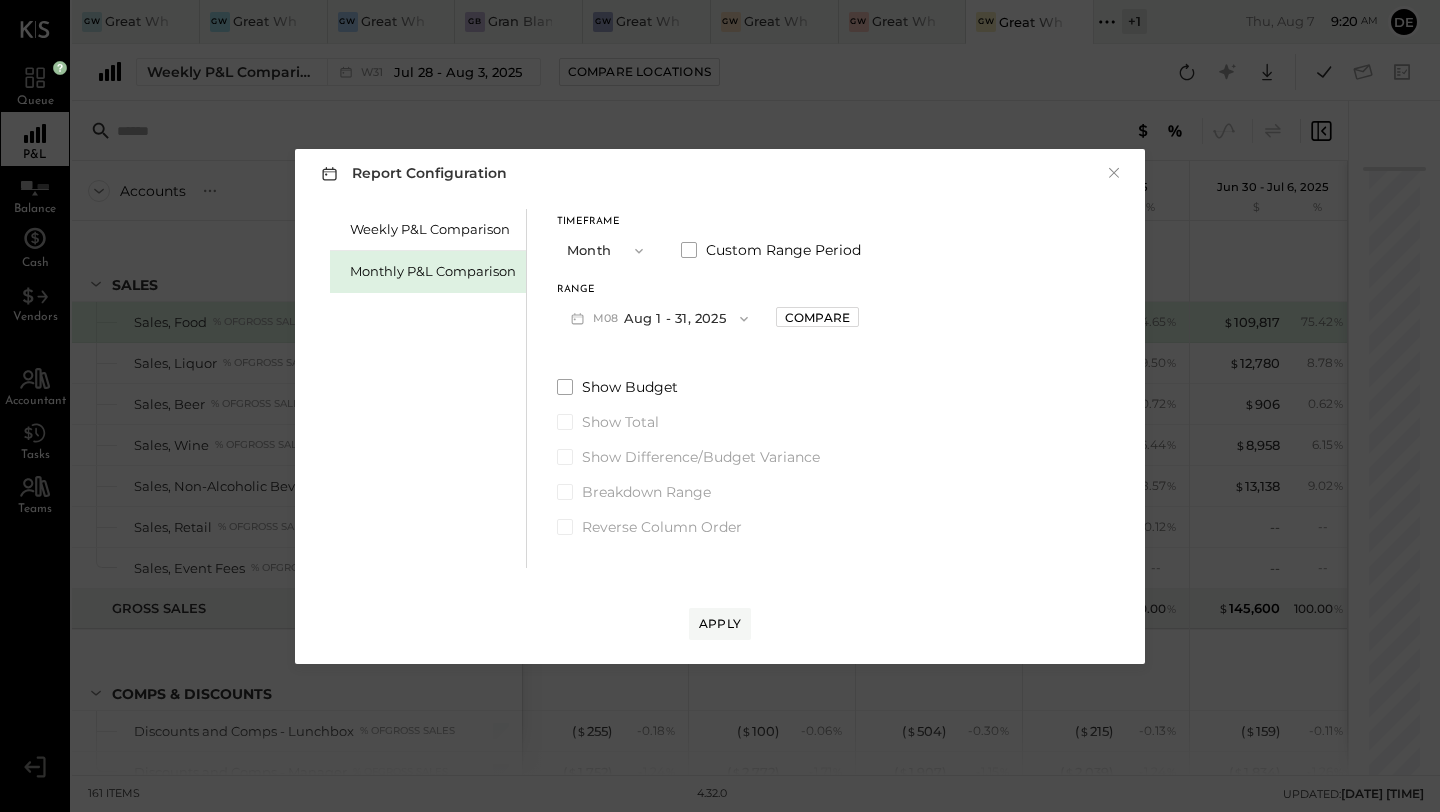 click on "M08 Aug 1 - 31, 2025" at bounding box center [659, 318] 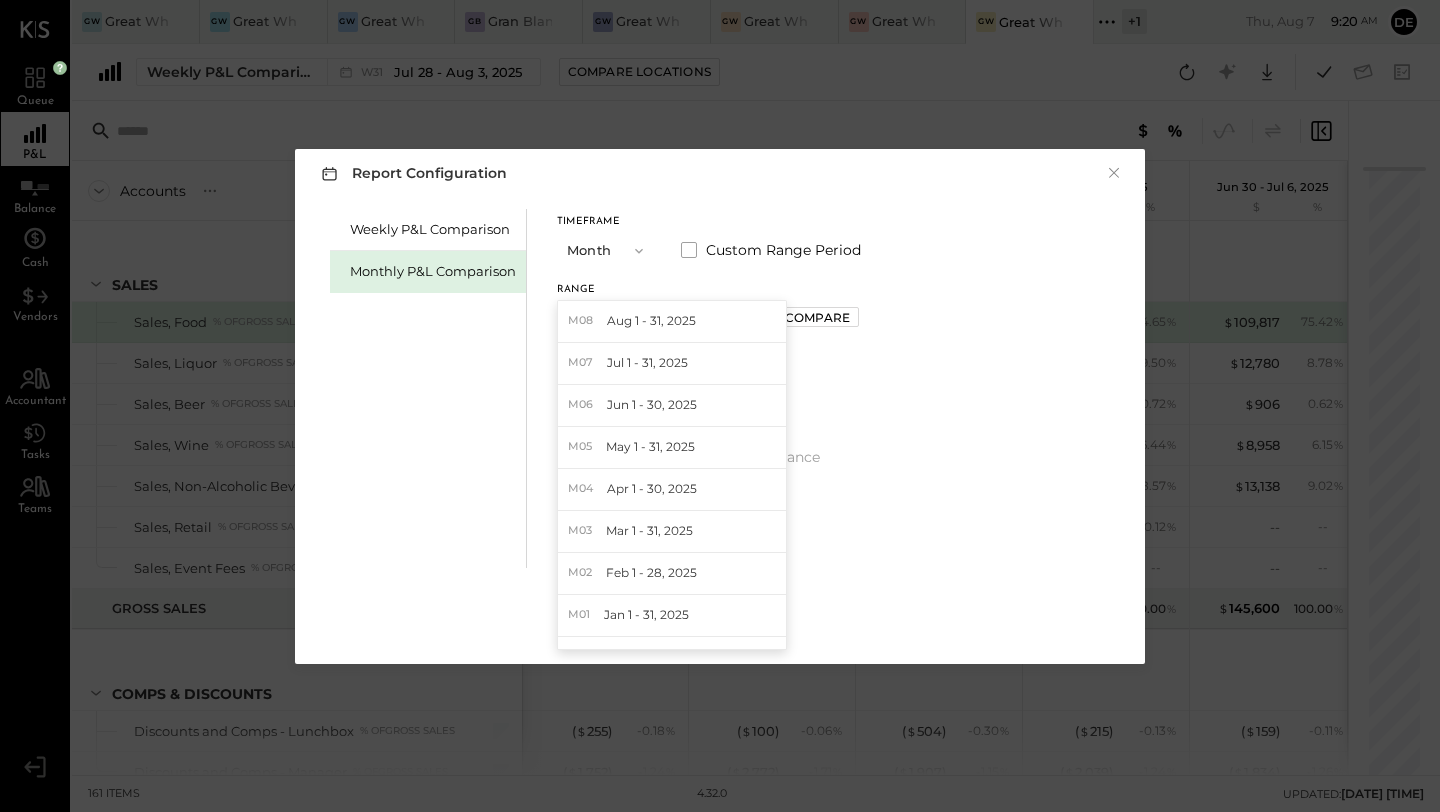 click on "Timeframe Month Custom Range Period" at bounding box center (709, 243) 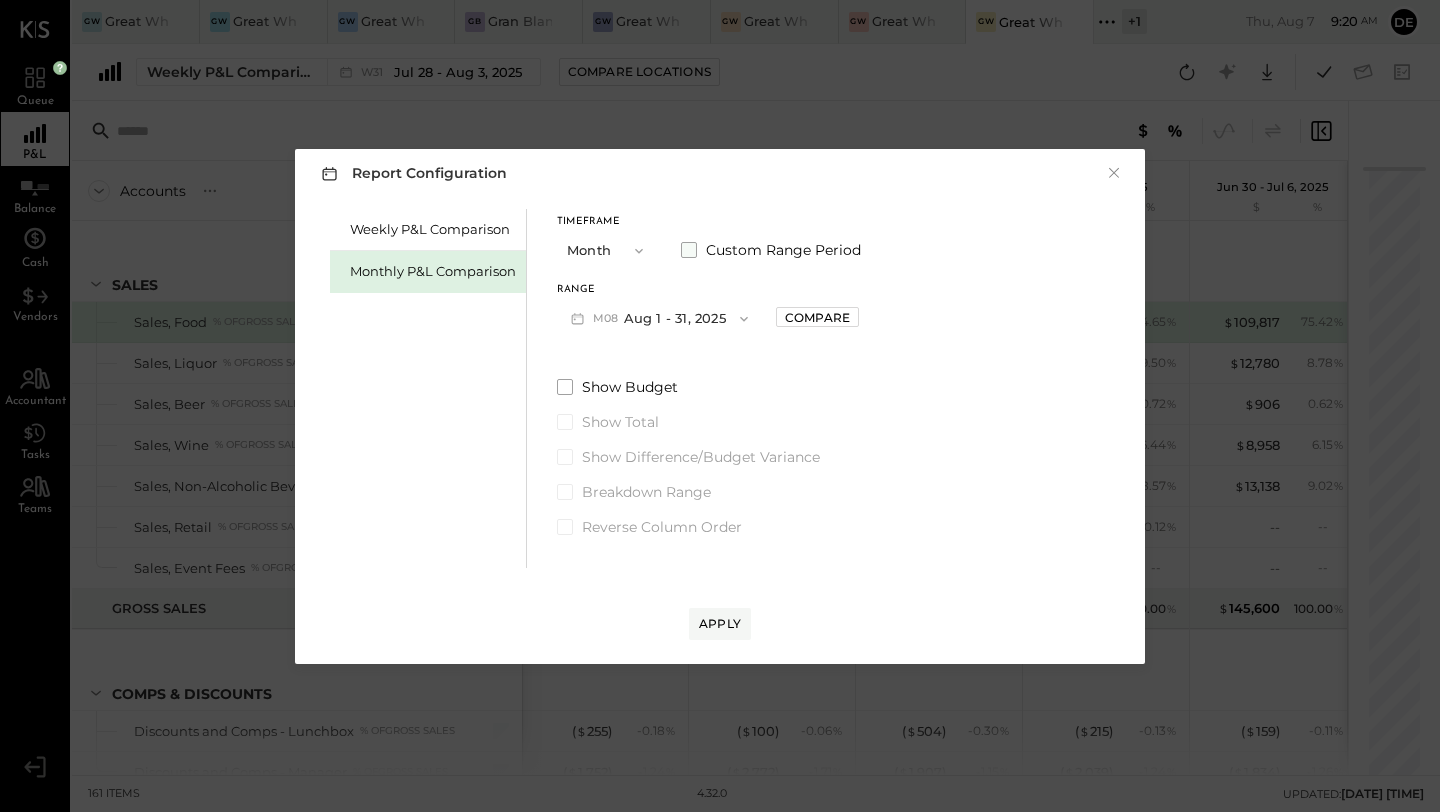 click at bounding box center [689, 250] 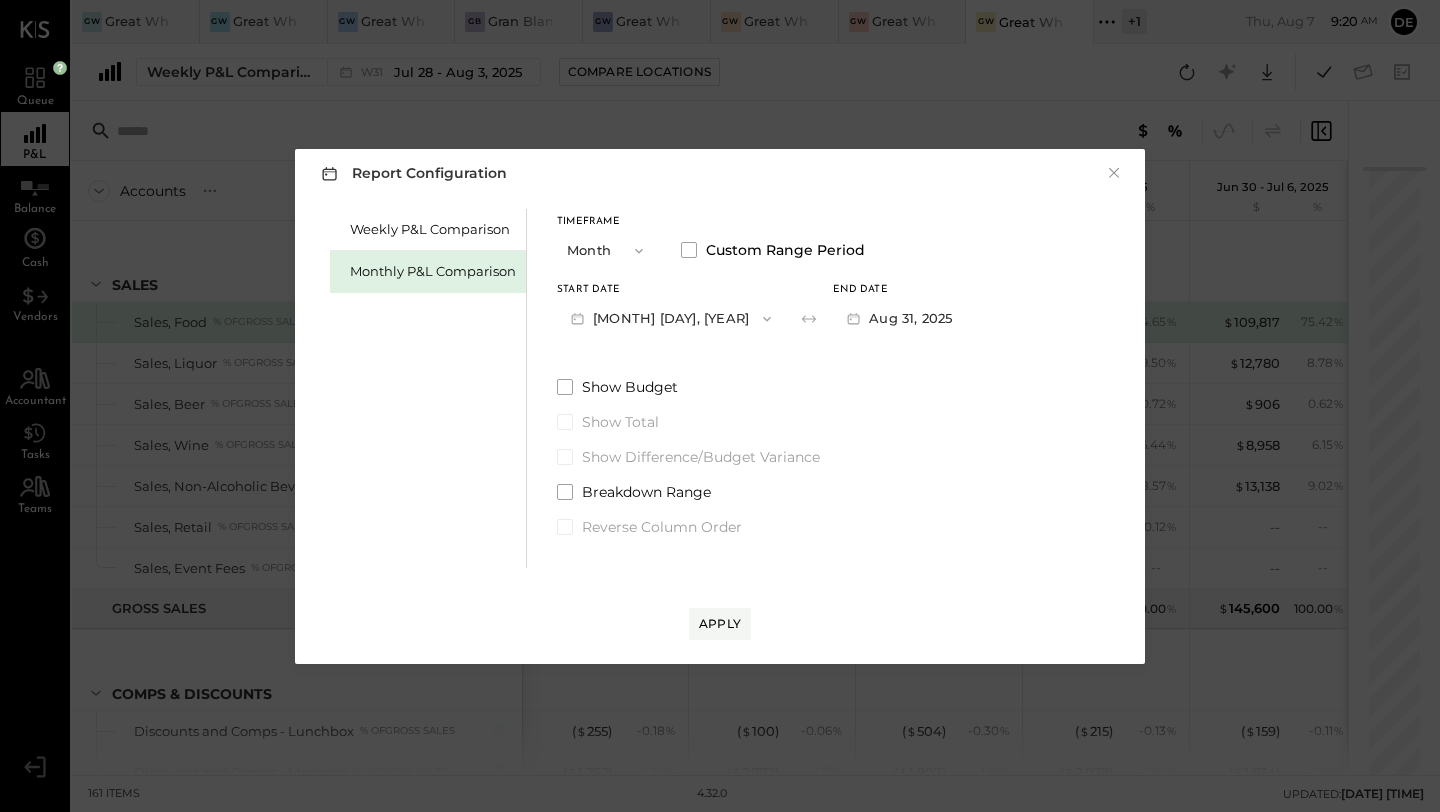 click on "[MONTH] [DAY], [YEAR]" at bounding box center [671, 318] 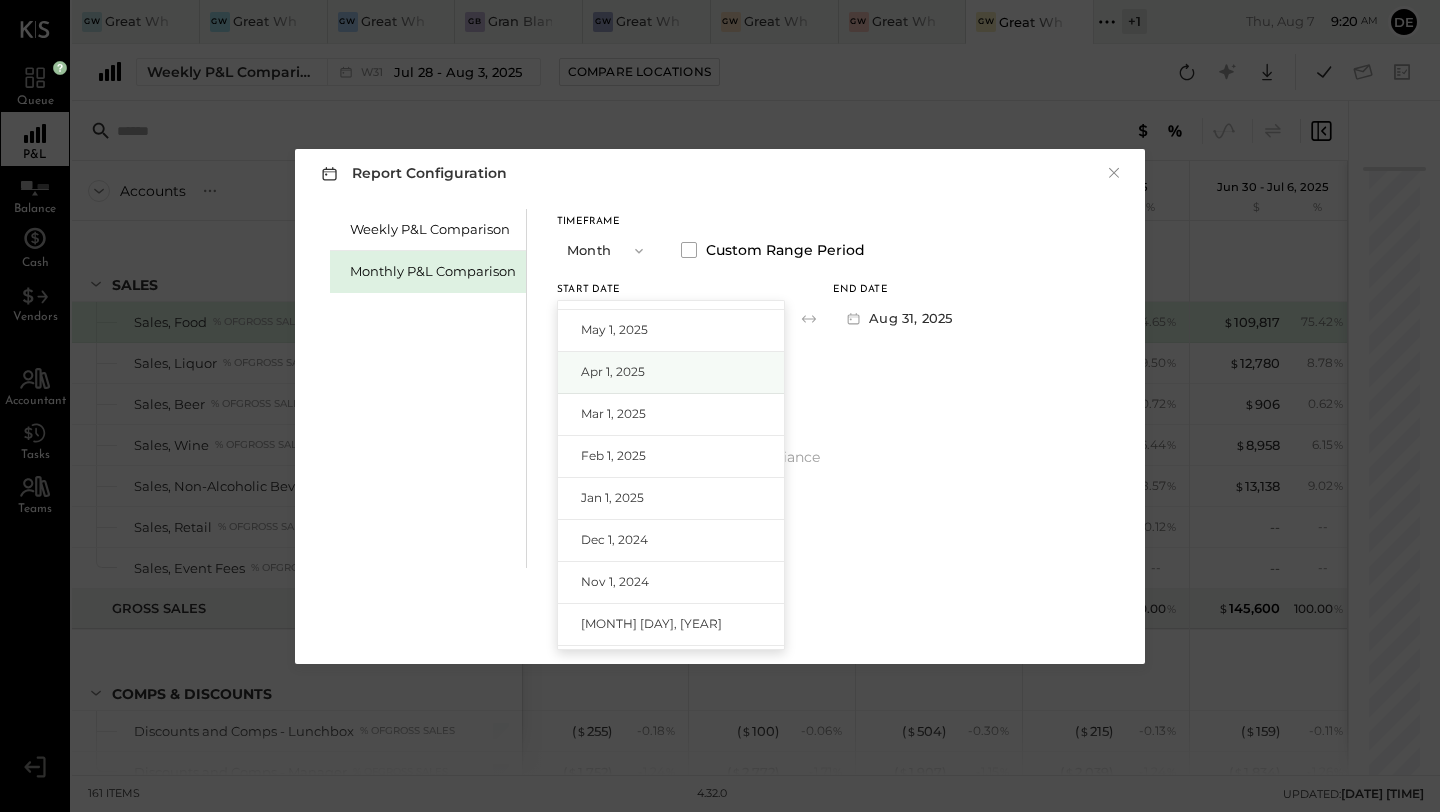 scroll, scrollTop: 121, scrollLeft: 0, axis: vertical 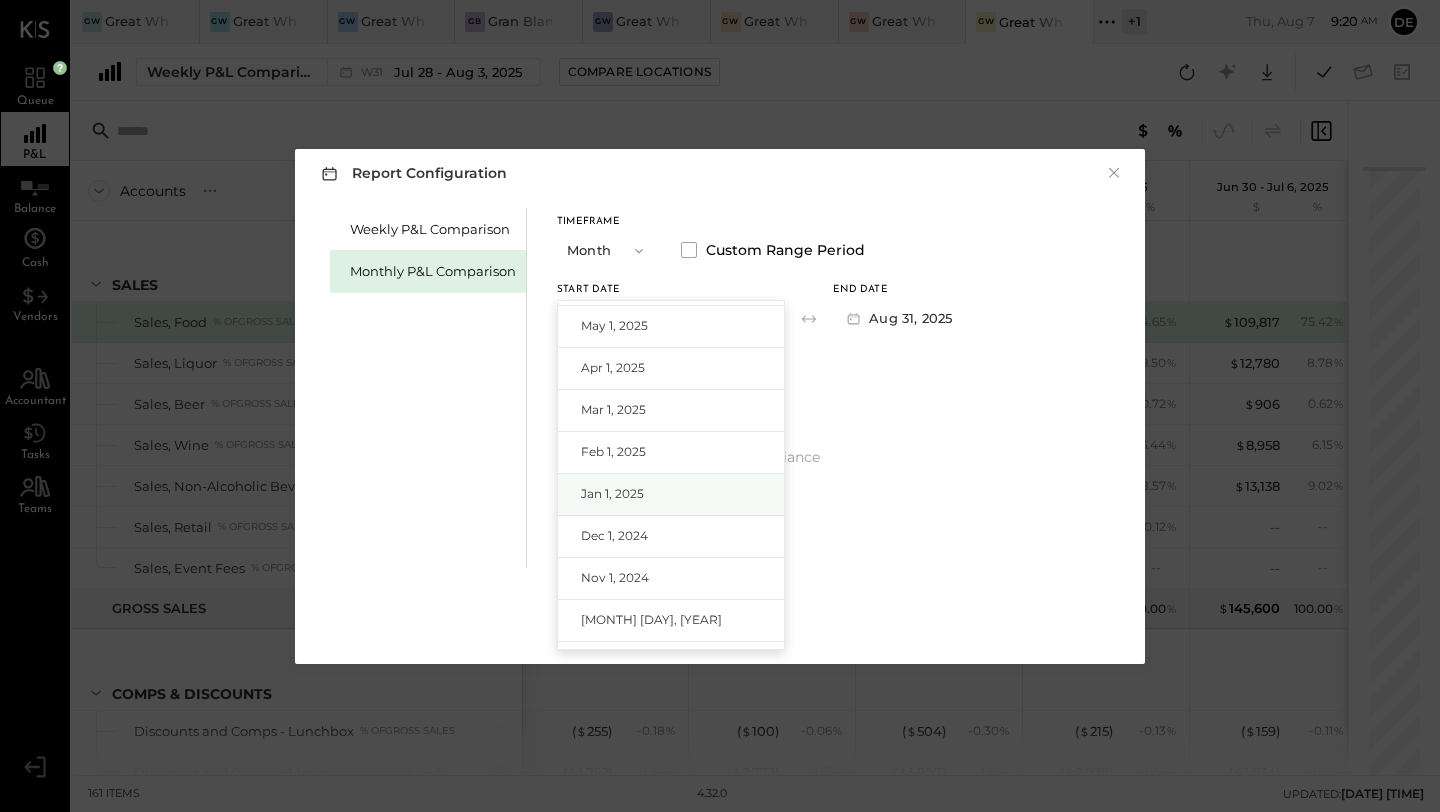 click on "Jan 1, 2025" at bounding box center (612, 493) 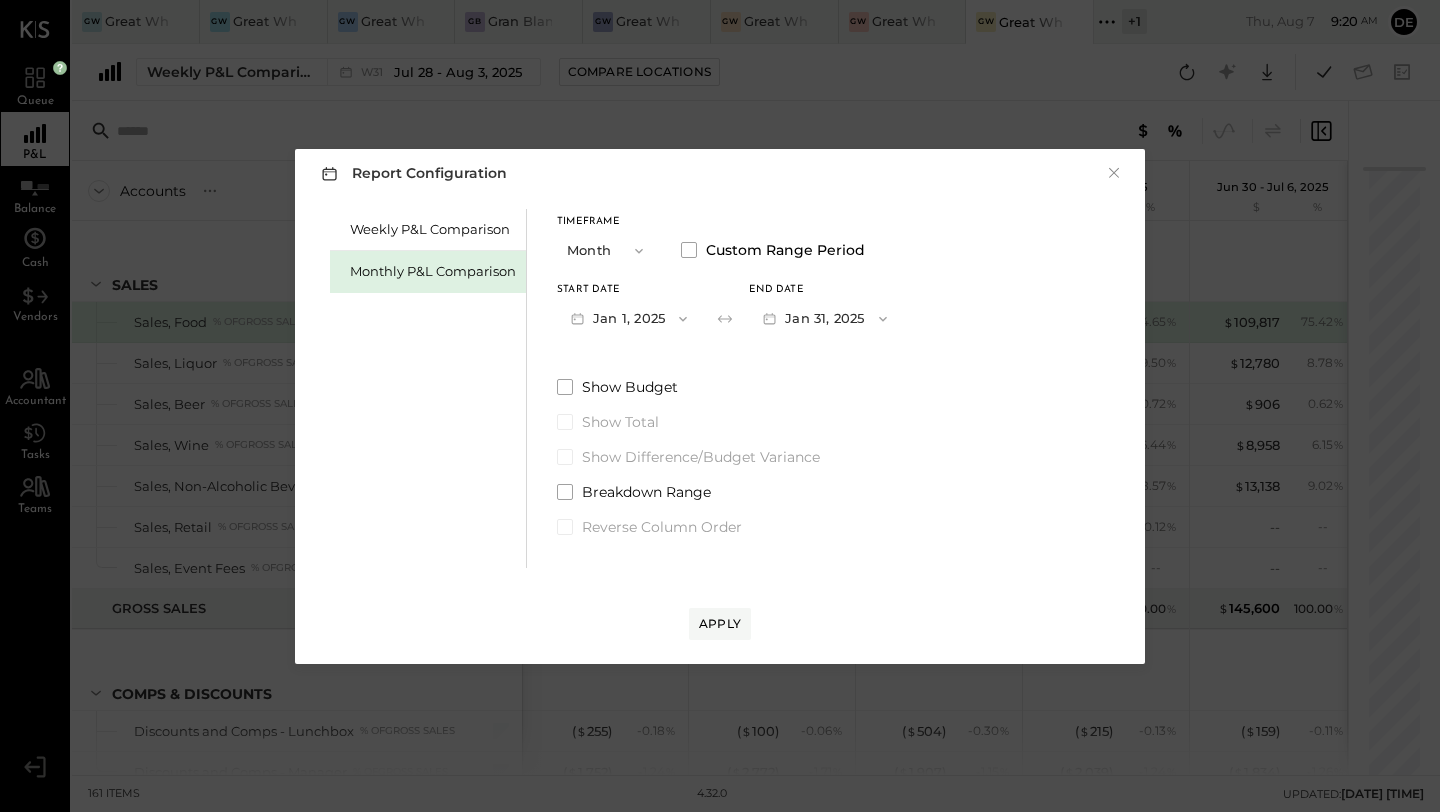 click on "Jan 31, 2025" at bounding box center [824, 318] 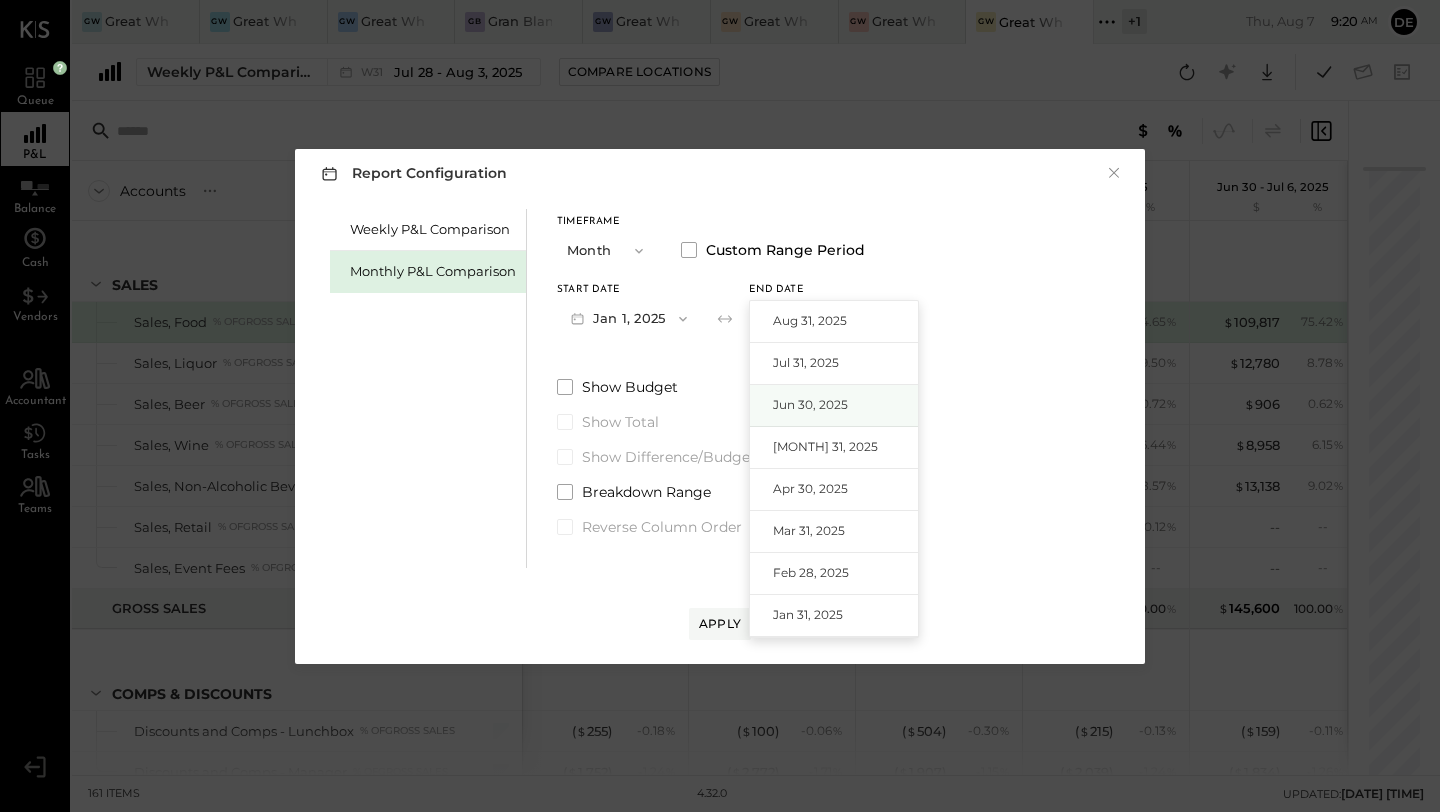 click on "Jun 30, 2025" at bounding box center (834, 406) 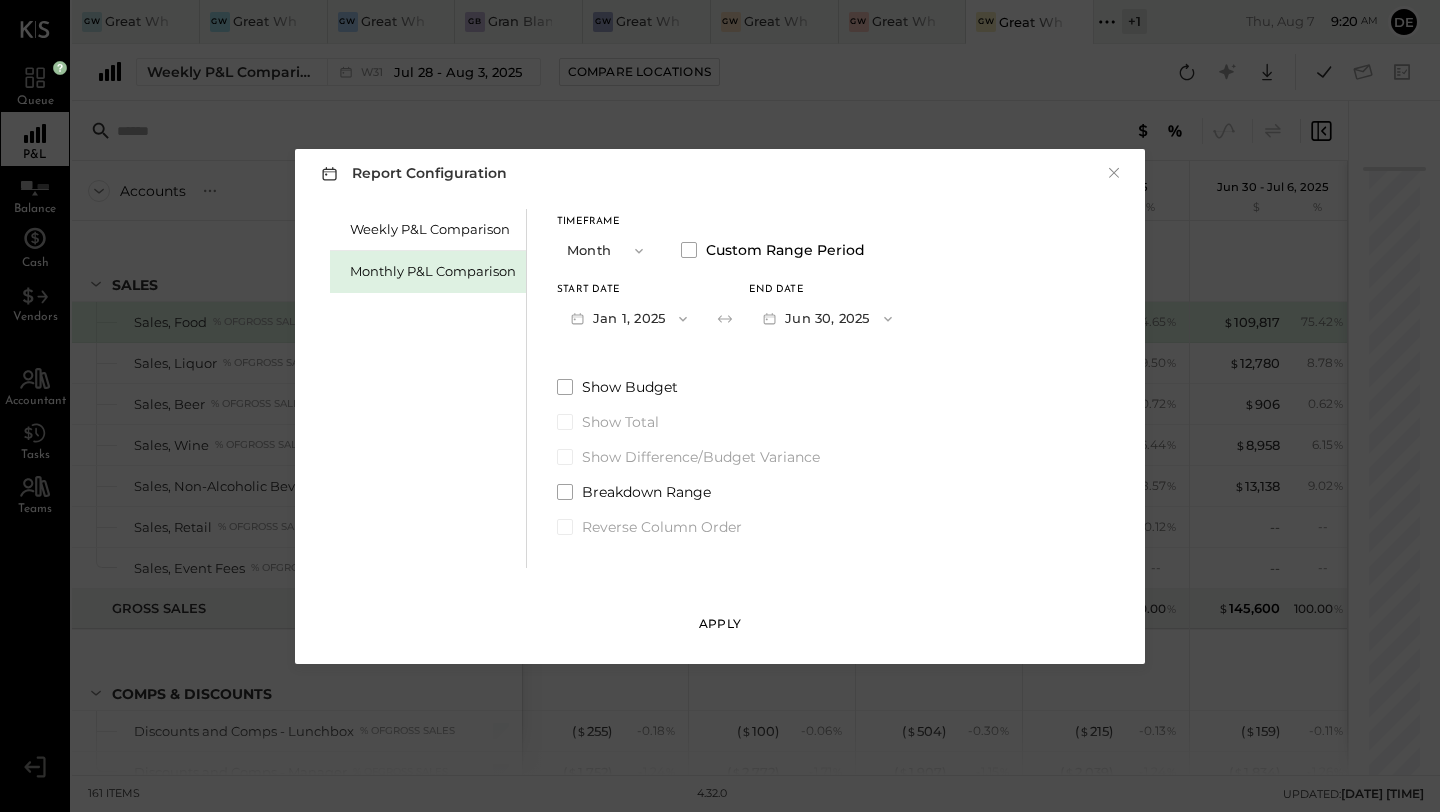 click on "Apply" at bounding box center [720, 623] 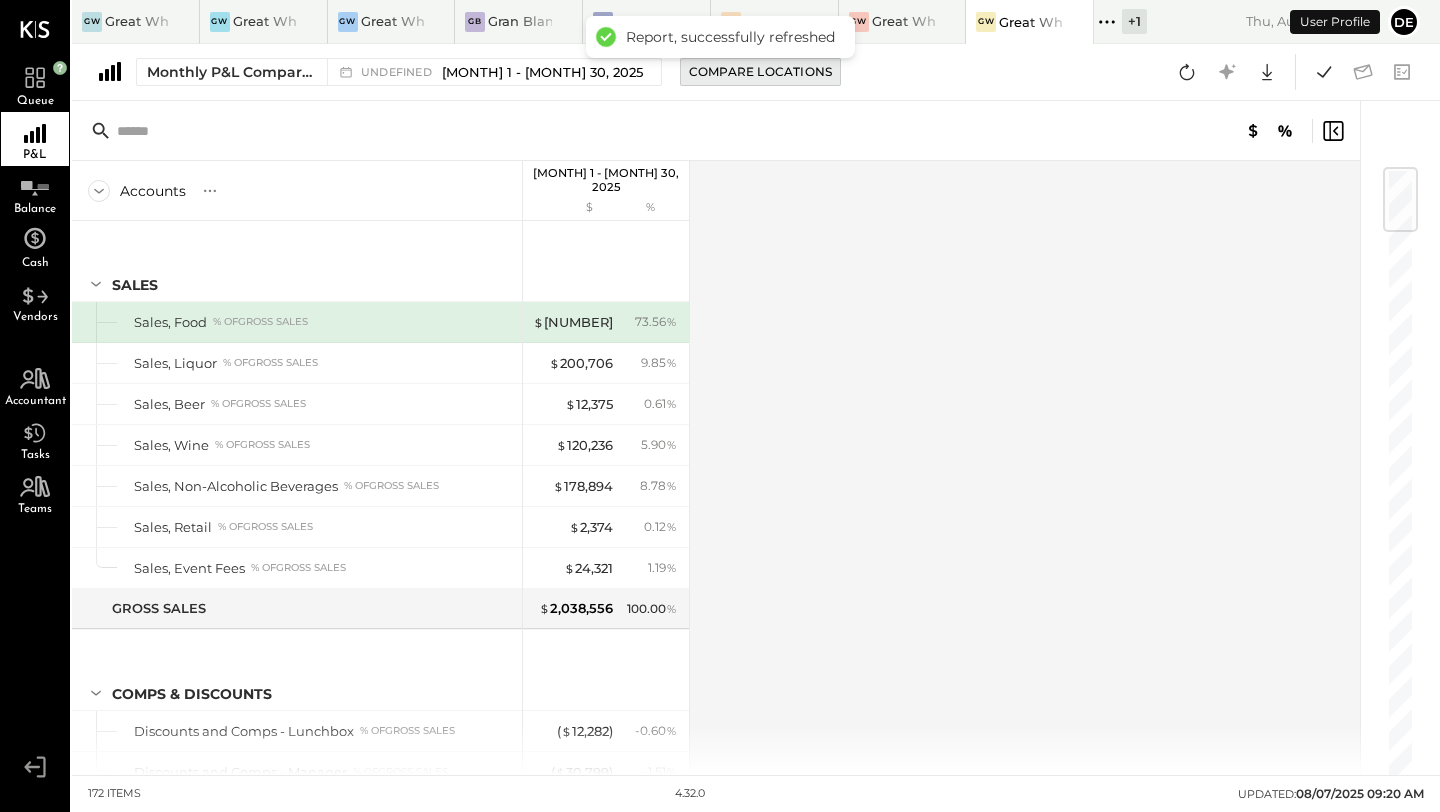 click on "Compare Locations" at bounding box center [760, 71] 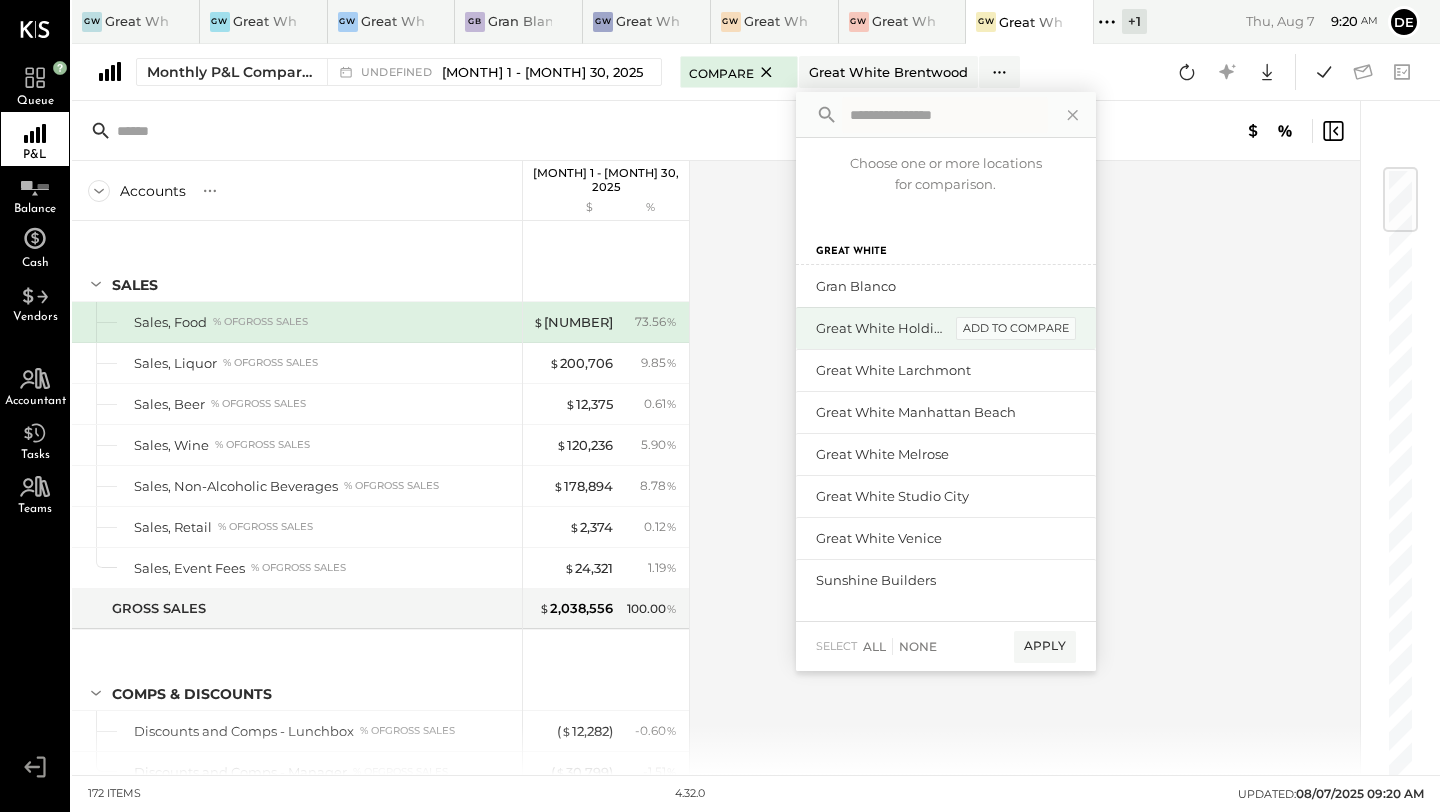 click on "add to compare" at bounding box center [1016, 329] 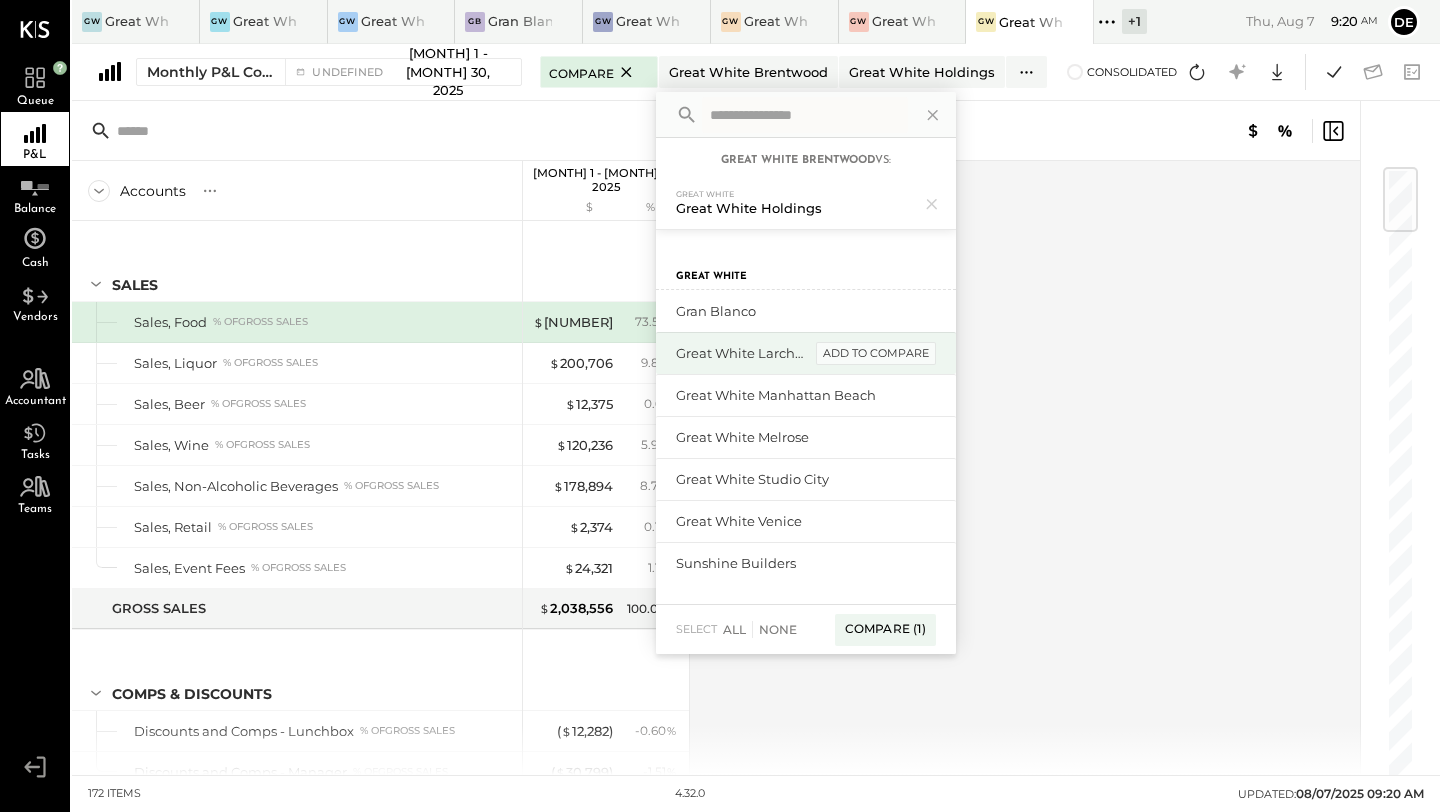 click on "add to compare" at bounding box center (876, 354) 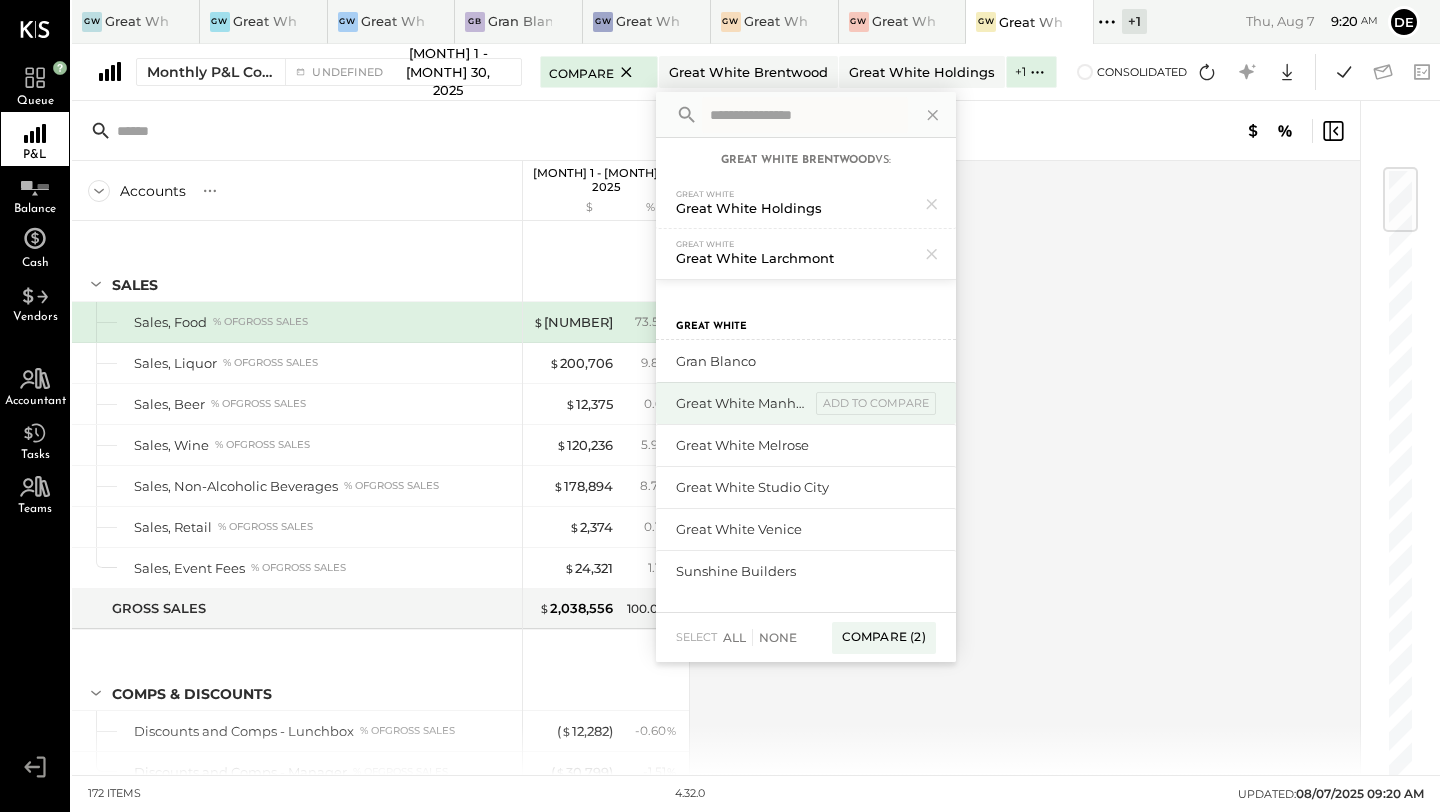 click on "Great White [CITY] [STATE] add to compare" at bounding box center (806, 403) 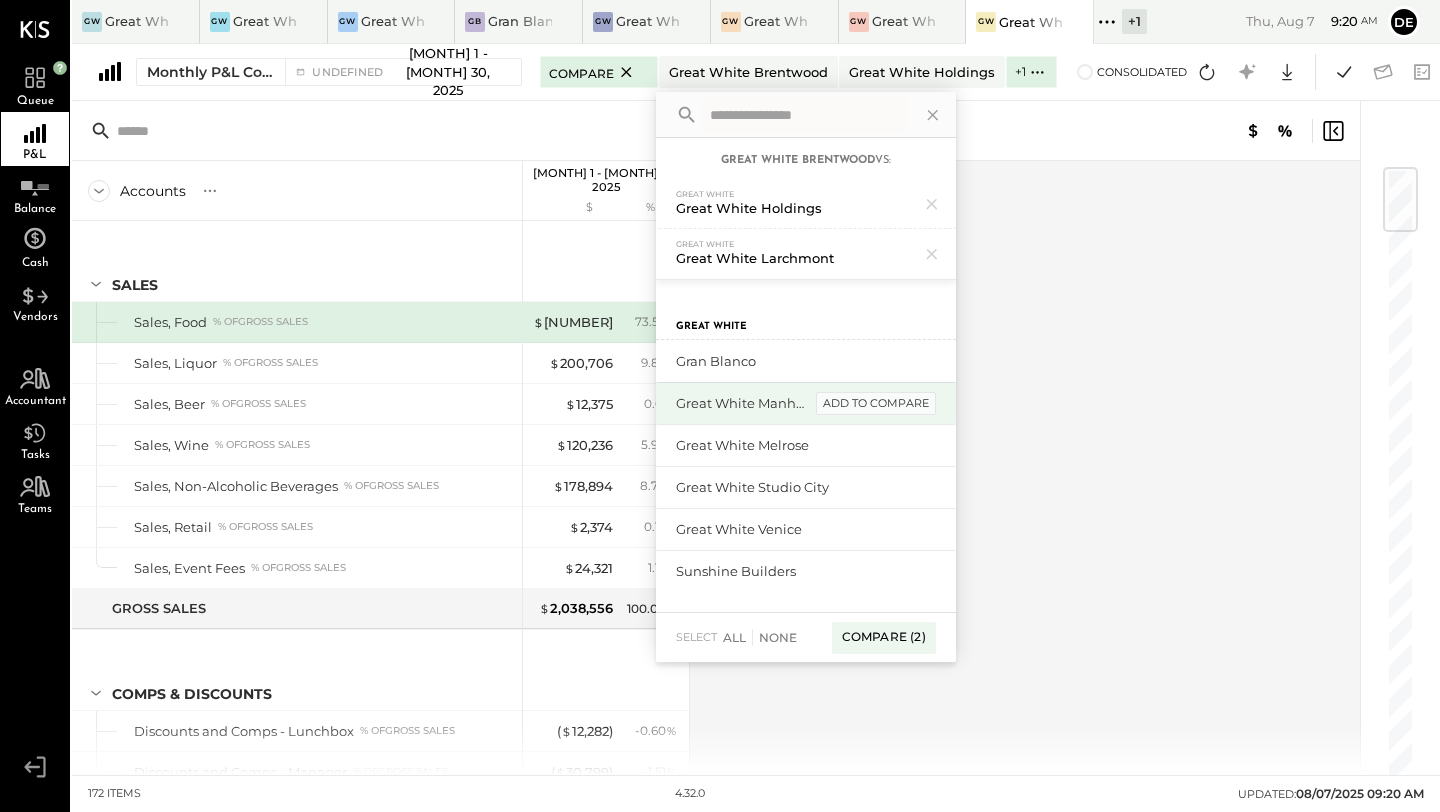 click on "add to compare" at bounding box center [876, 404] 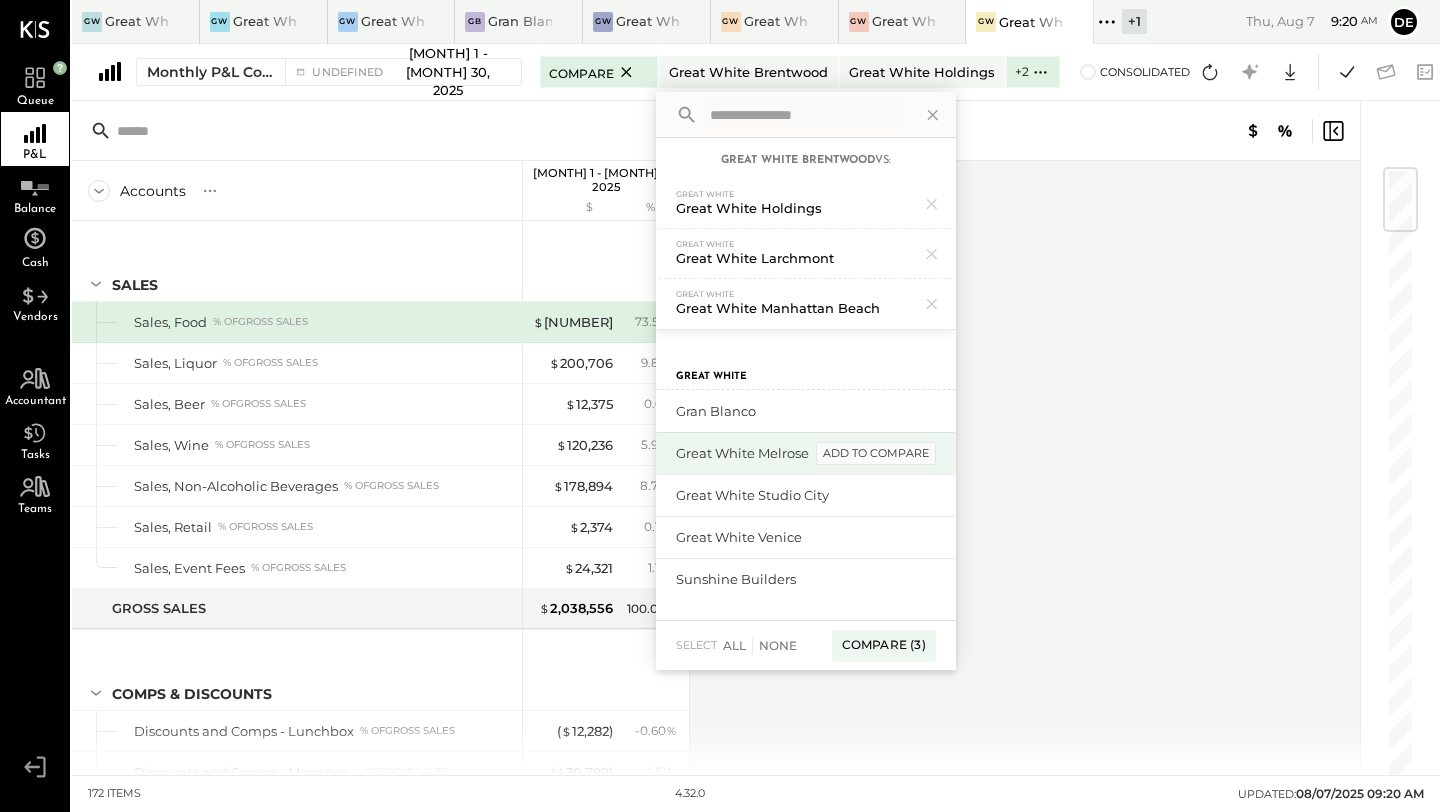 click on "add to compare" at bounding box center (876, 454) 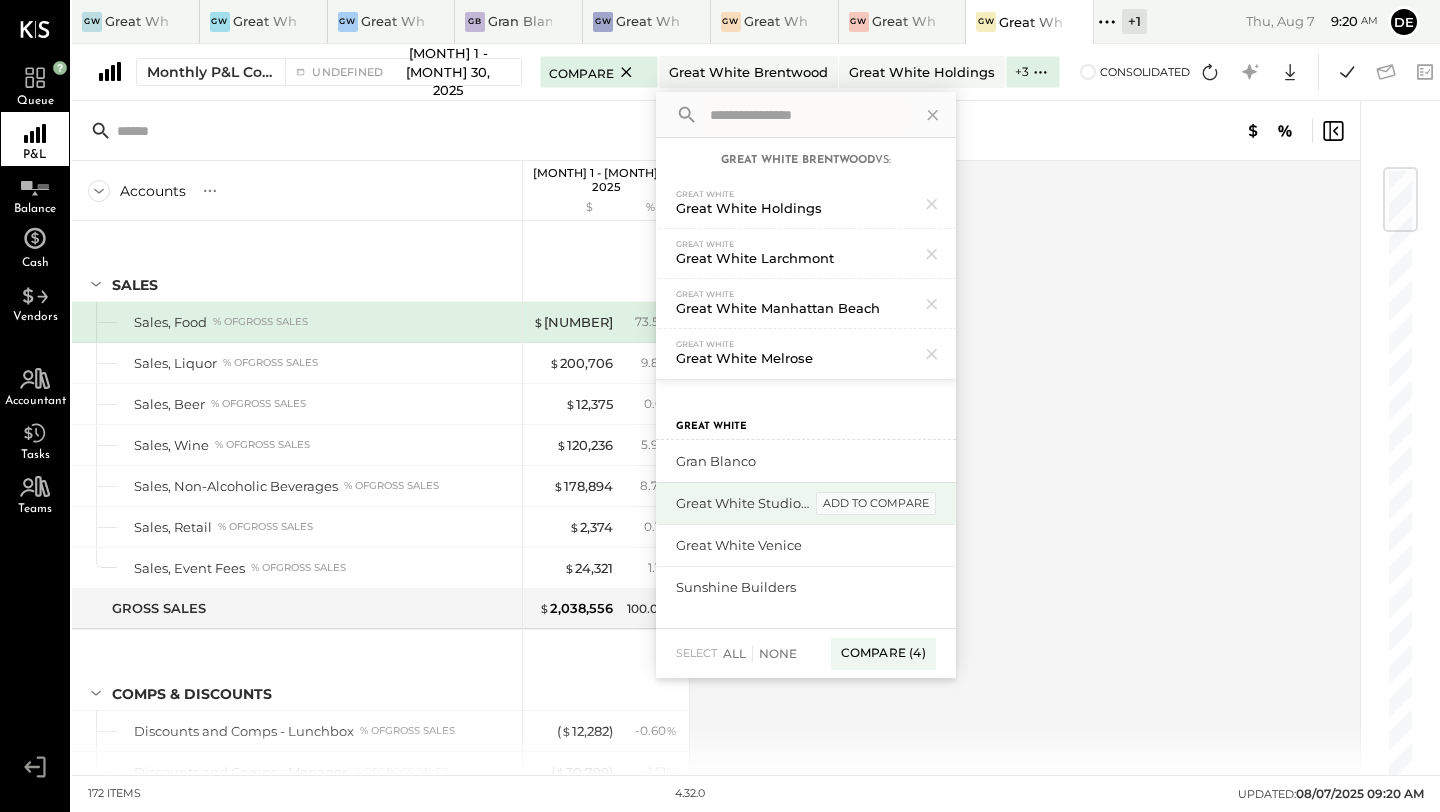 click on "add to compare" at bounding box center [876, 504] 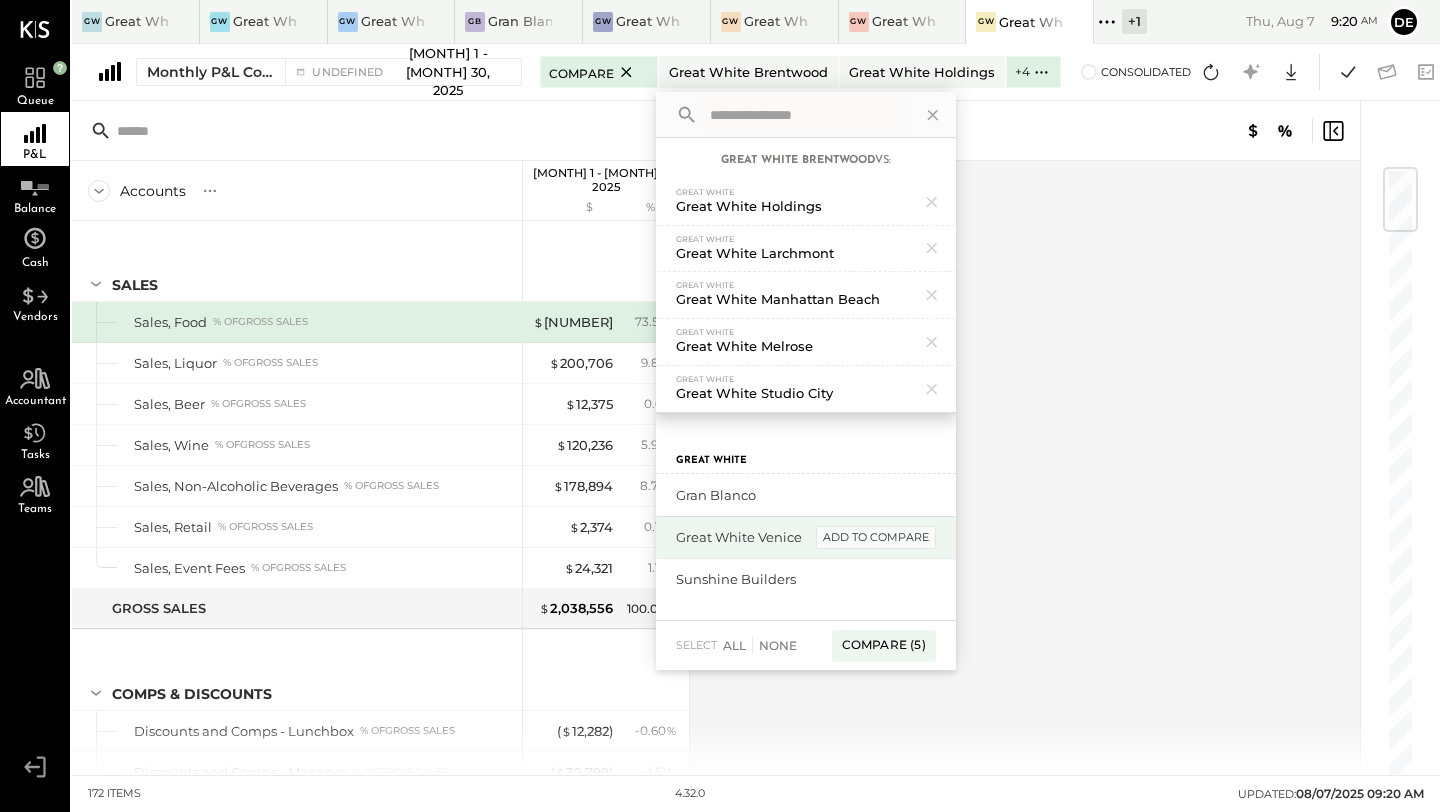 click on "add to compare" at bounding box center (876, 538) 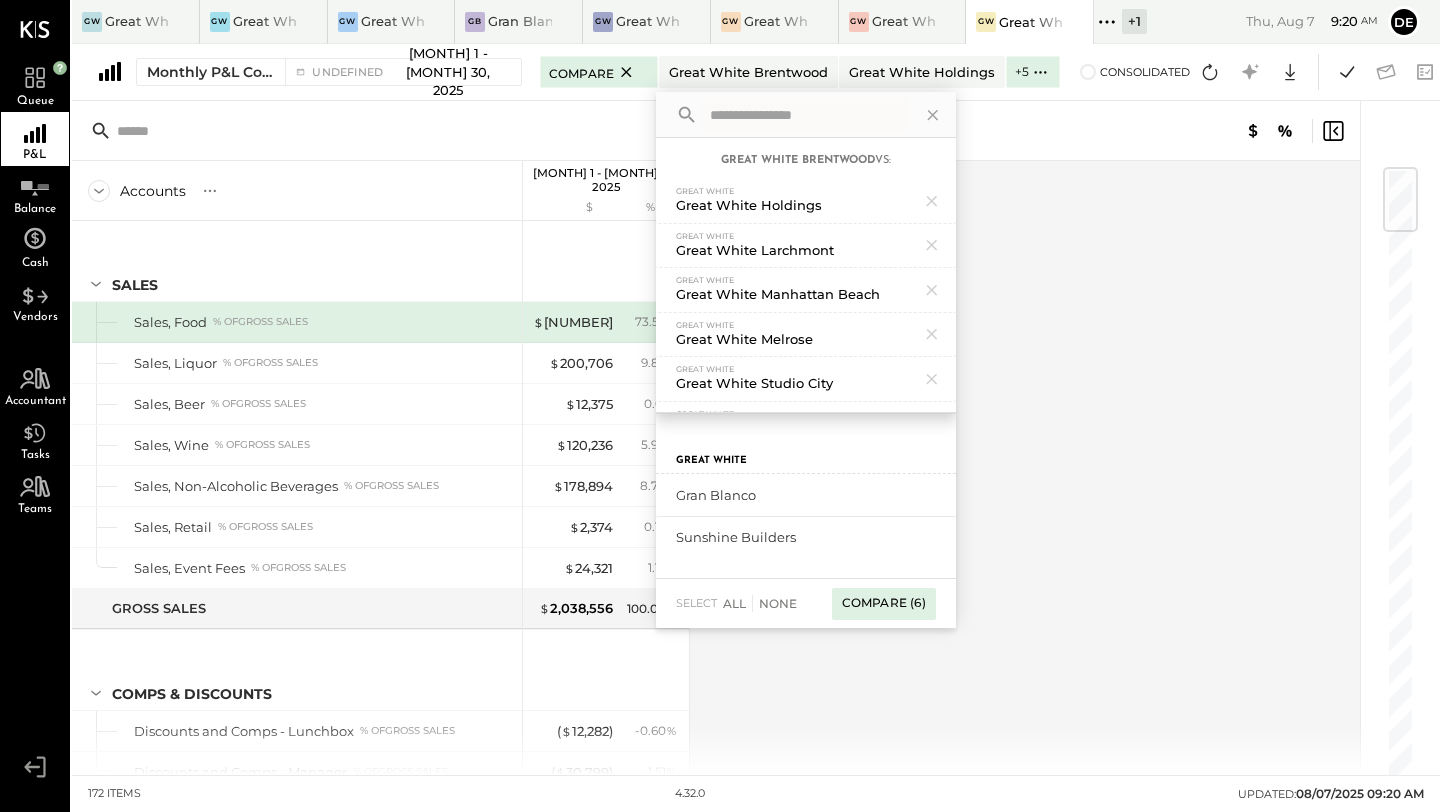 click on "Compare (6)" at bounding box center [884, 604] 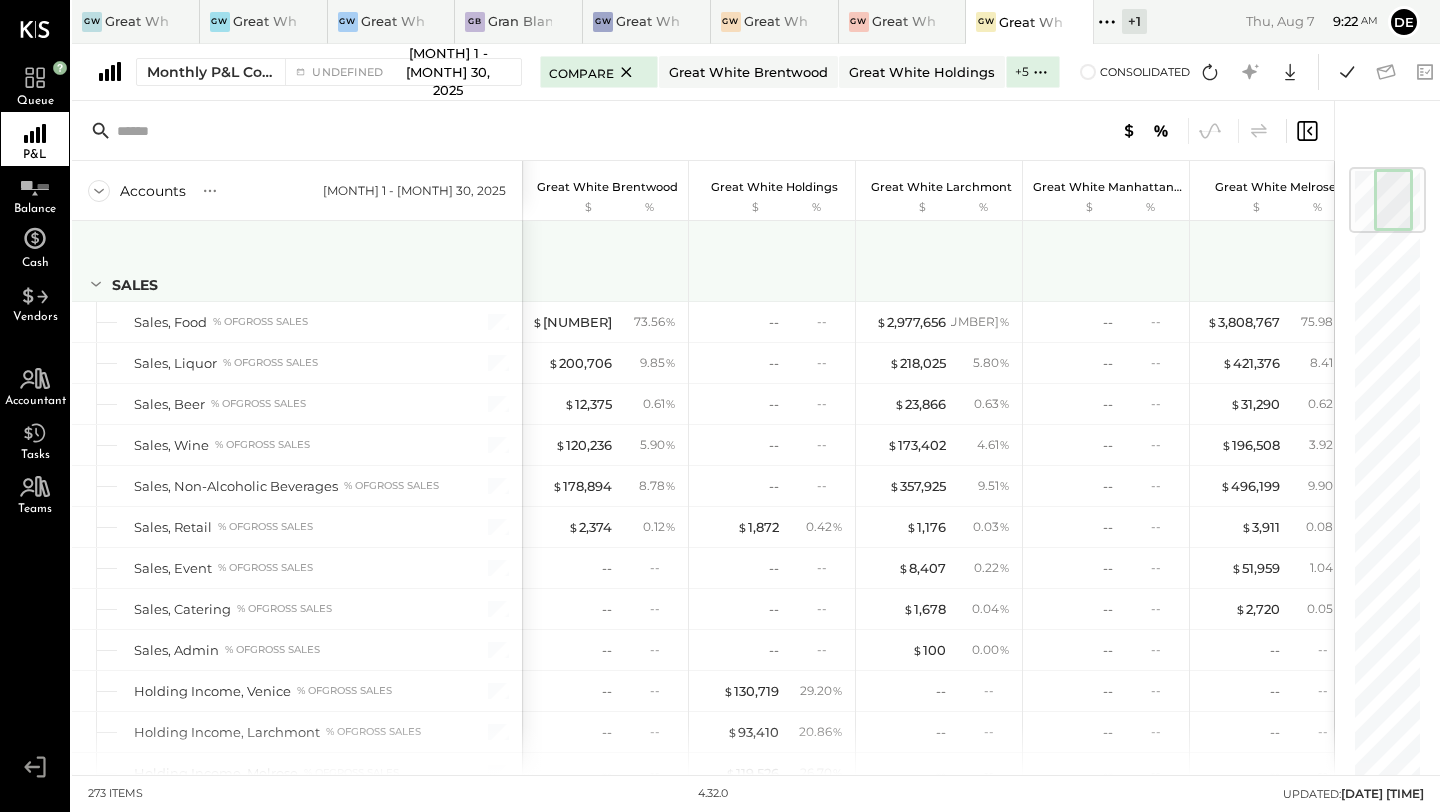 scroll, scrollTop: 0, scrollLeft: 278, axis: horizontal 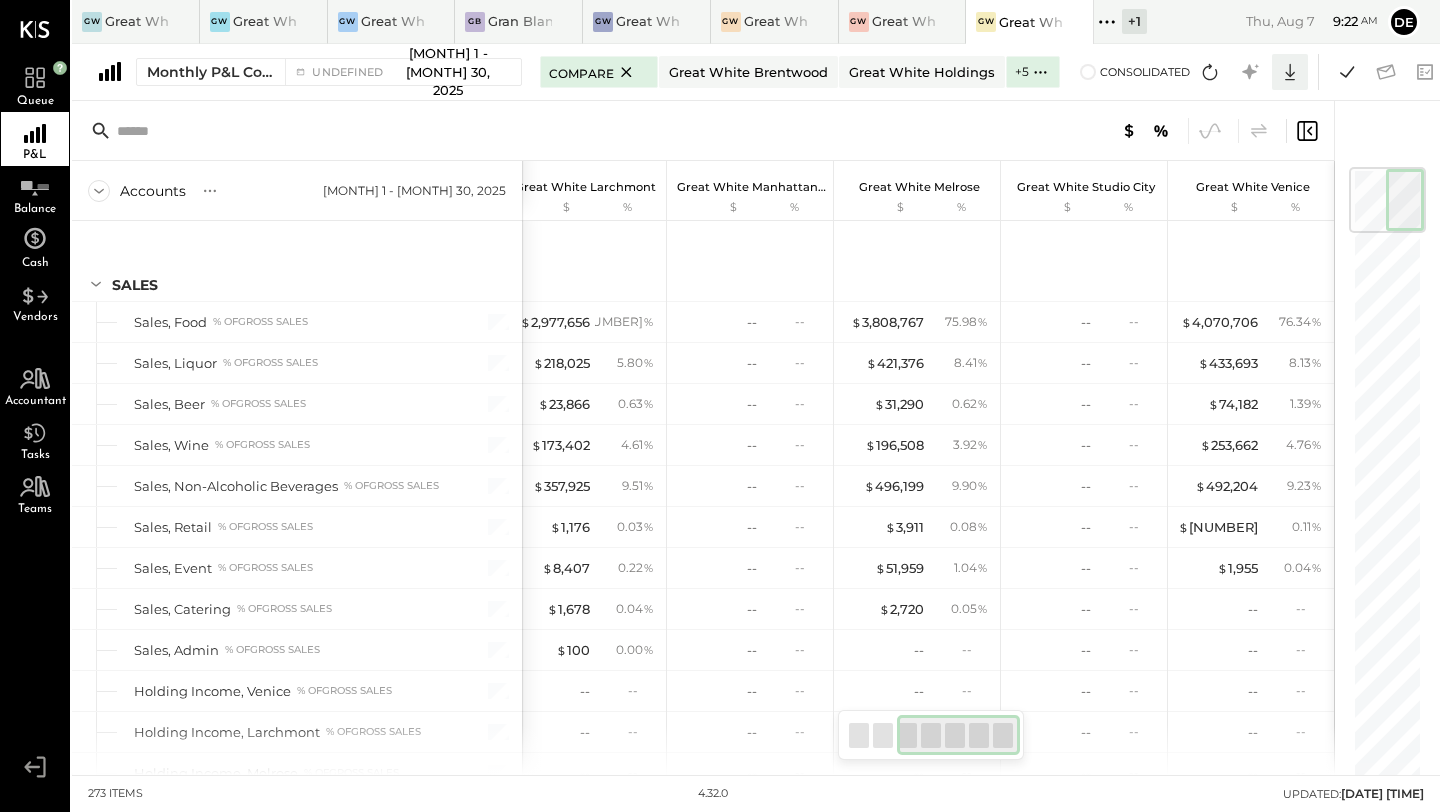 click 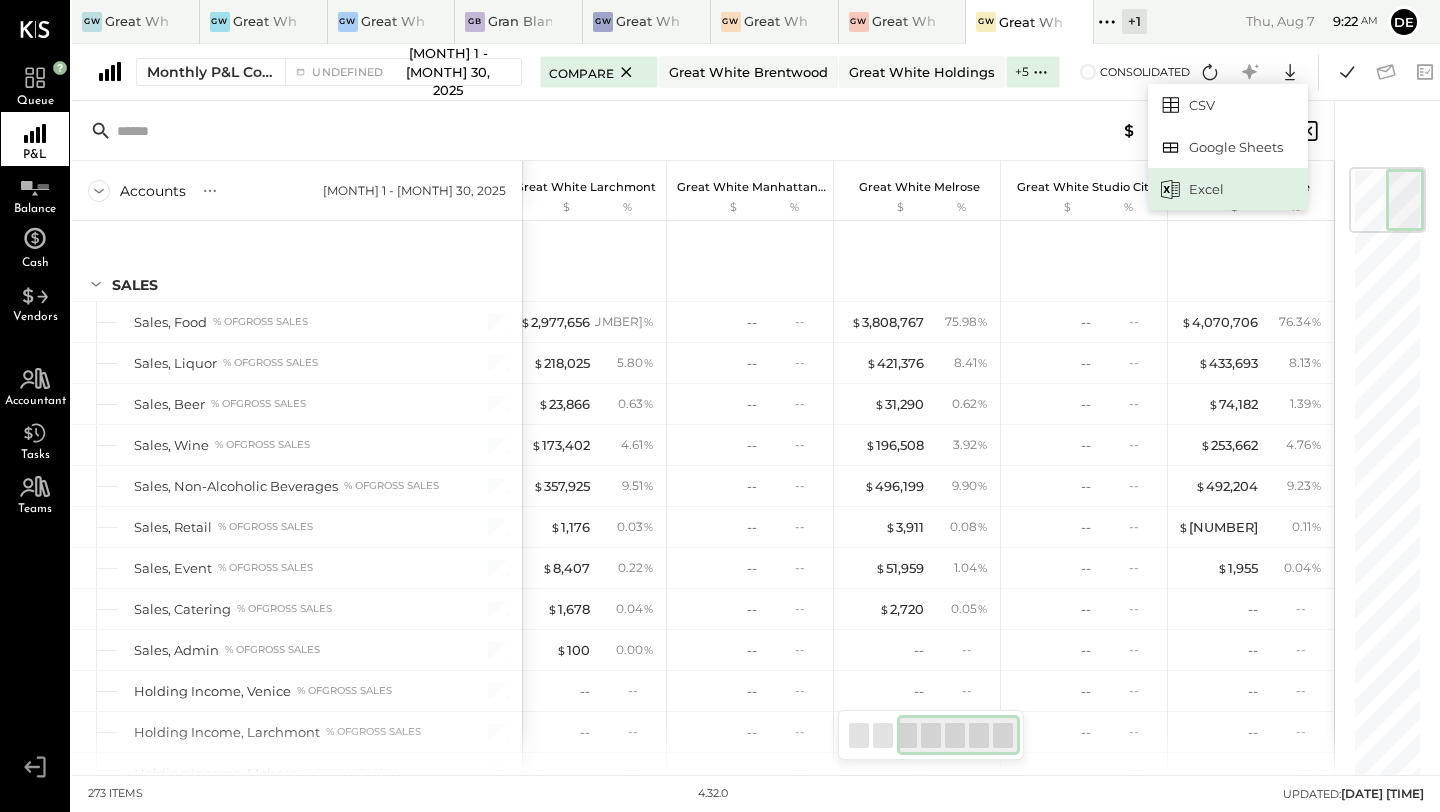 click on "Excel" at bounding box center [1228, 189] 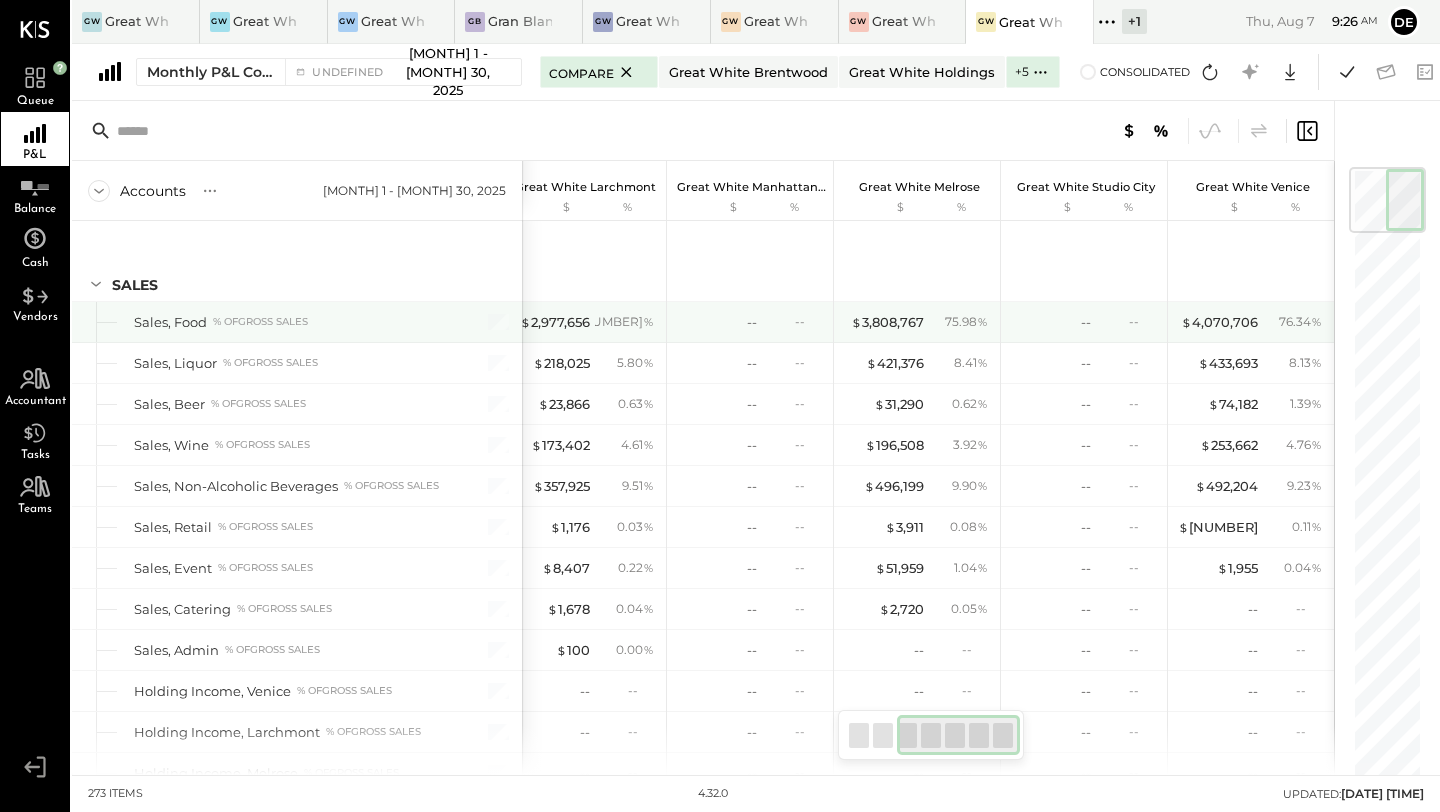 scroll, scrollTop: 0, scrollLeft: 207, axis: horizontal 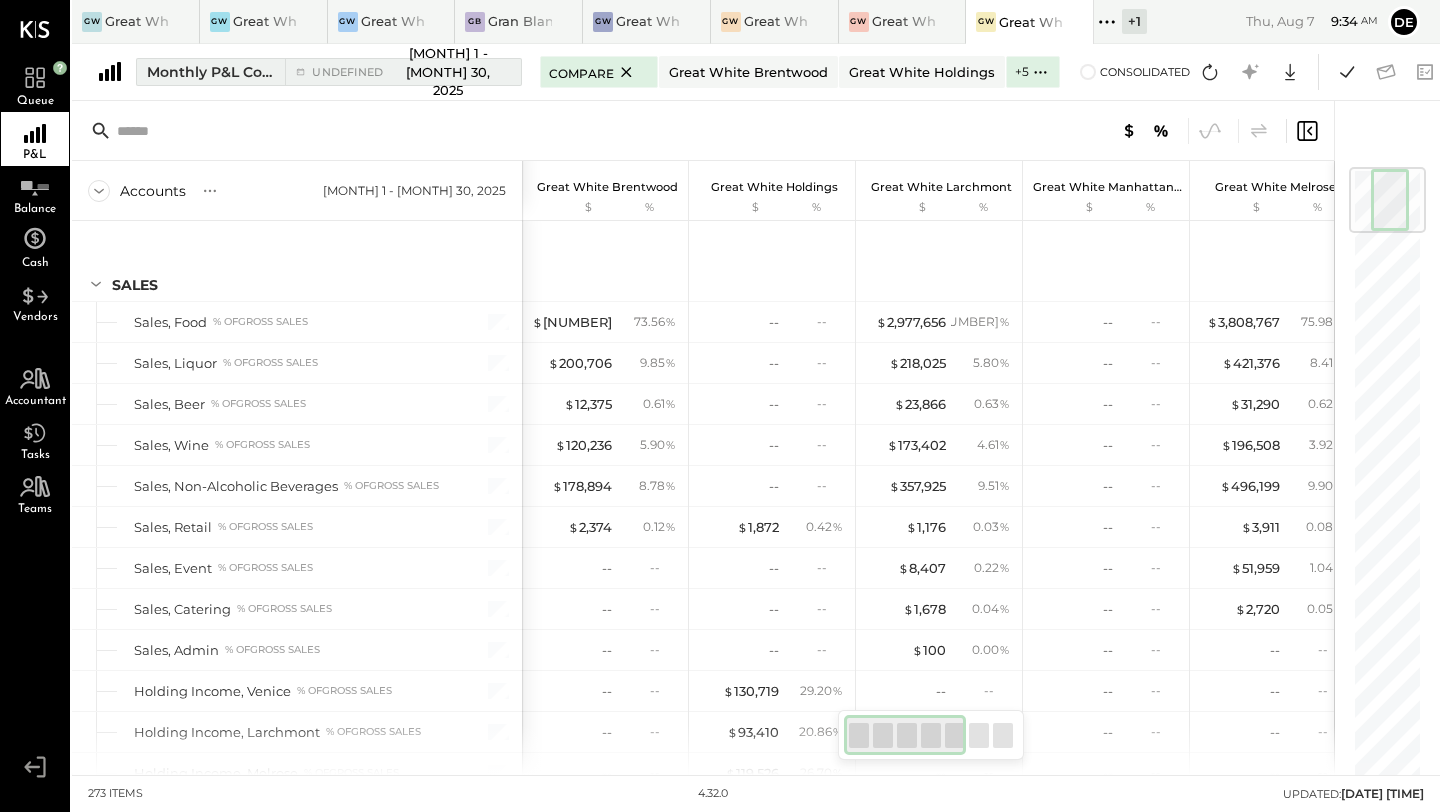 click on "[MONTH] 1 - [MONTH] 30, 2025" at bounding box center (448, 72) 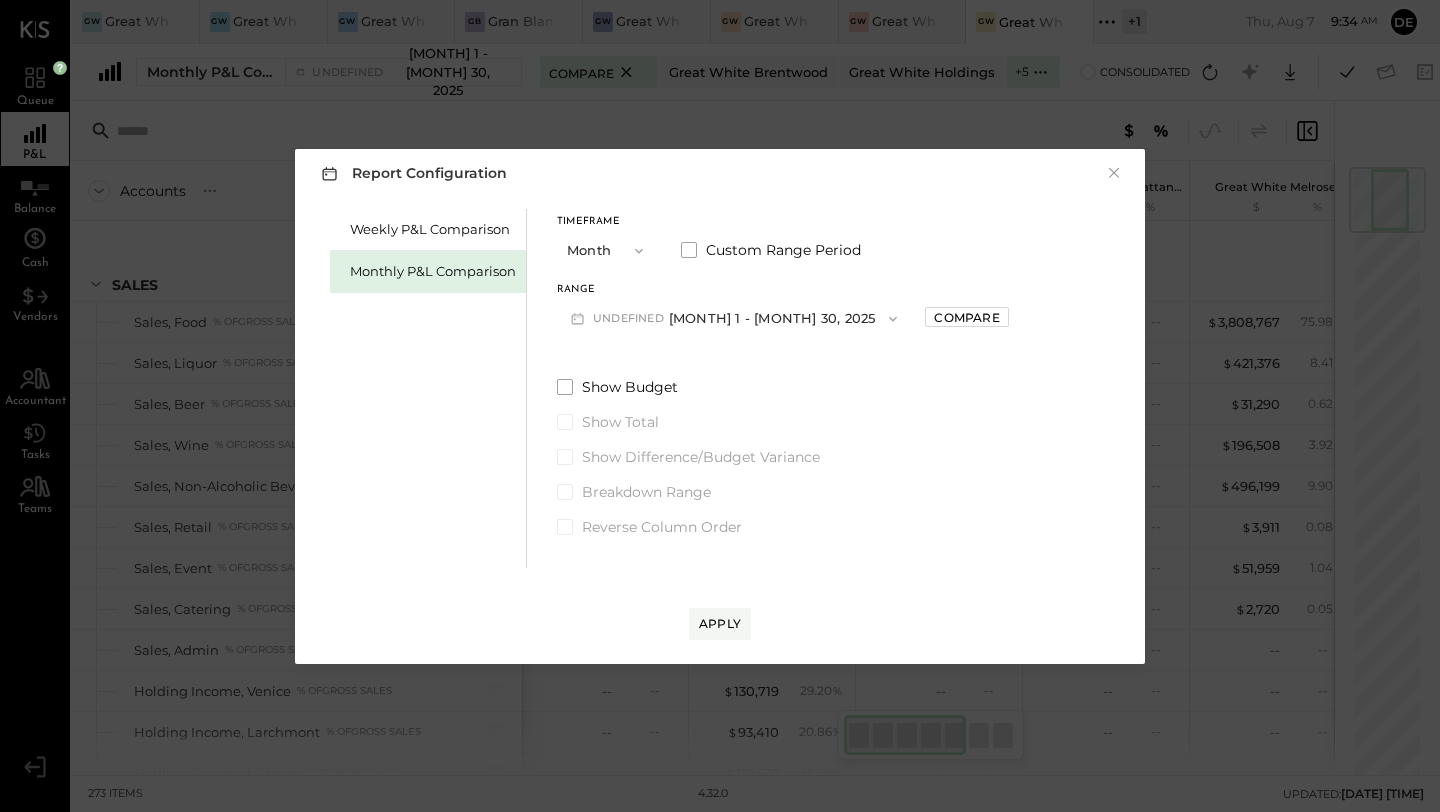 click on "undefined [MONTH] 1 - [MONTH] 30, 2025" at bounding box center [734, 318] 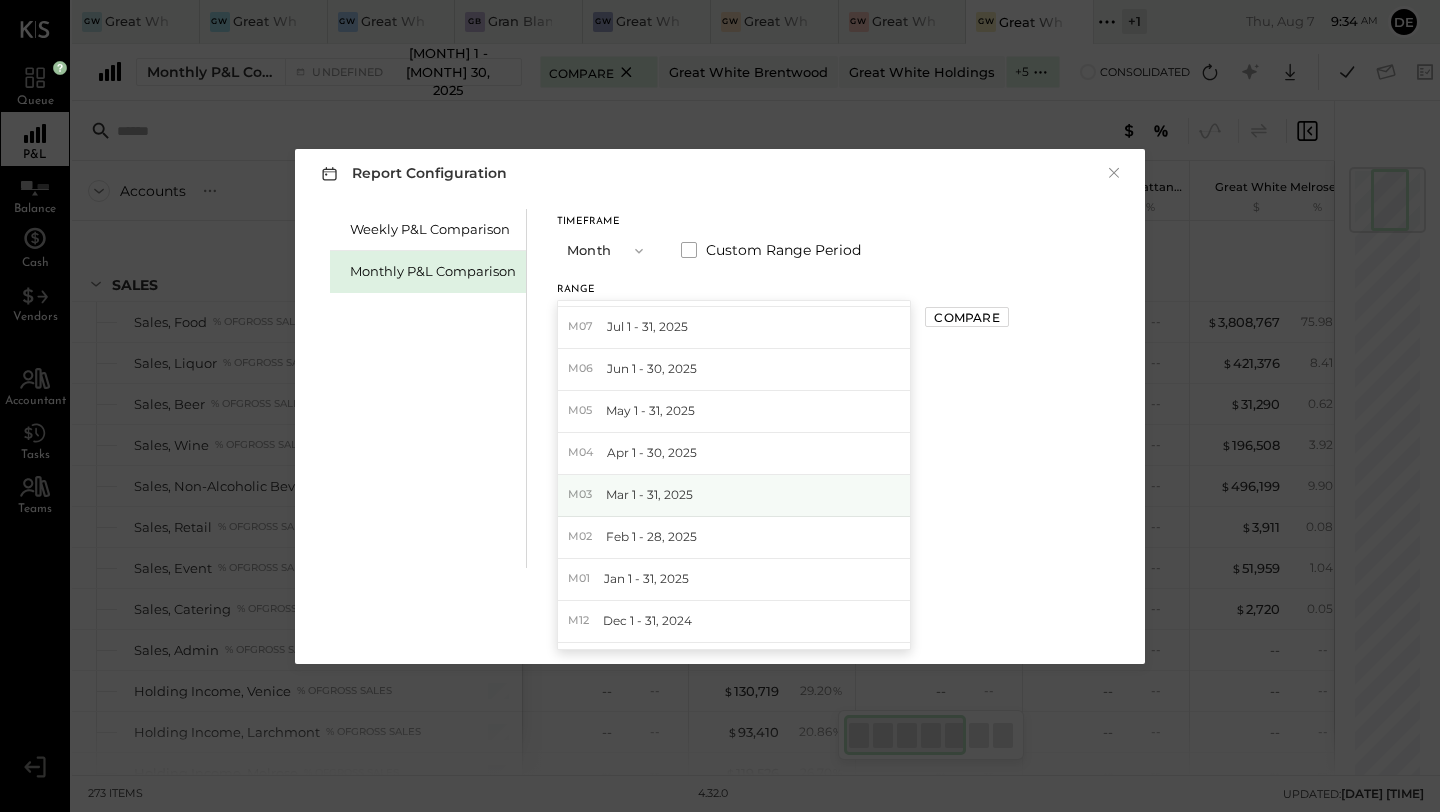scroll, scrollTop: 39, scrollLeft: 0, axis: vertical 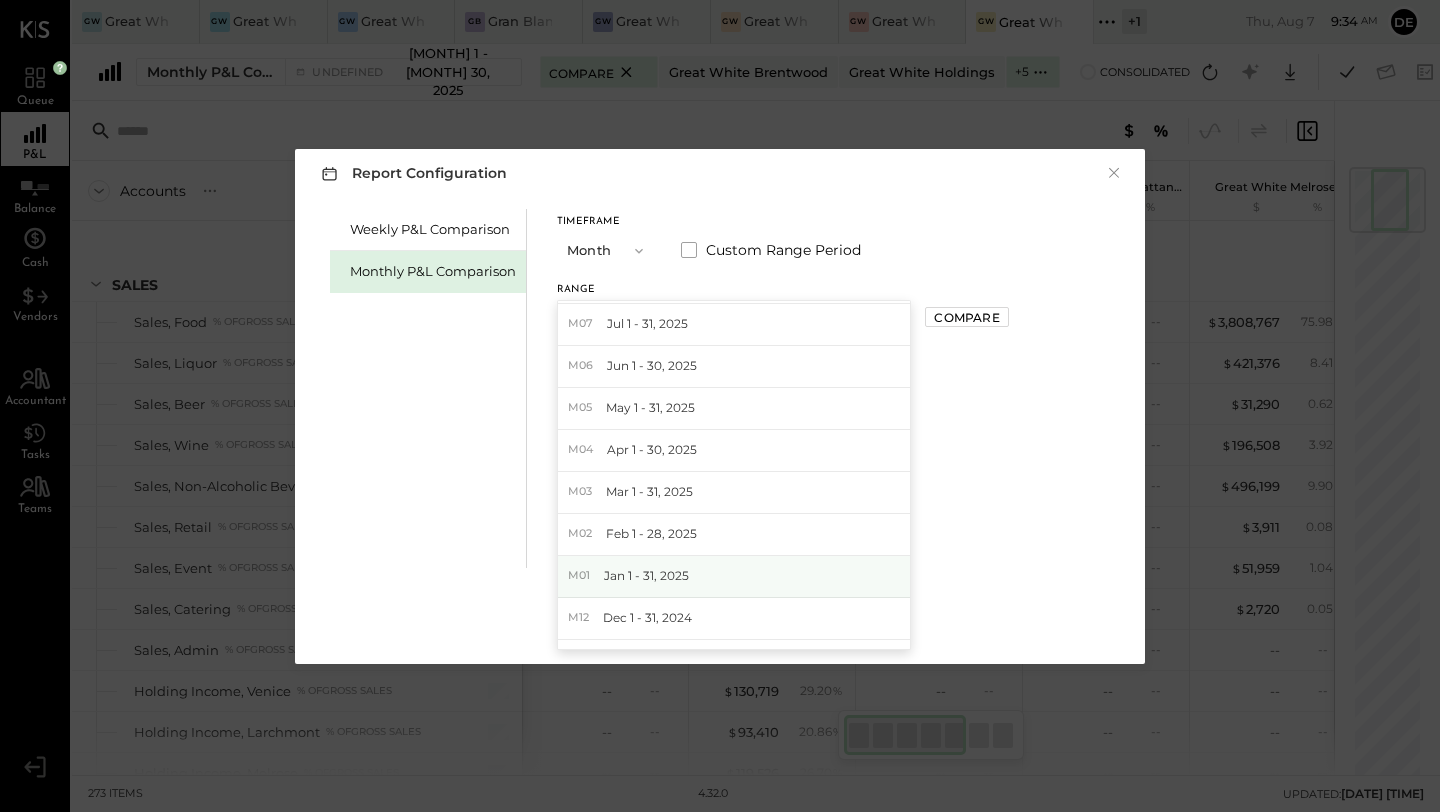 click on "M01 [MONTH] [DAY] - [DAY], [YEAR]" at bounding box center (734, 577) 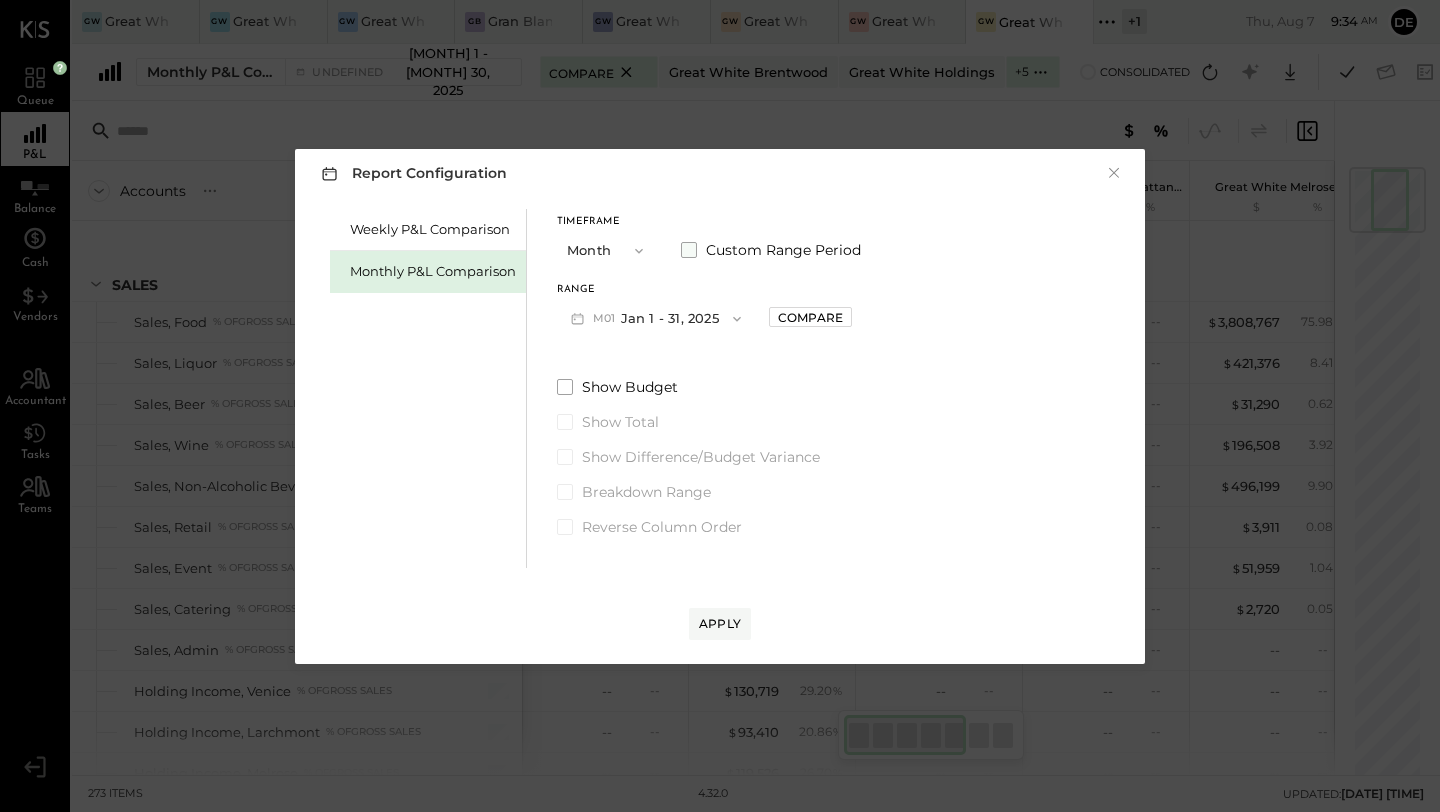 click at bounding box center (689, 250) 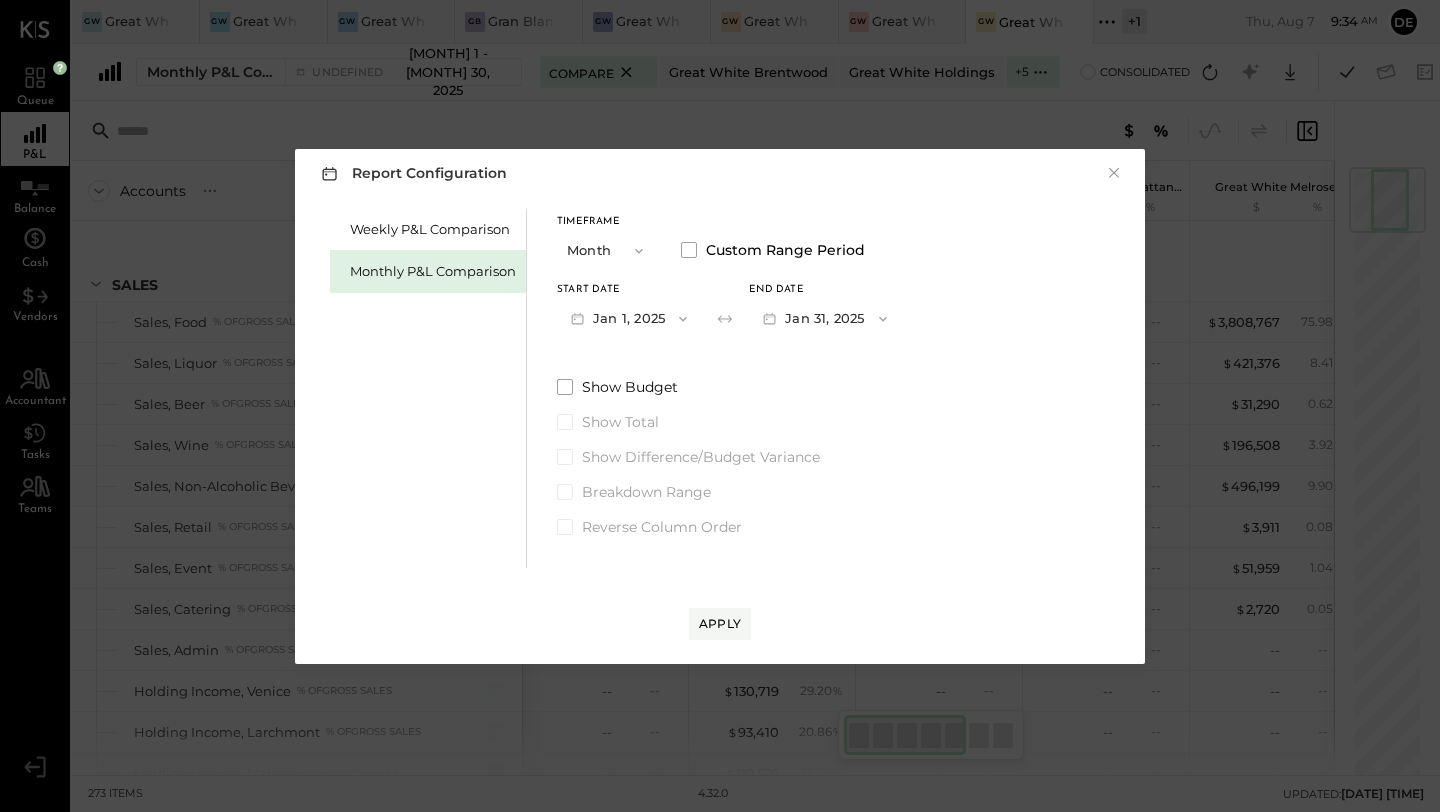 click on "Jan 1, 2025" at bounding box center [629, 318] 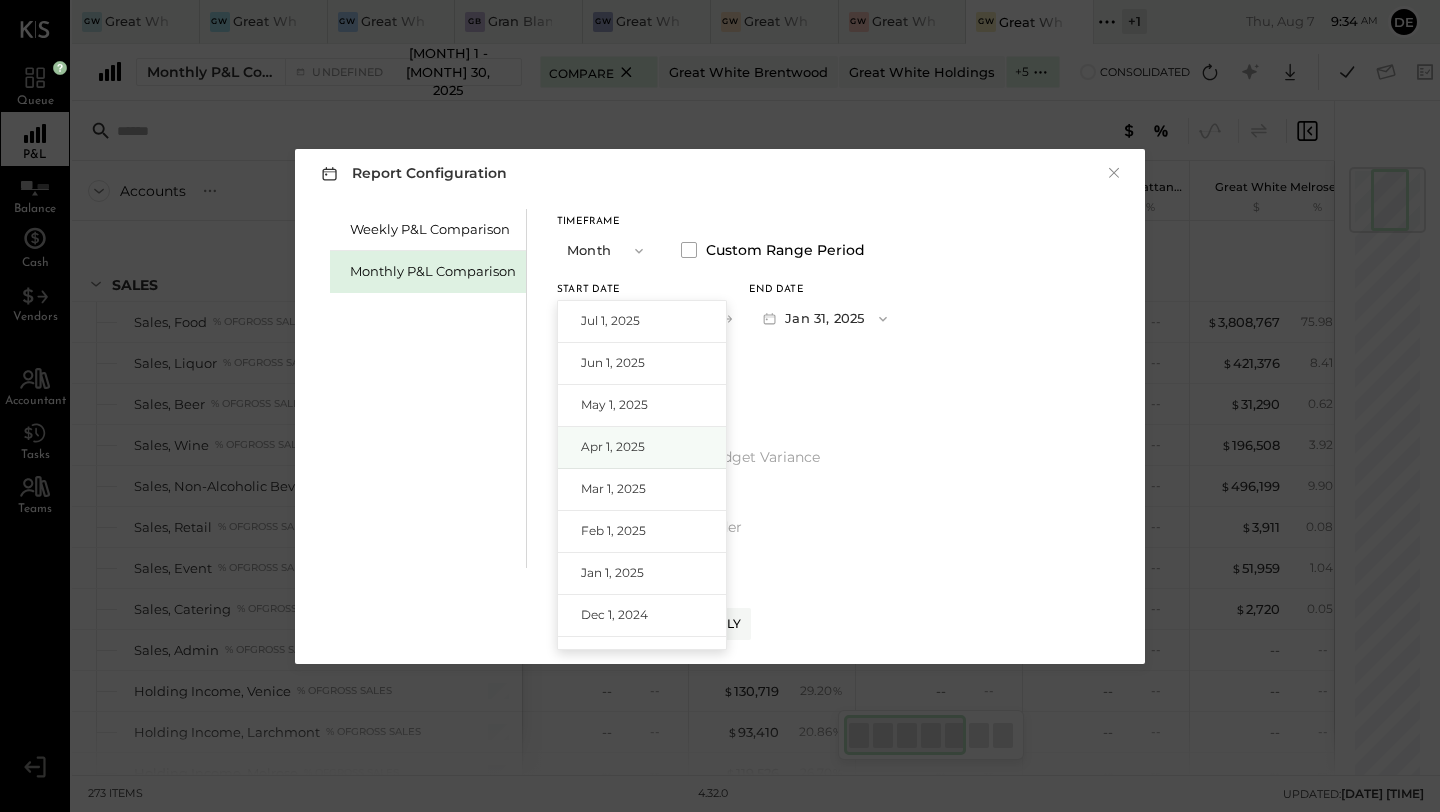 scroll, scrollTop: 68, scrollLeft: 0, axis: vertical 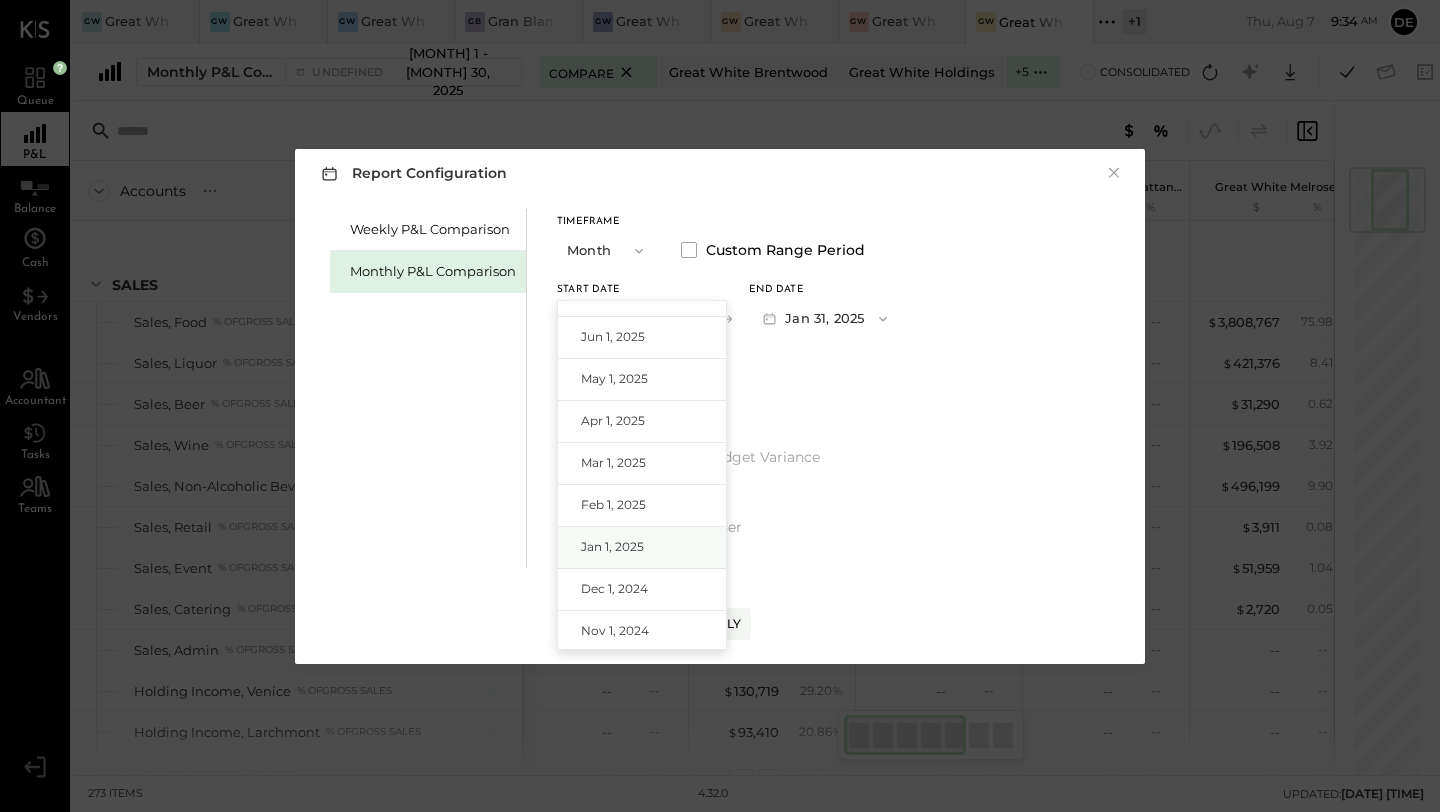 click on "Jan 1, 2025" at bounding box center [612, 546] 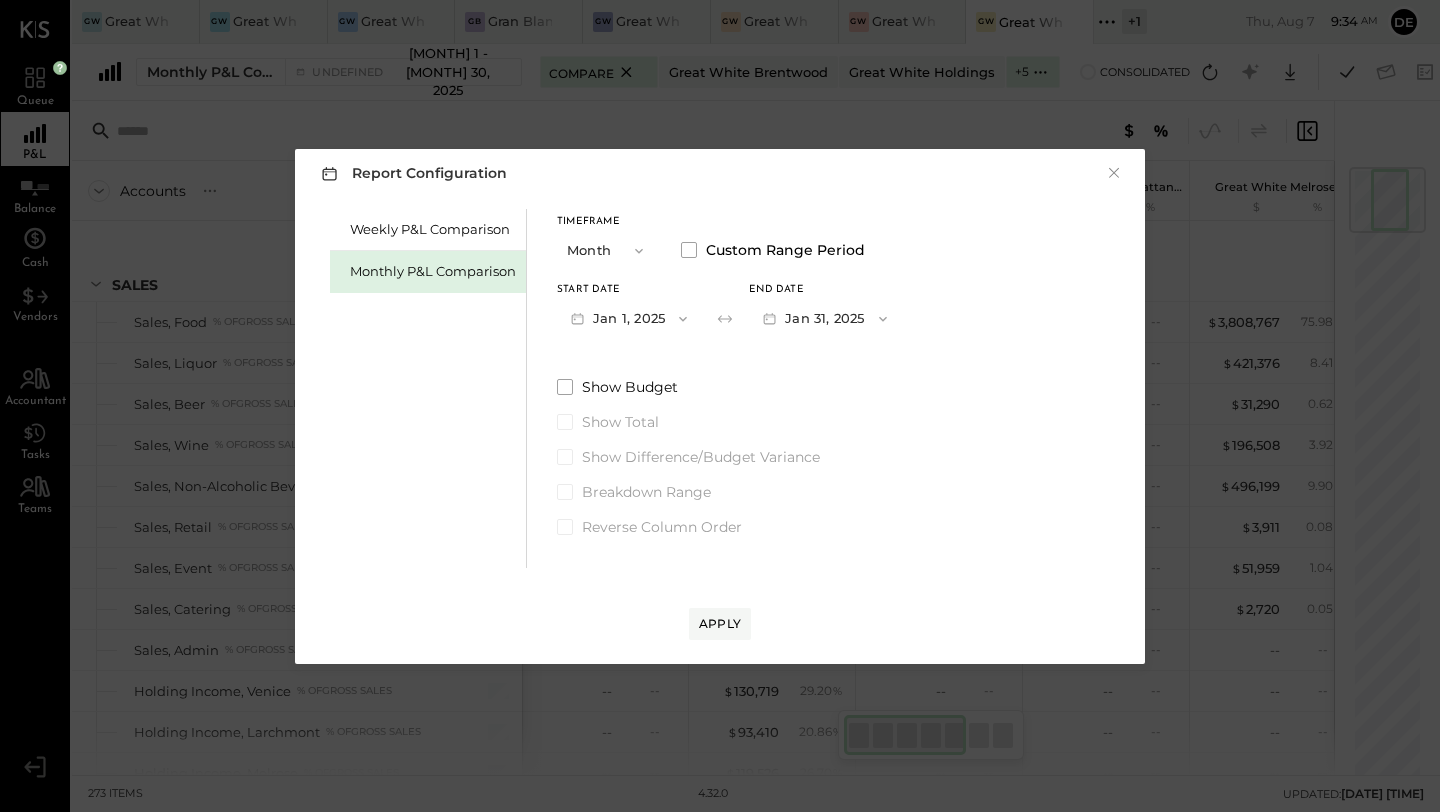 click on "Jan 31, 2025" at bounding box center [824, 318] 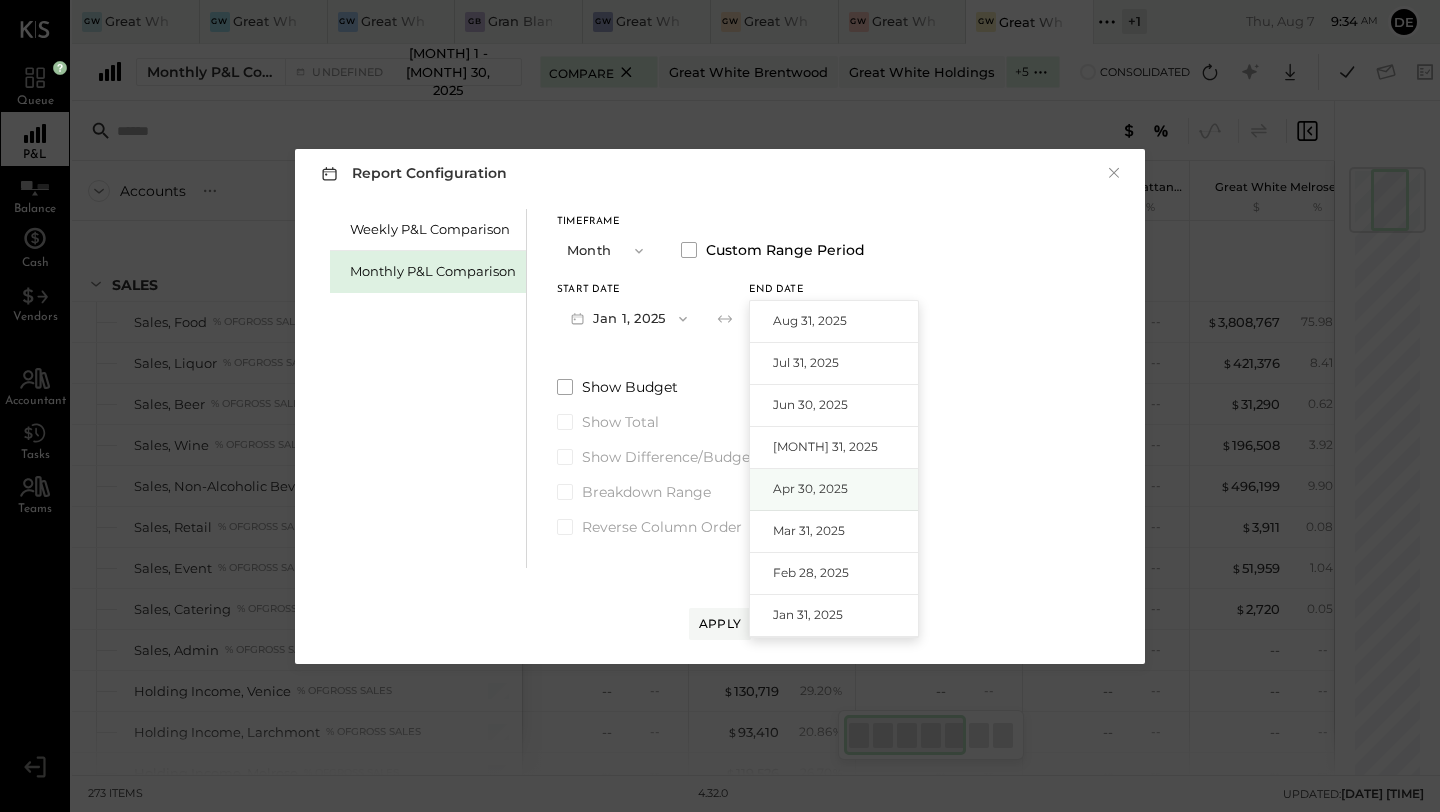 click on "Apr 30, 2025" at bounding box center (834, 490) 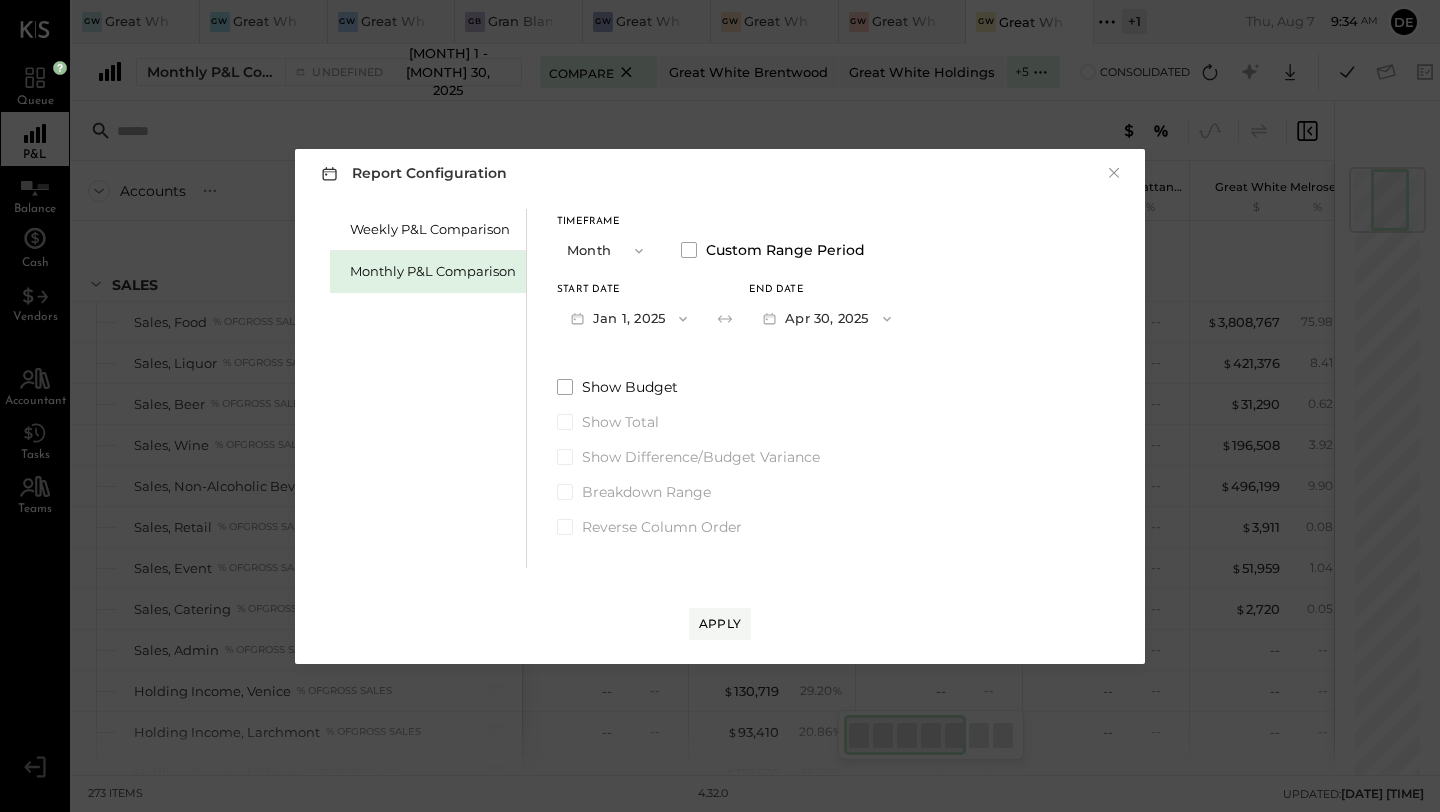 click on "Apr 30, 2025" at bounding box center (826, 318) 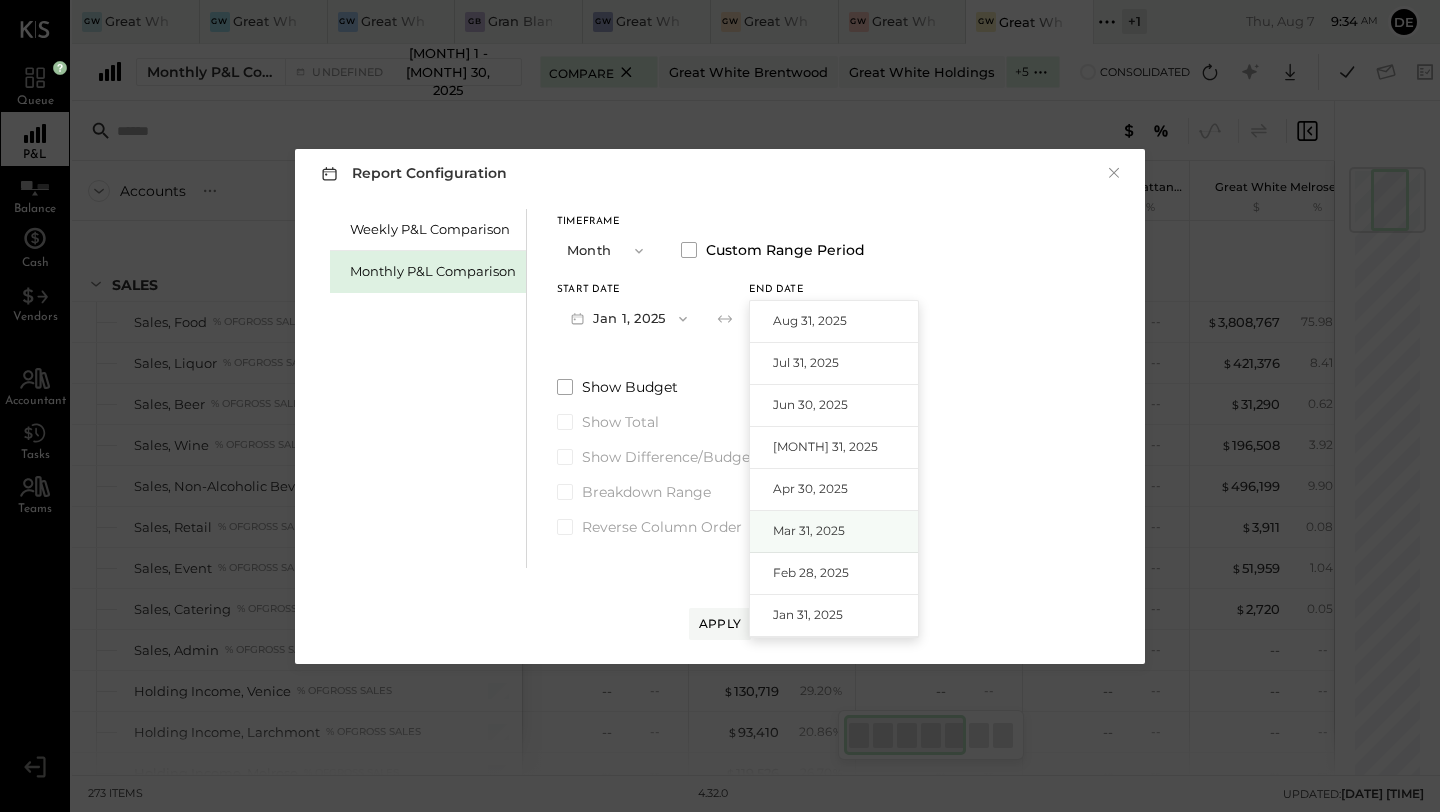 click on "Mar 31, 2025" at bounding box center (809, 530) 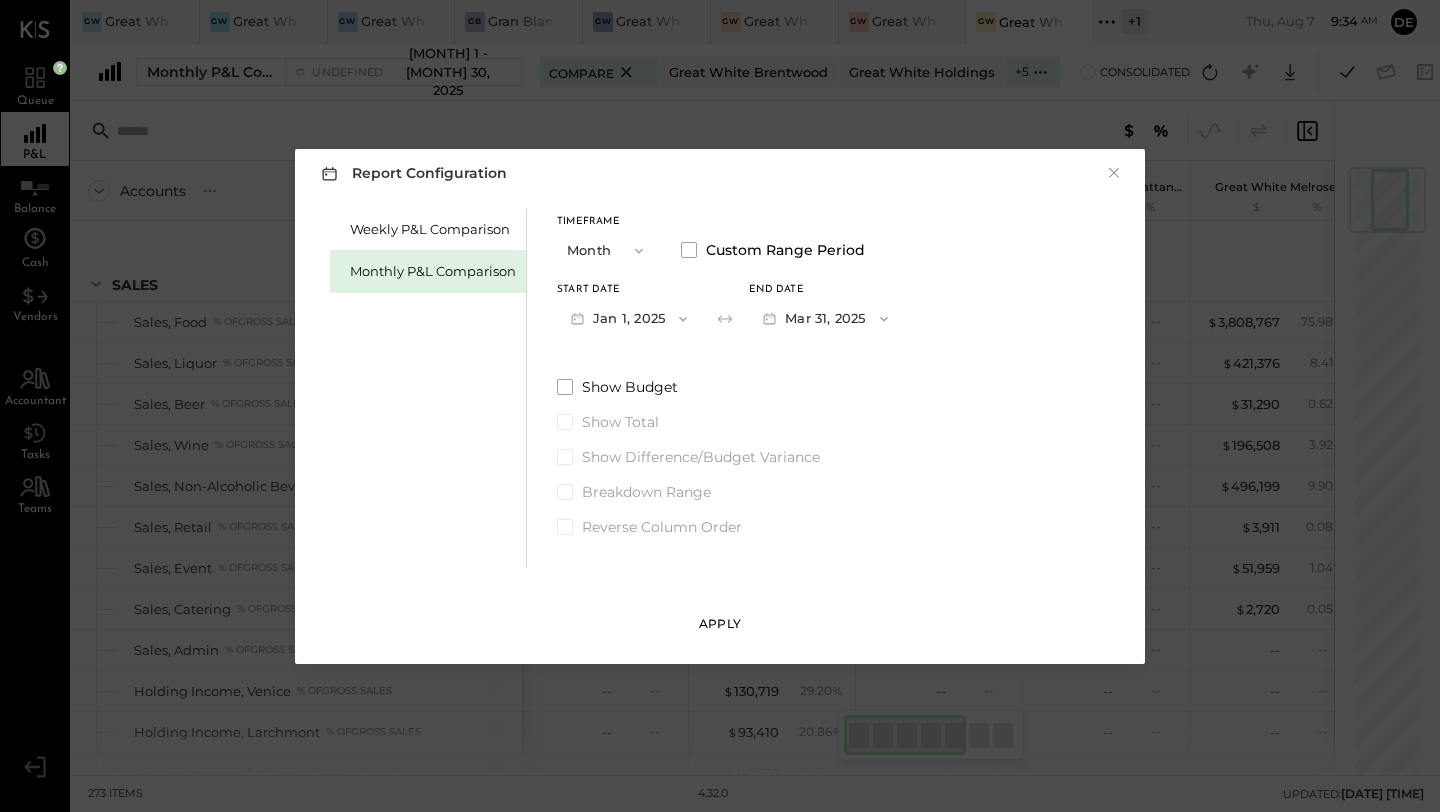 click on "Apply" at bounding box center [720, 623] 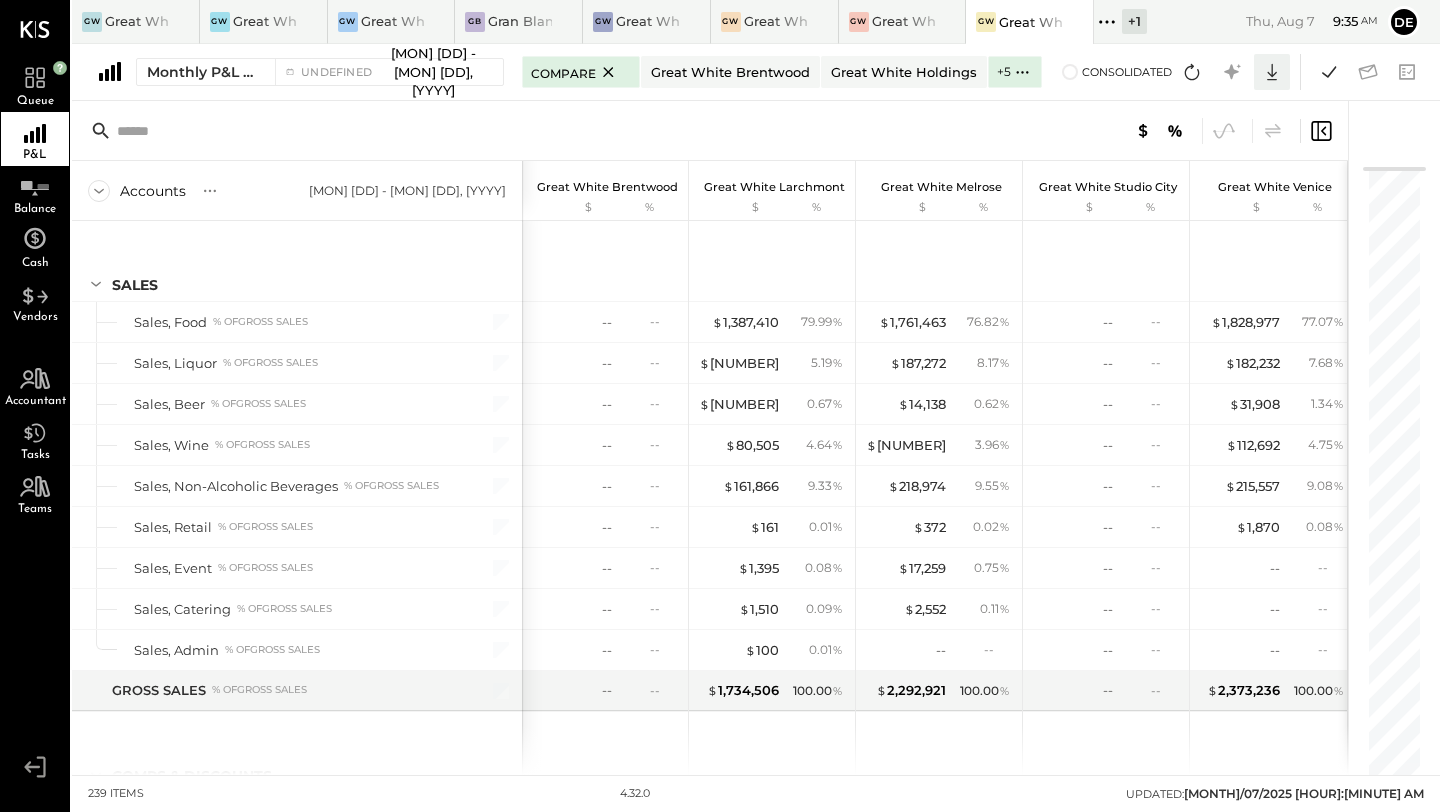 click 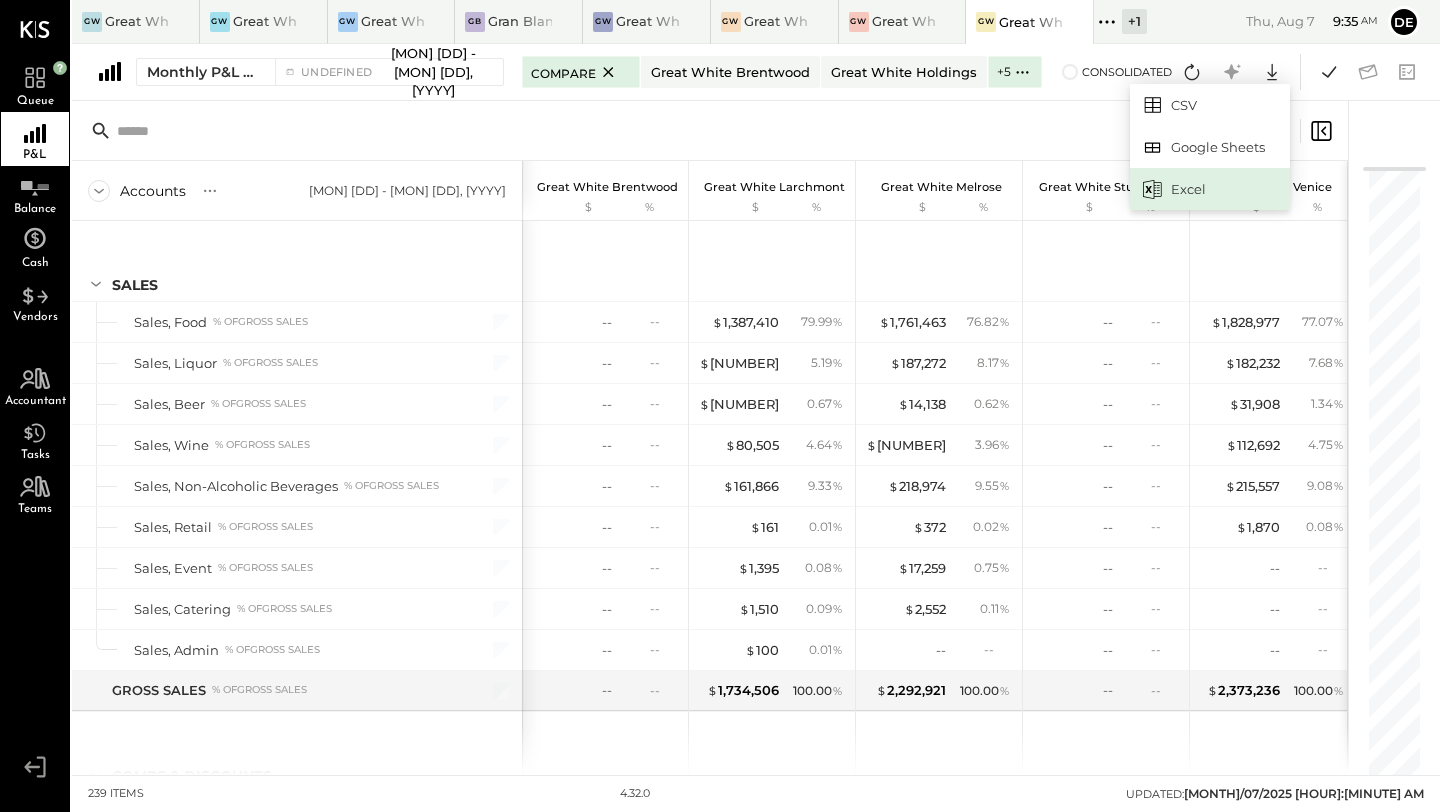 click on "Excel" at bounding box center (1210, 189) 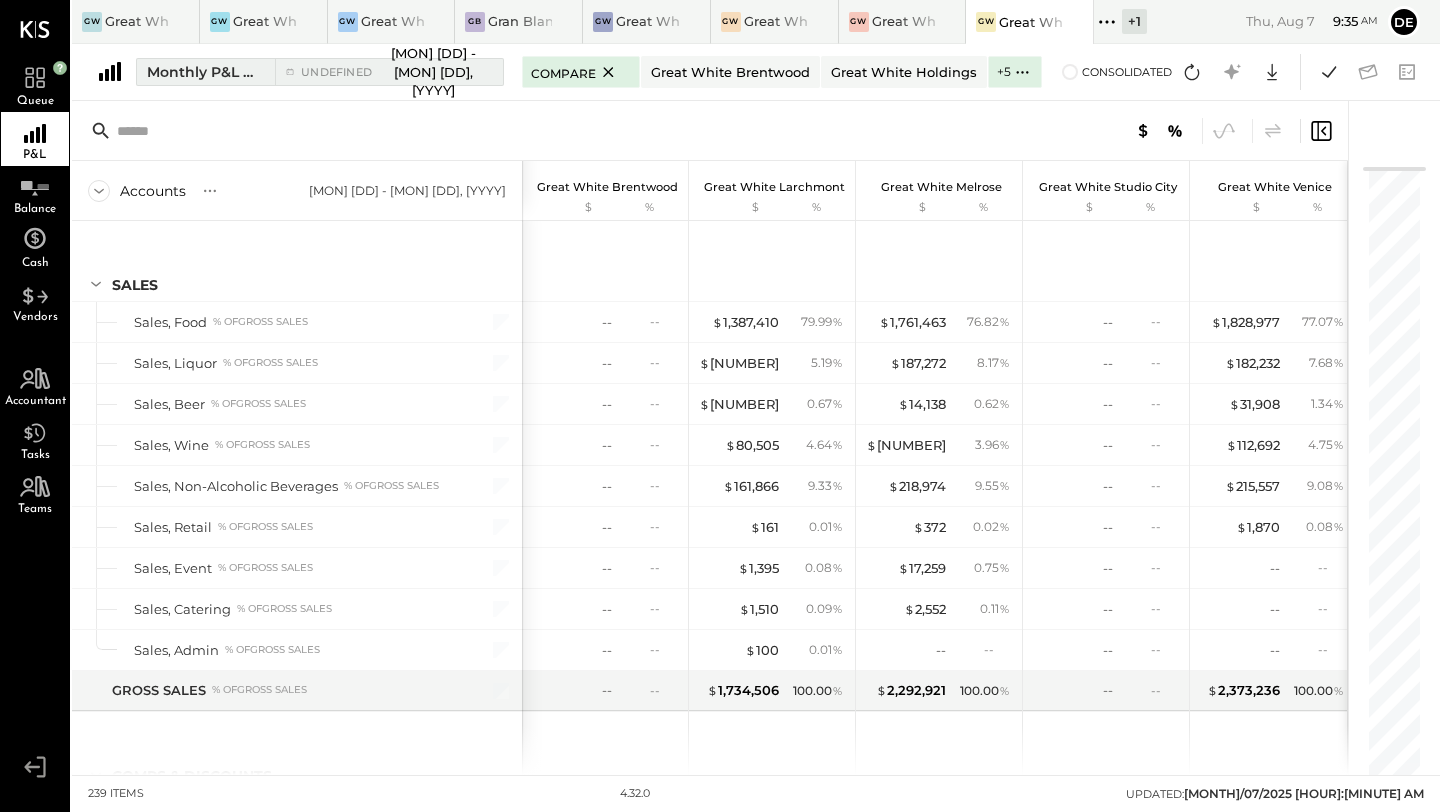 click on "[MON] [DD] - [MON] [DD], [YYYY]" at bounding box center (433, 72) 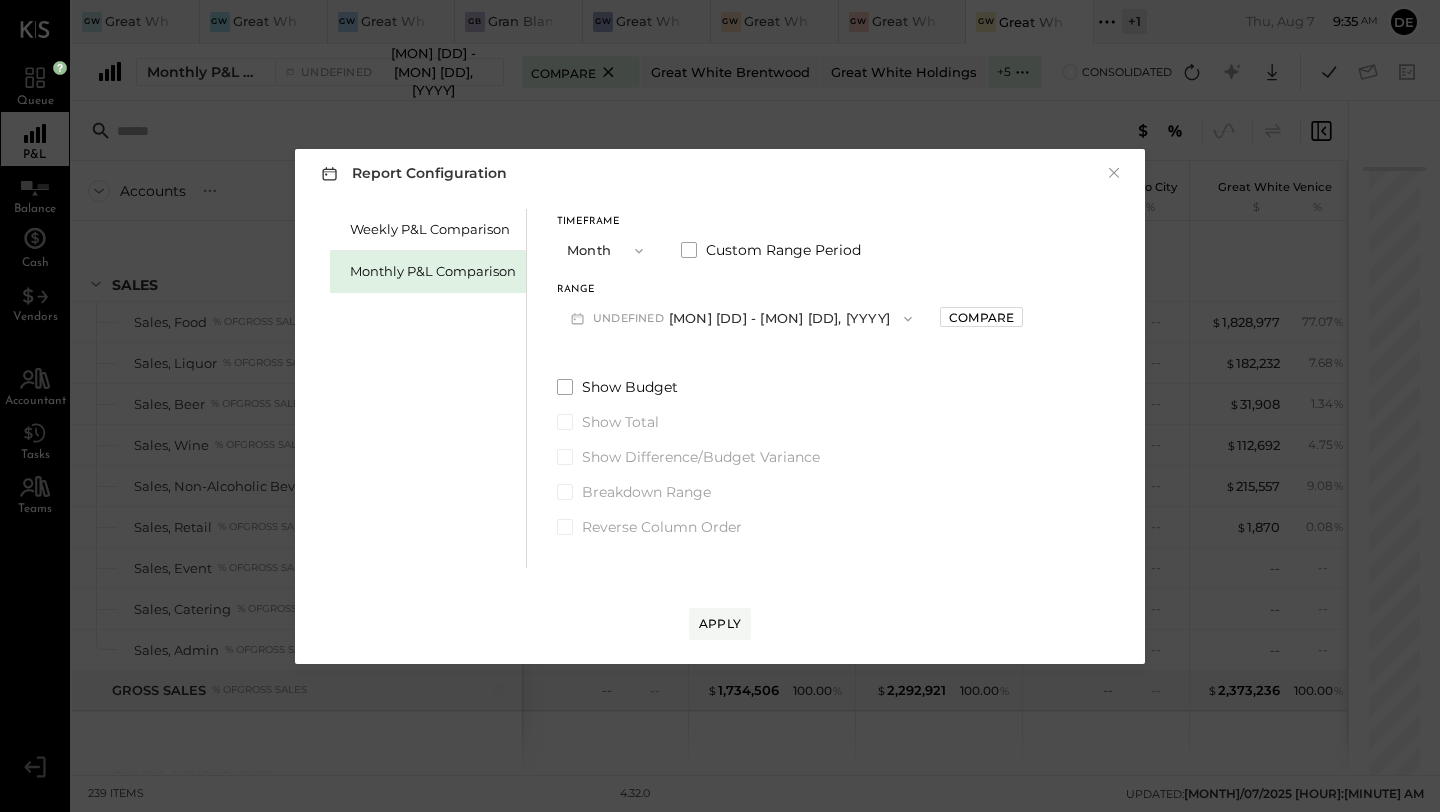 click on "undefined [MONTH] 1 - [MONTH] 31, 2025" at bounding box center (741, 318) 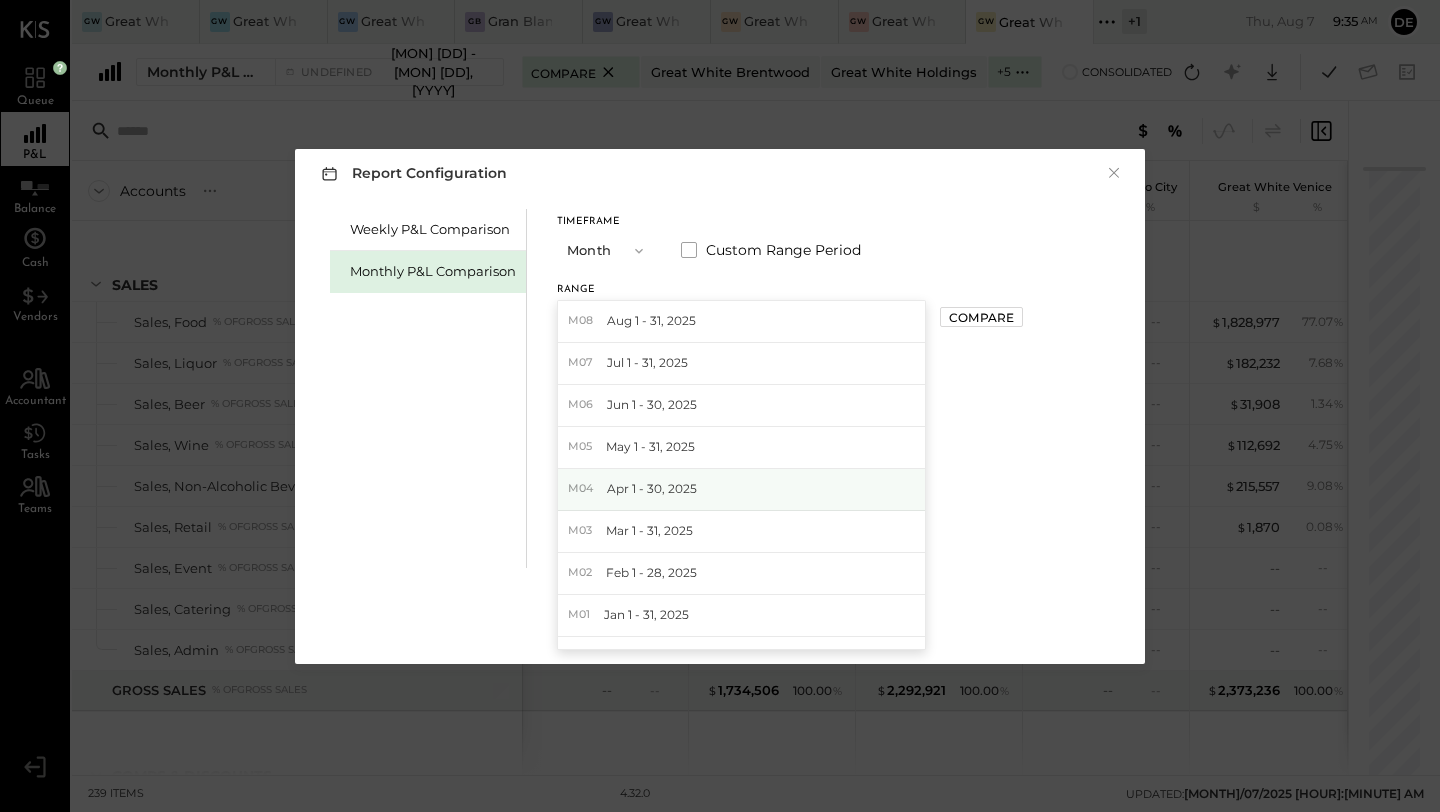 click on "M04   Apr 1 - 30, 2025" at bounding box center [741, 490] 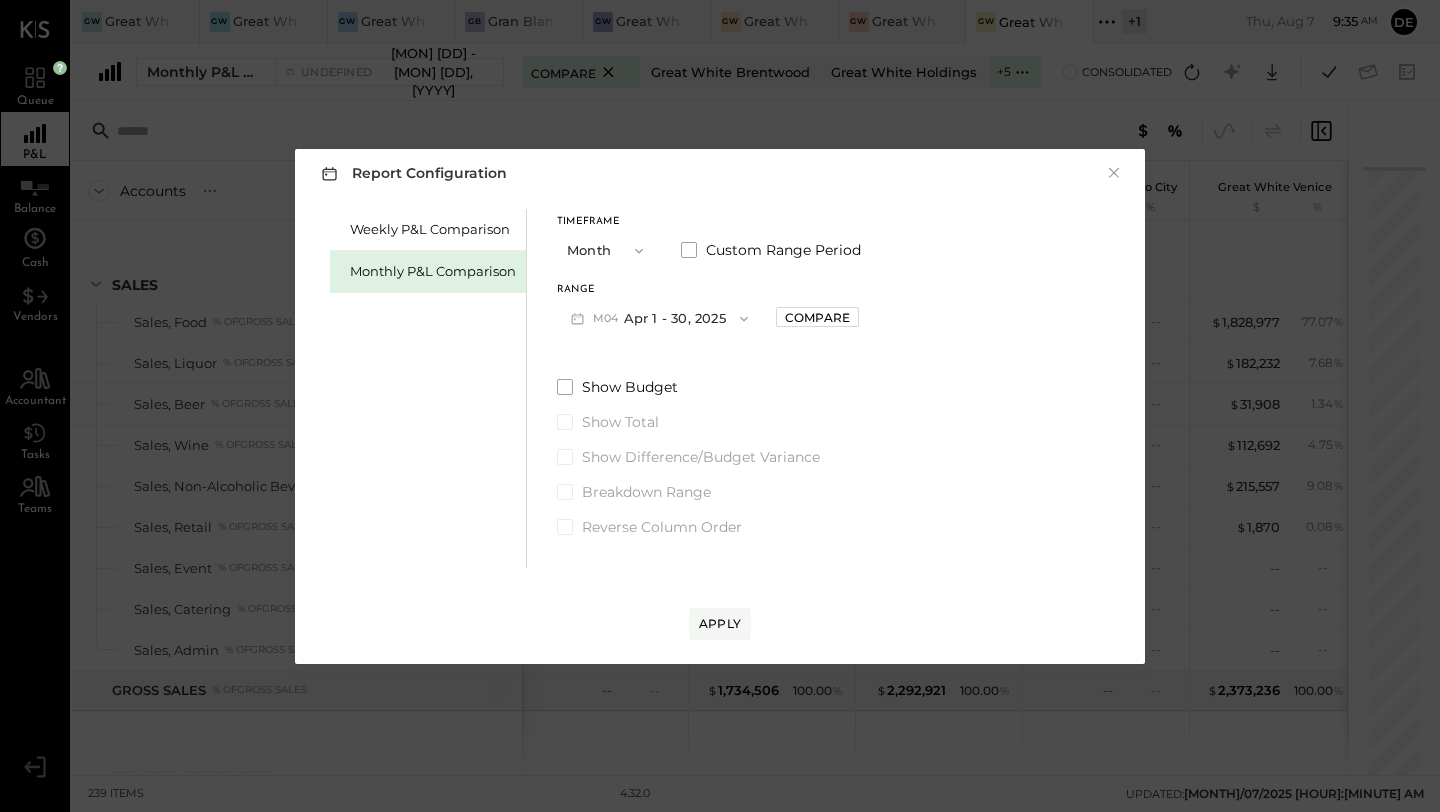 click on "M04 [MONTH] 1 - 30, 2025" at bounding box center [659, 318] 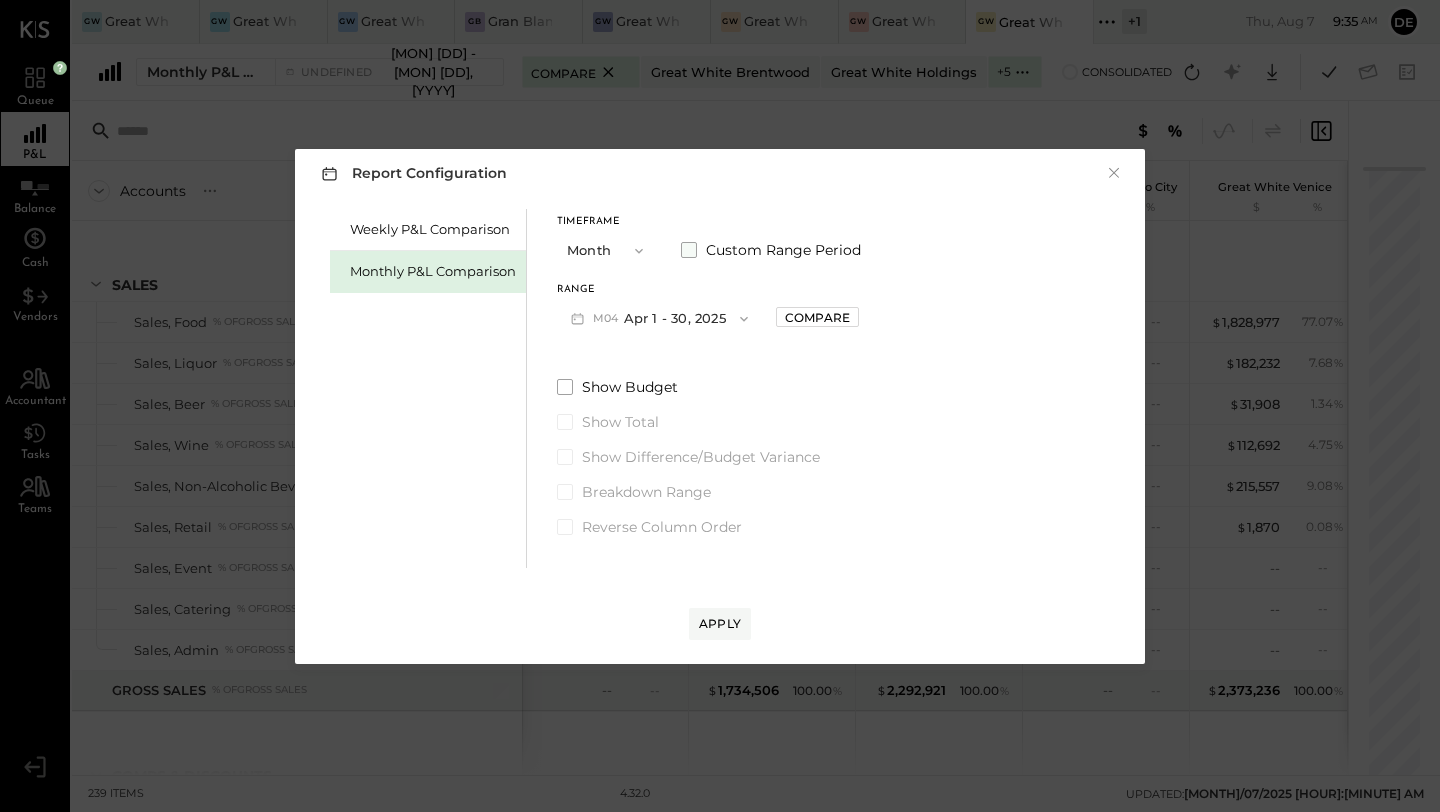 click on "Custom Range Period" at bounding box center (783, 250) 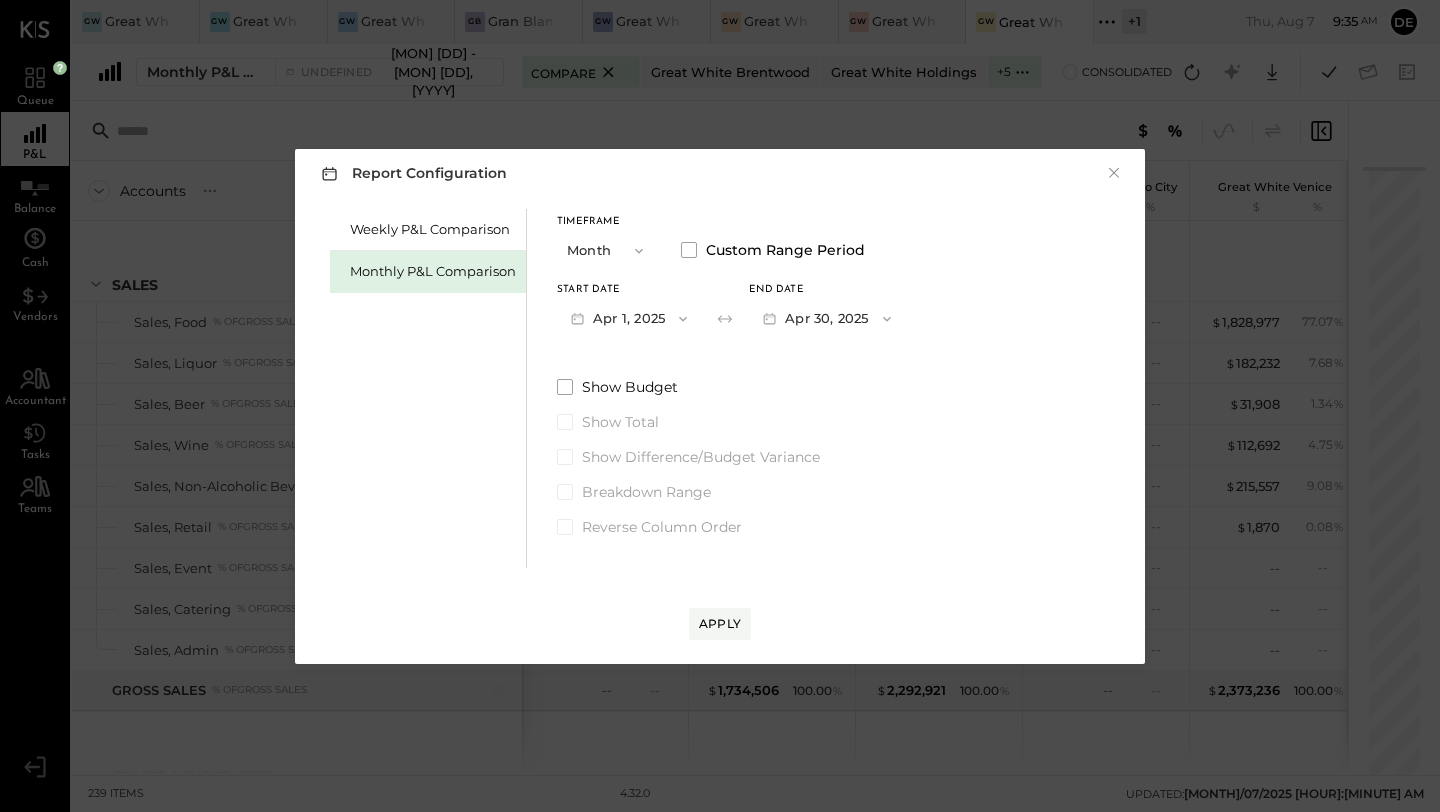 click on "Apr 30, 2025" at bounding box center [826, 318] 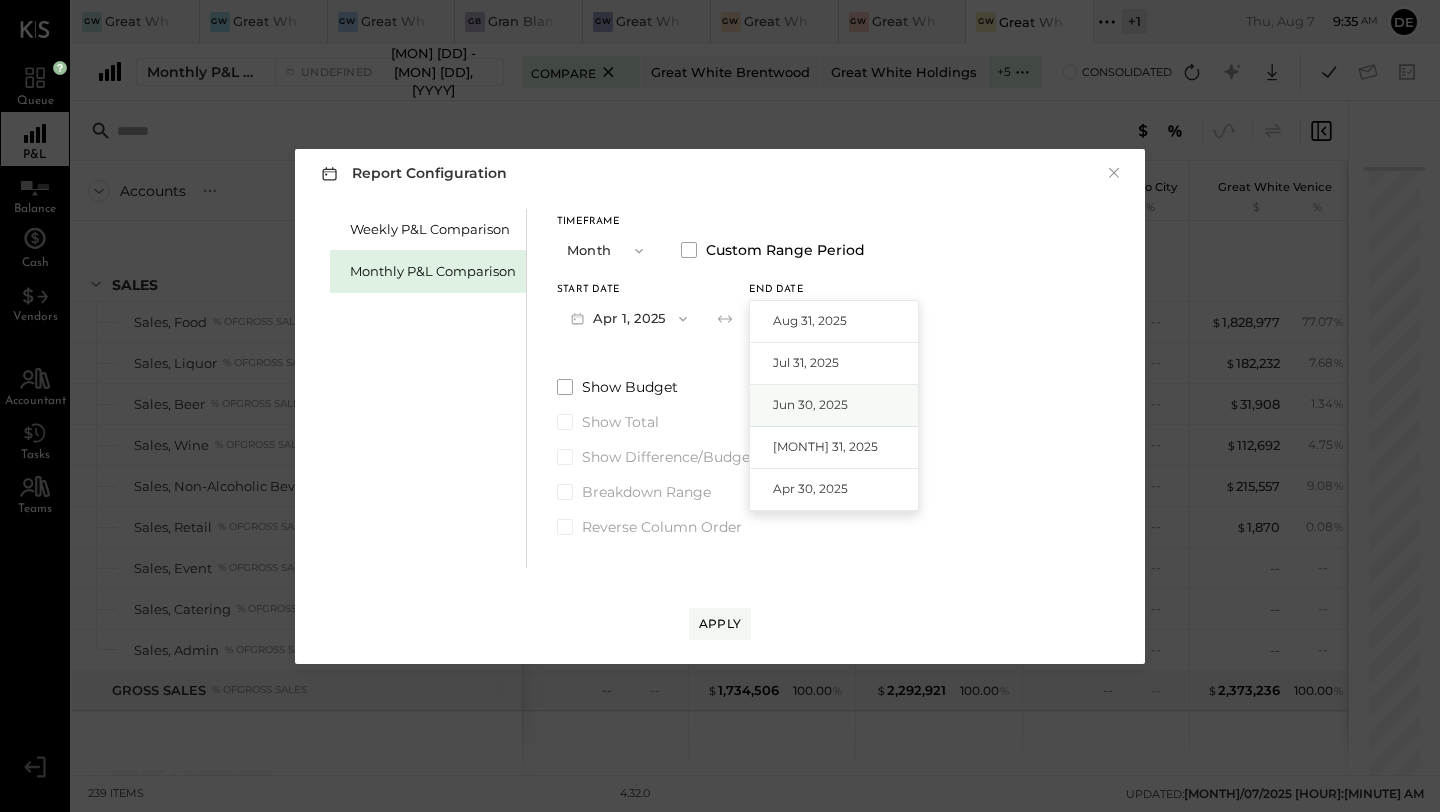drag, startPoint x: 802, startPoint y: 354, endPoint x: 808, endPoint y: 403, distance: 49.365982 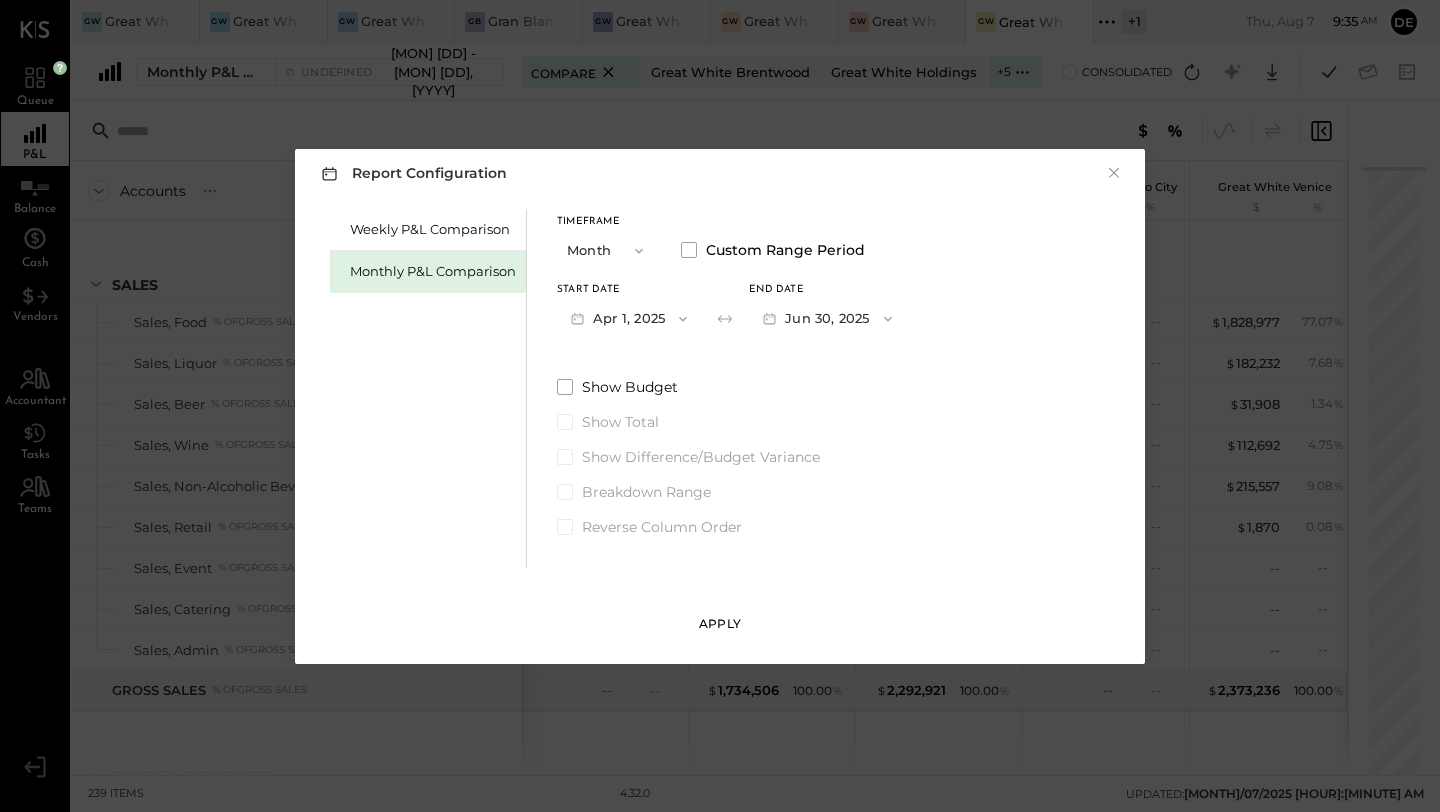 click on "Apply" at bounding box center (720, 623) 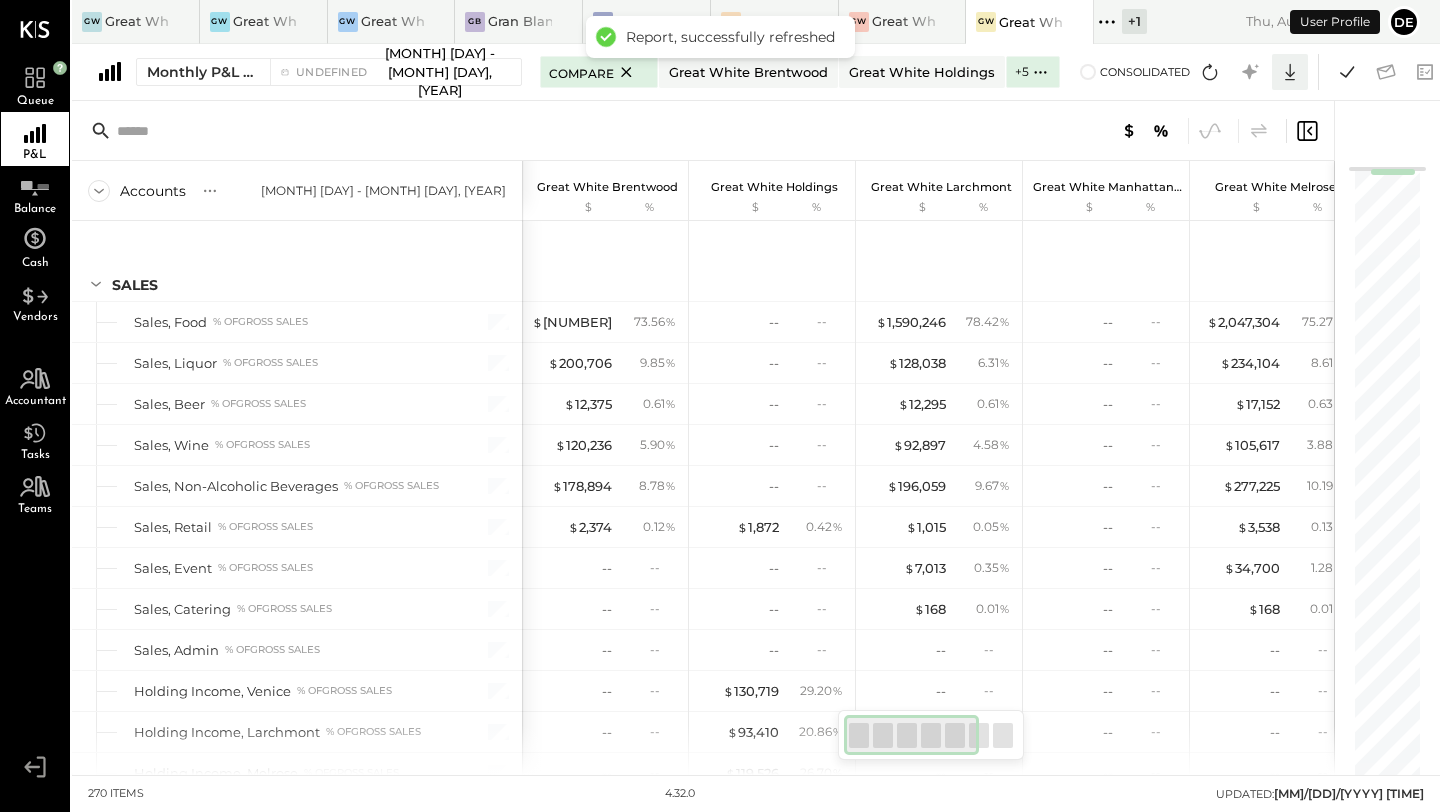click 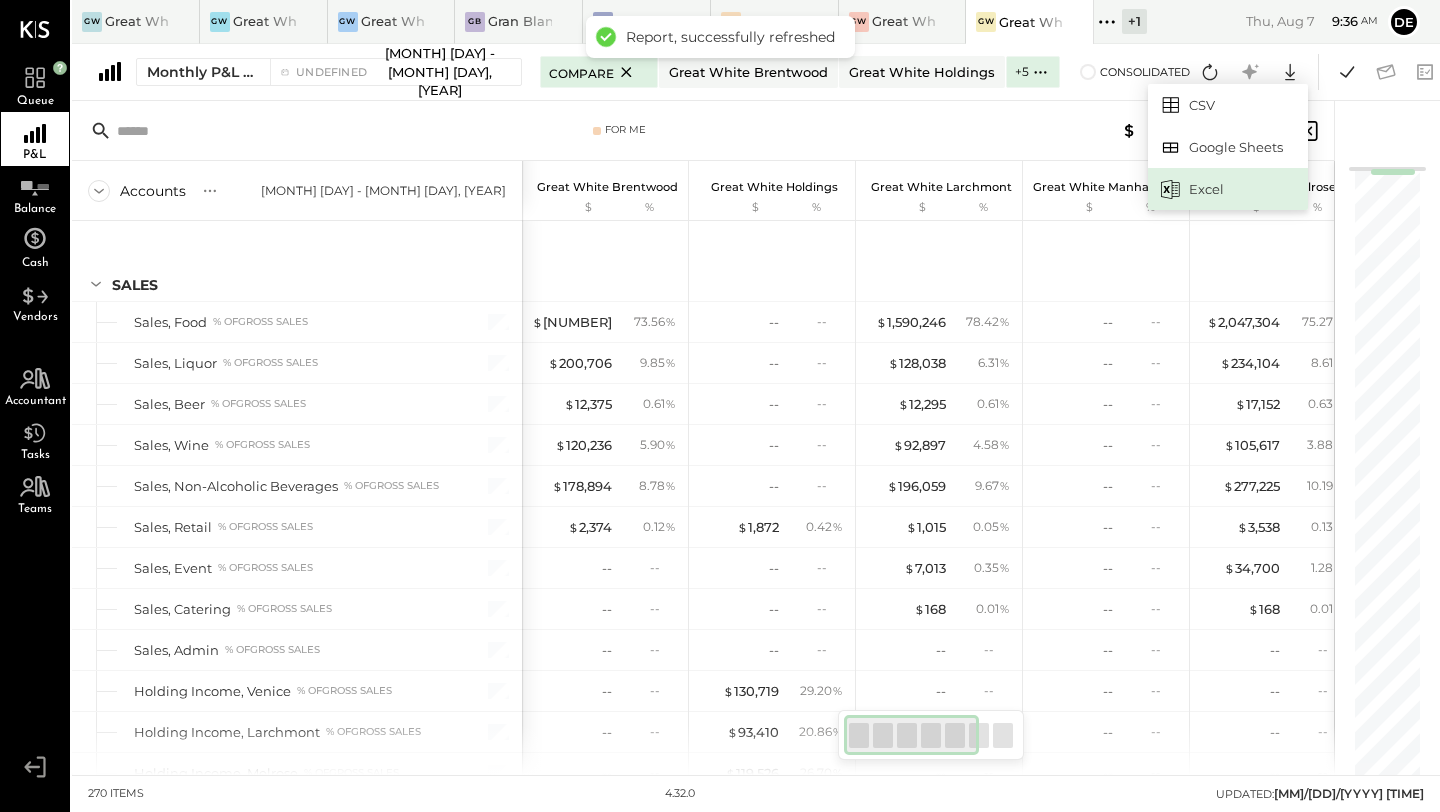 click on "Excel" at bounding box center (1228, 189) 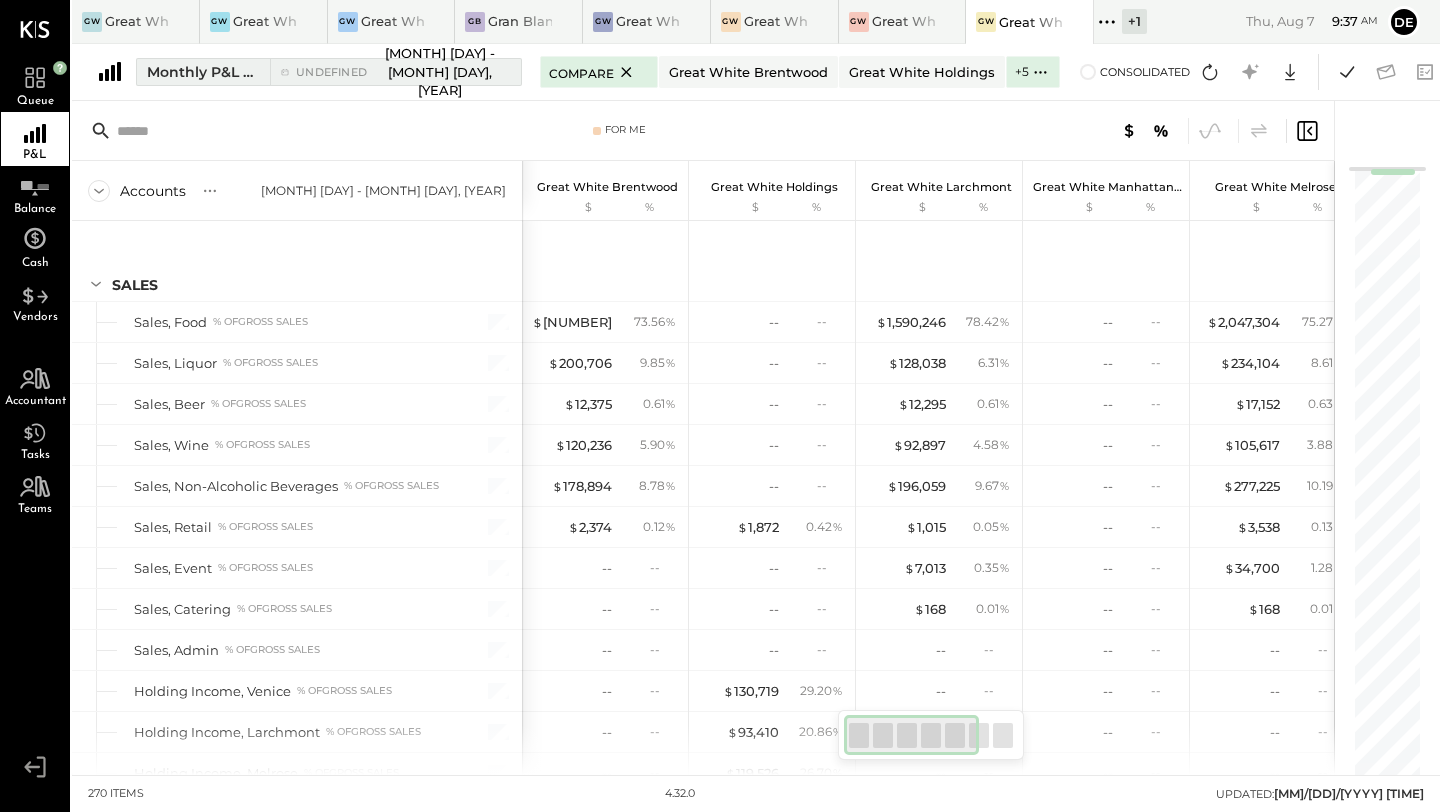 click on "[MONTH] [DAY] - [MONTH] [DAY], [YEAR]" at bounding box center [440, 72] 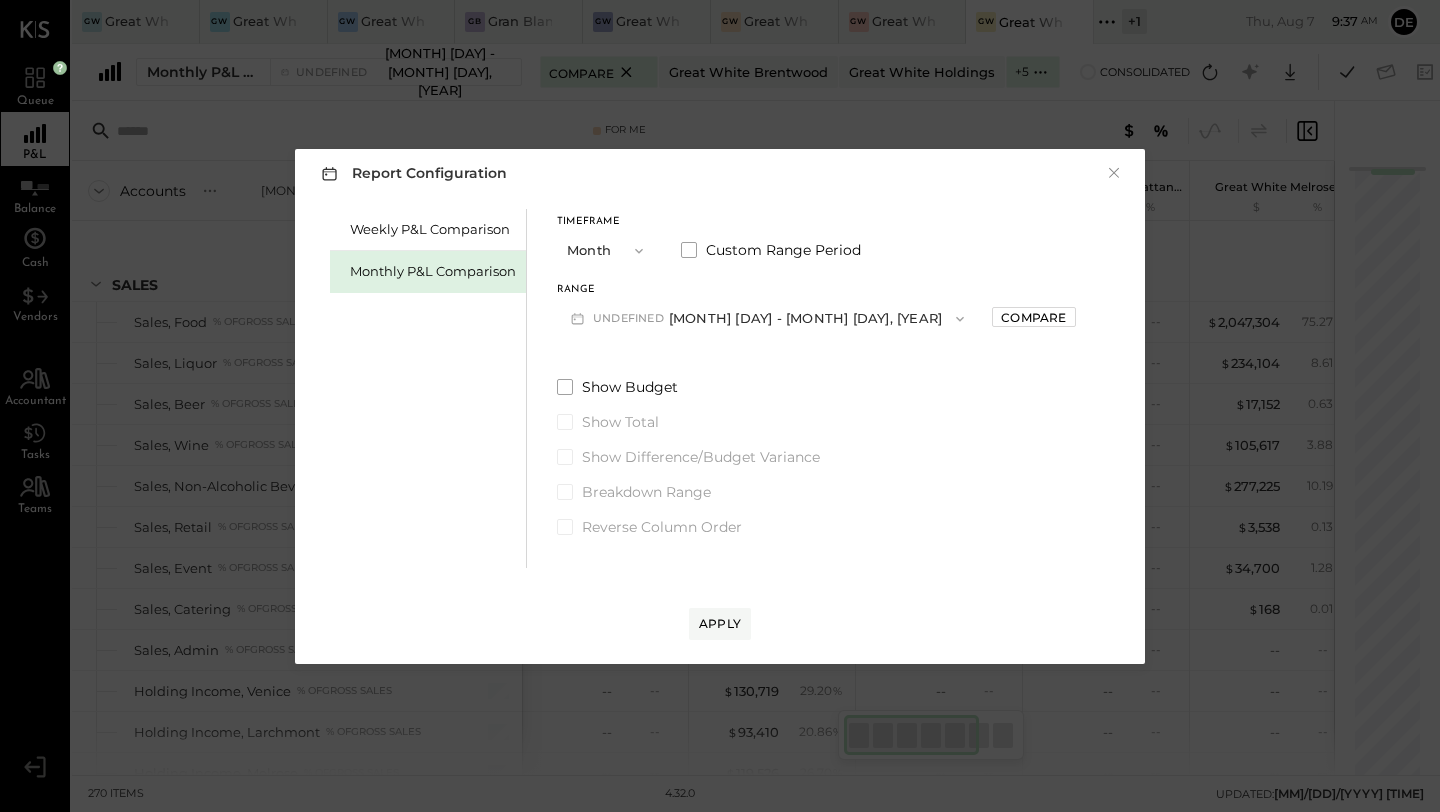 click at bounding box center [634, 251] 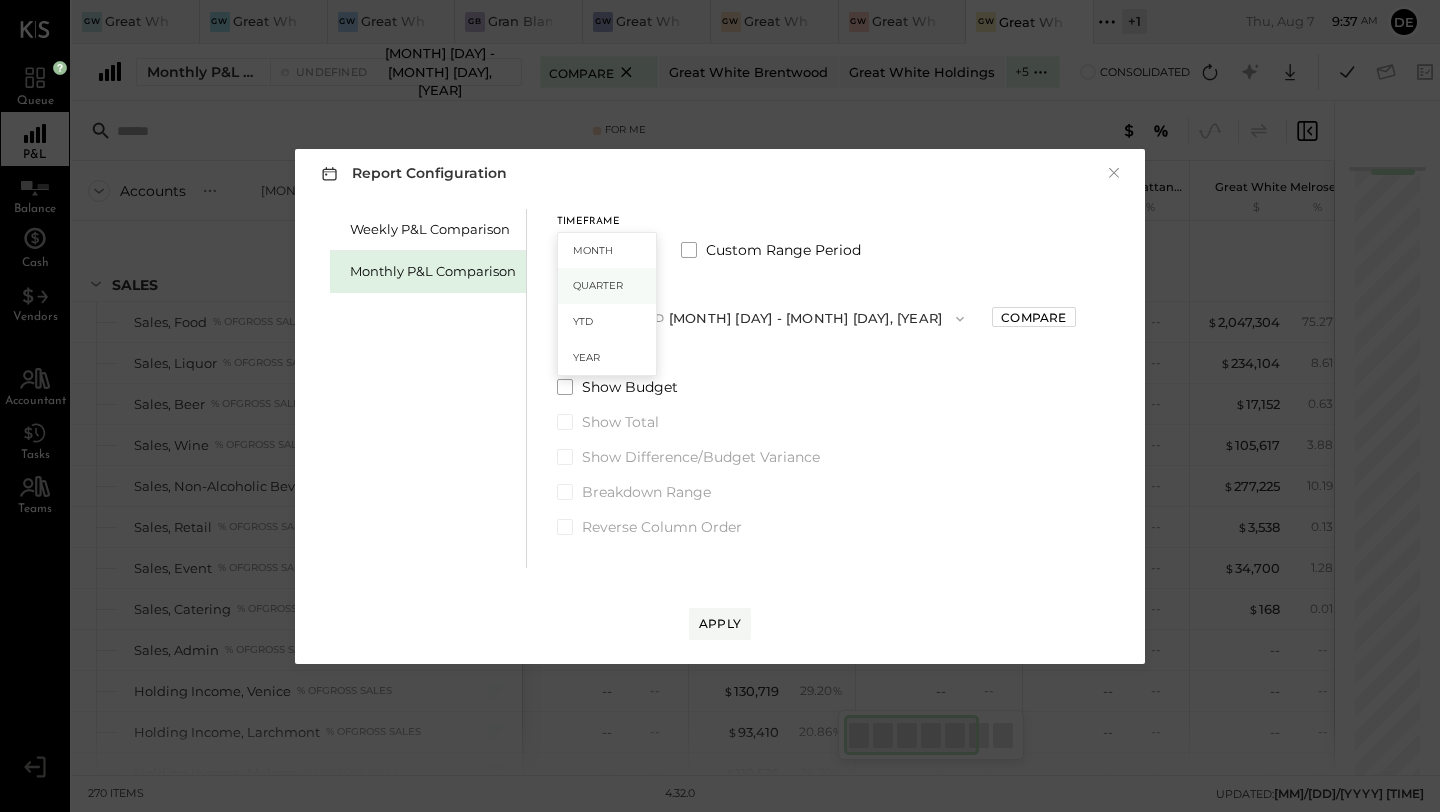 click on "Quarter" at bounding box center [598, 285] 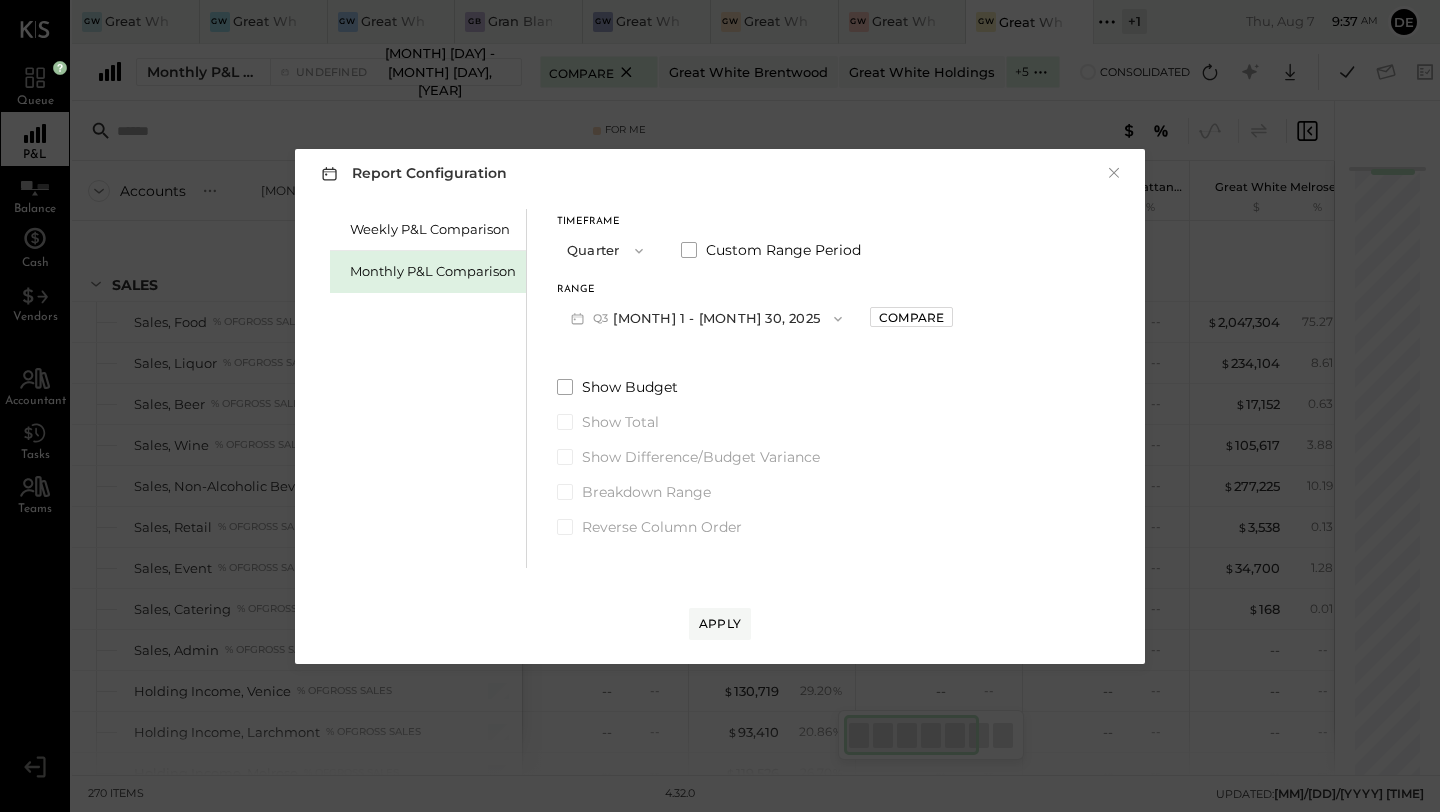click on "Q3 [MONTH] 1 - Sep 30, 2025" at bounding box center (706, 318) 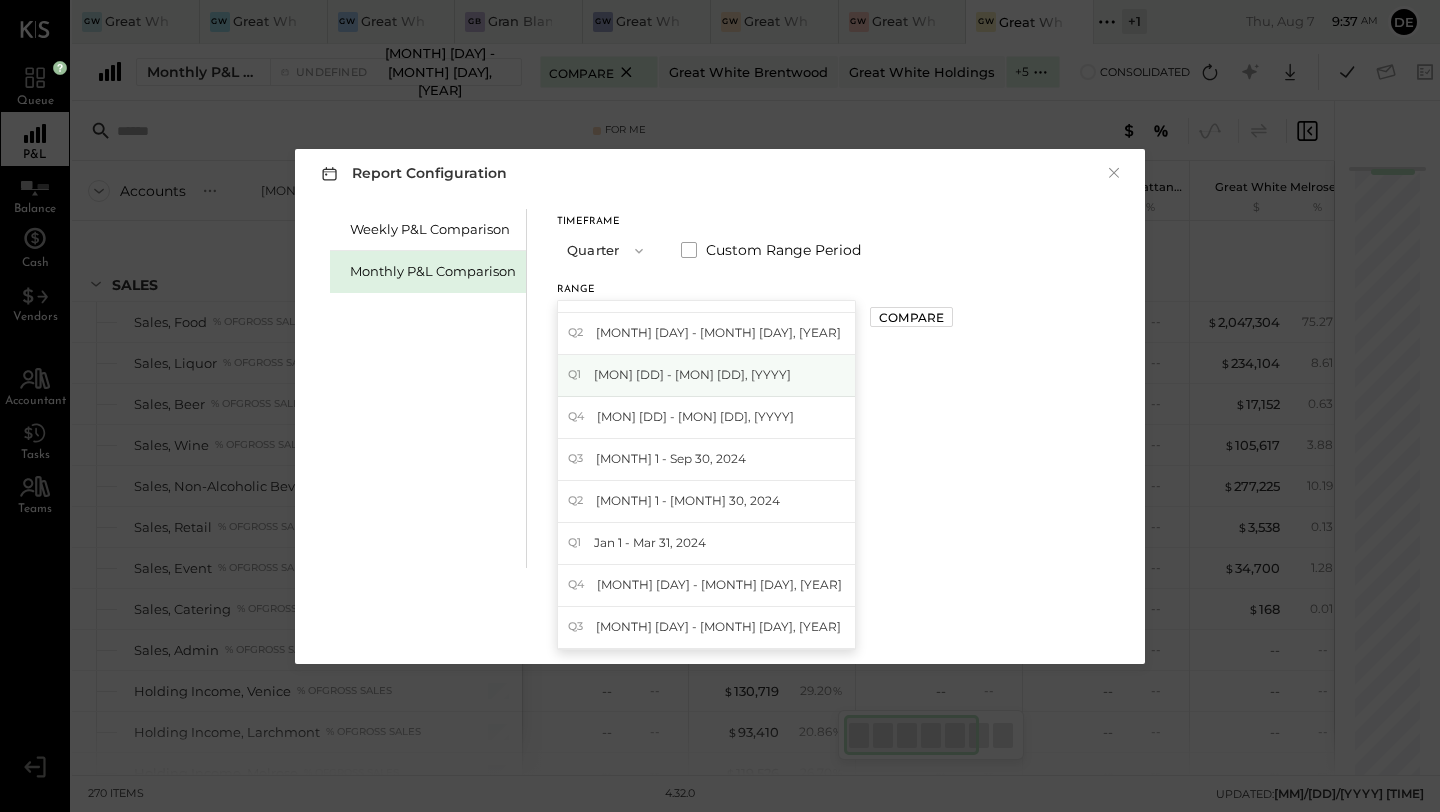 scroll, scrollTop: 32, scrollLeft: 0, axis: vertical 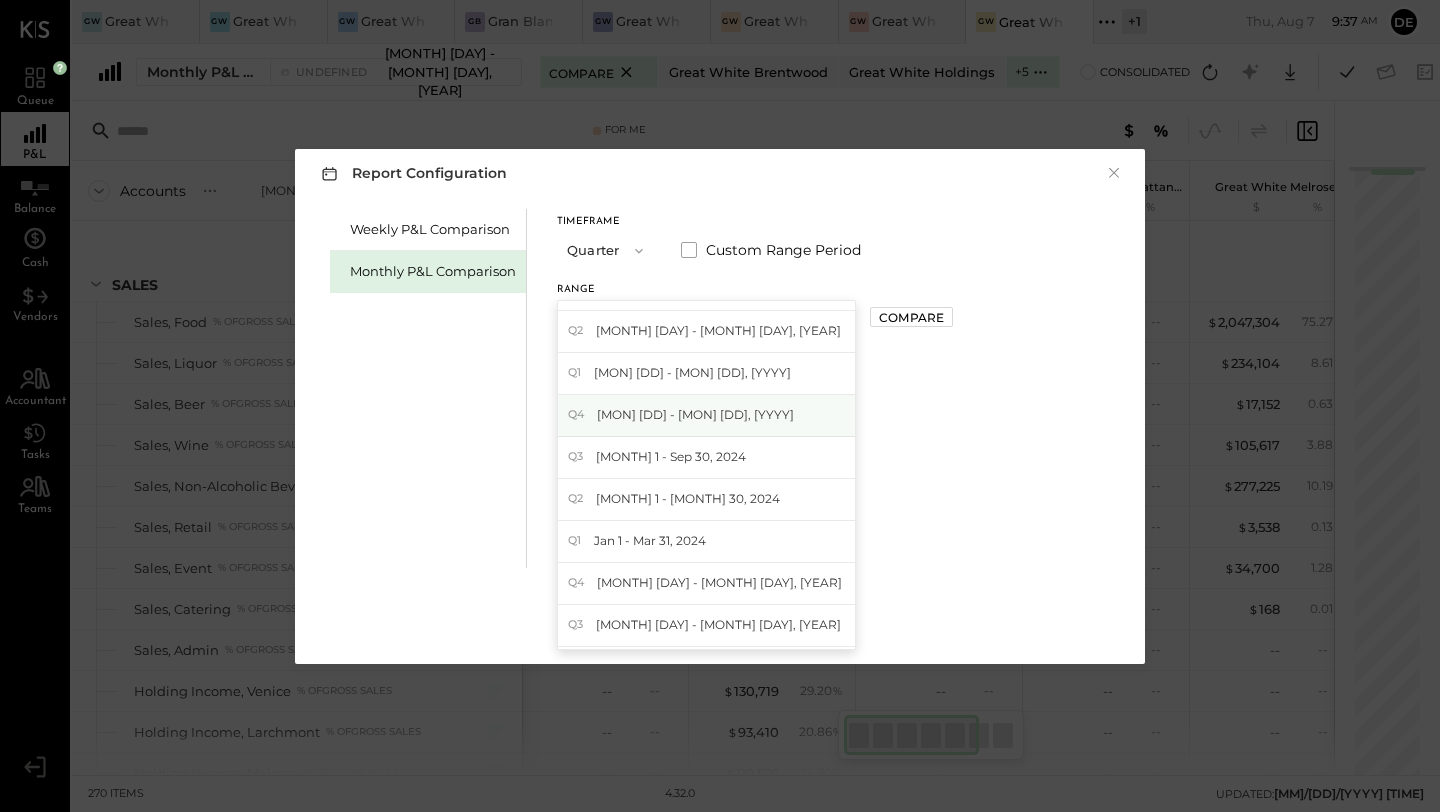 click on "[MON] [DD] - [MON] [DD], [YYYY]" at bounding box center [695, 414] 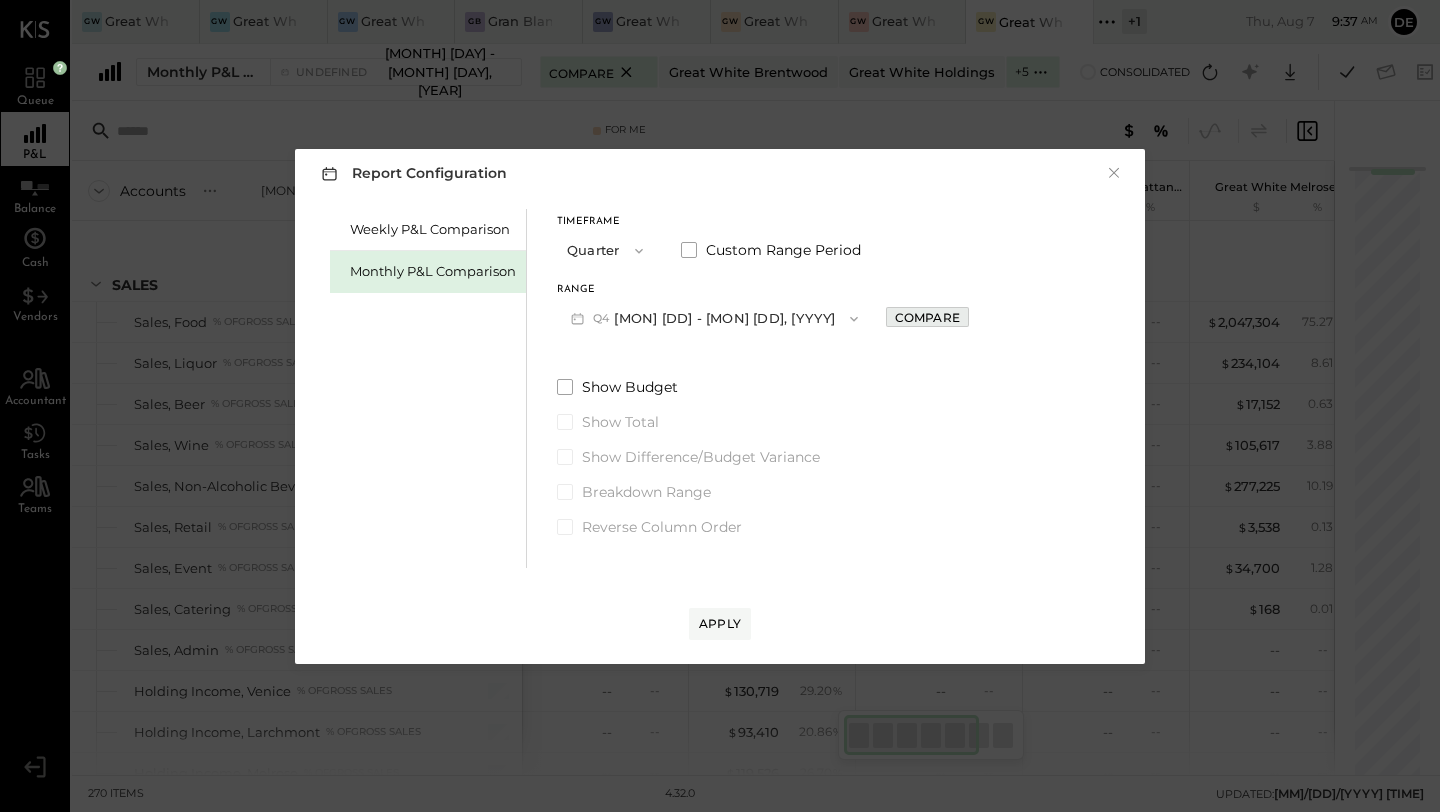 click on "Compare" at bounding box center (927, 317) 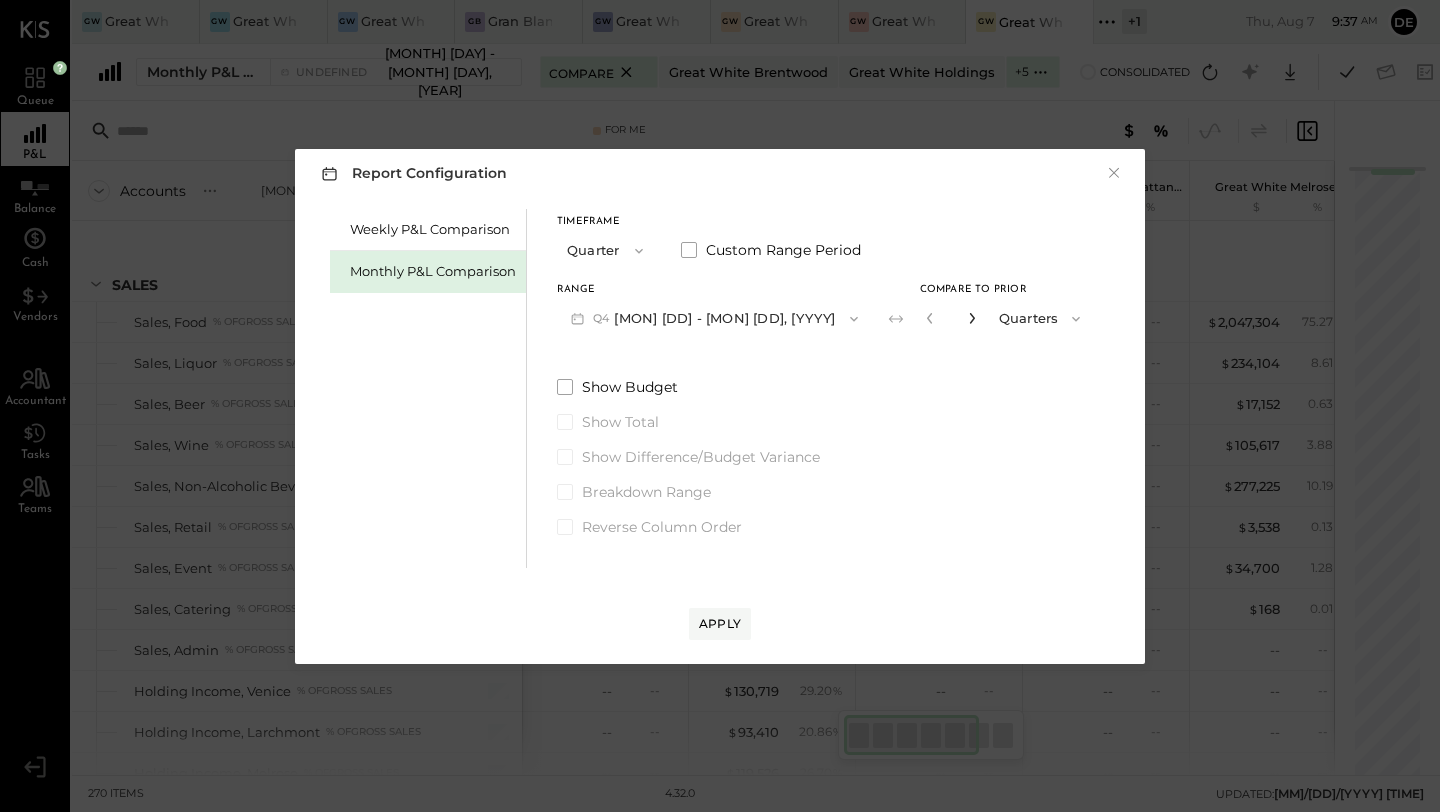 click 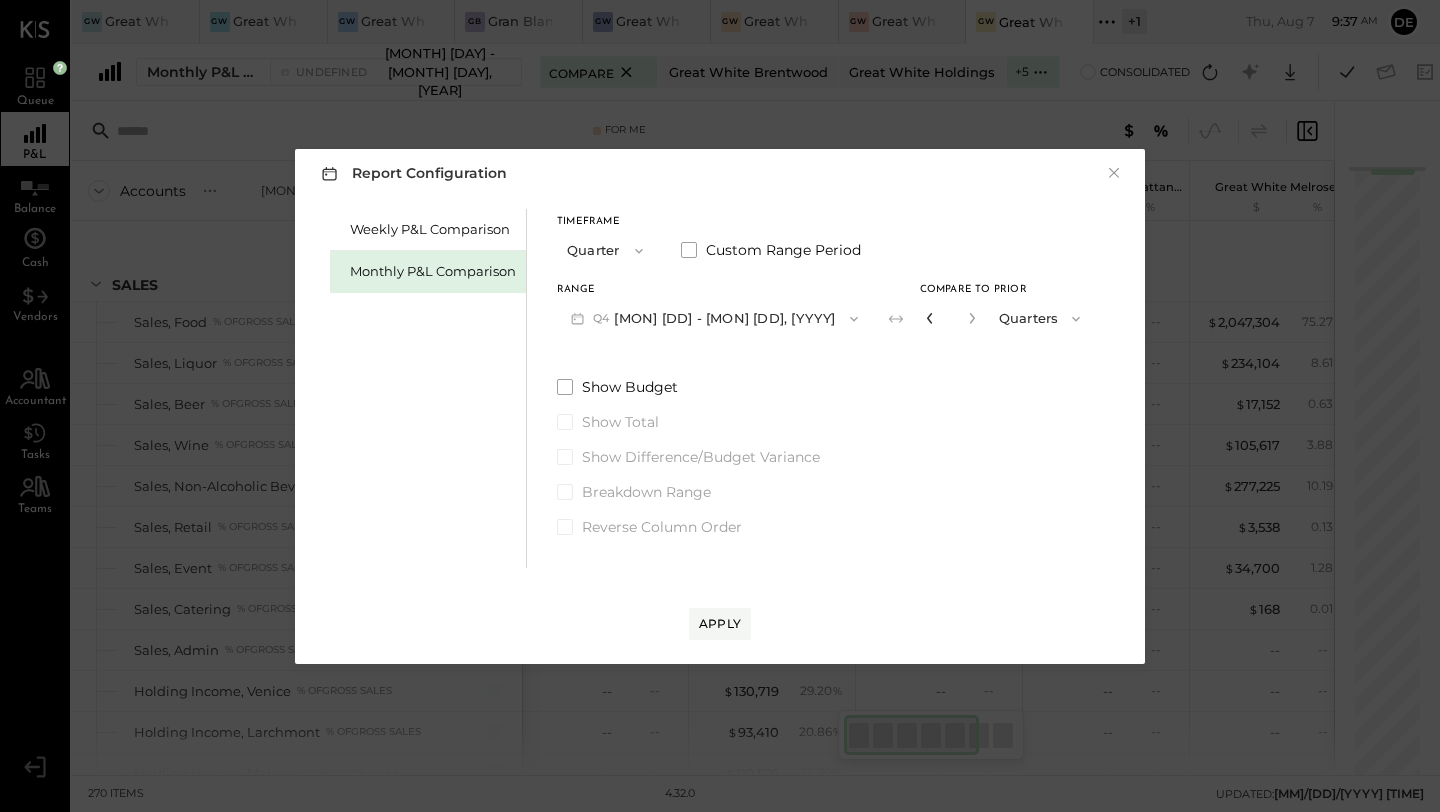click 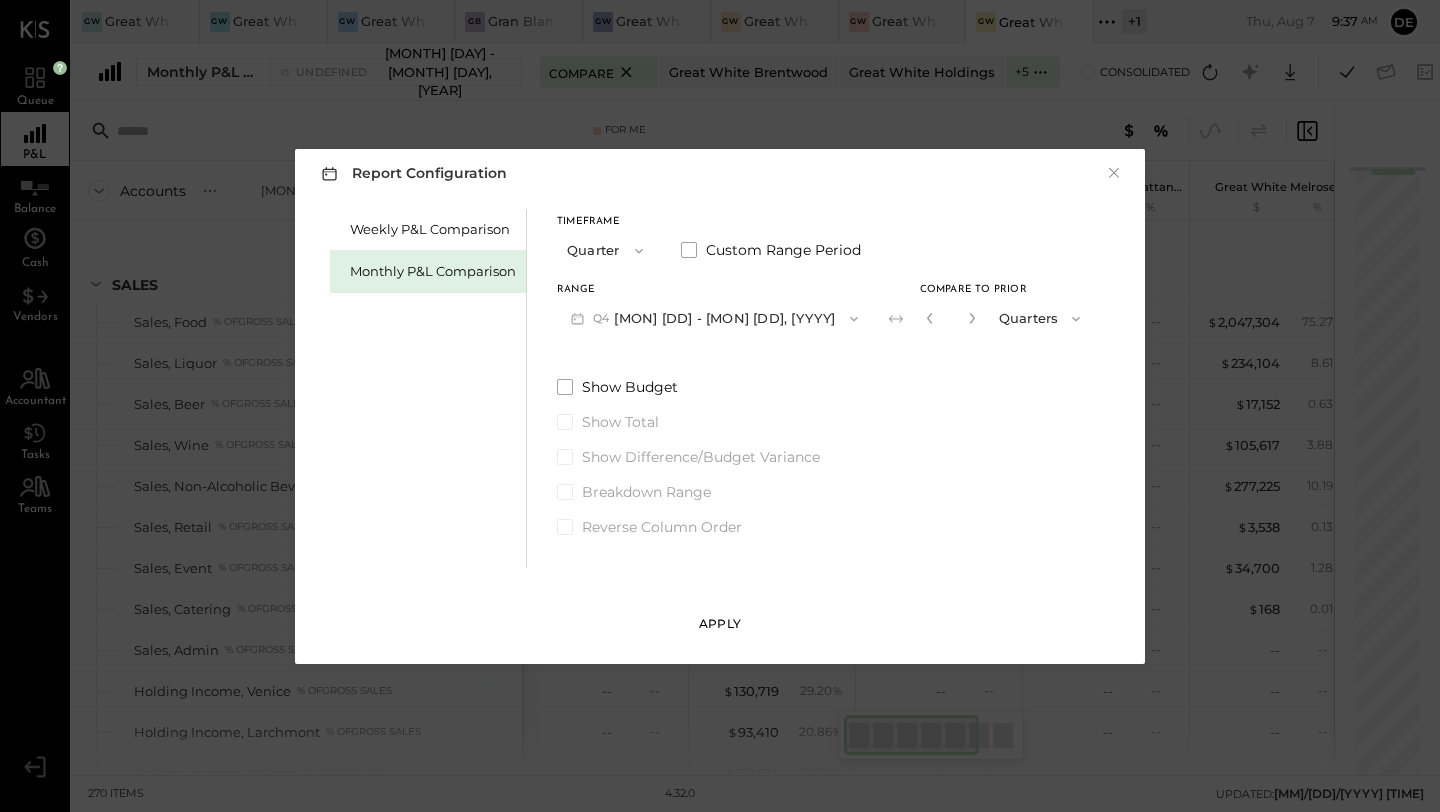 click on "Apply" at bounding box center [720, 624] 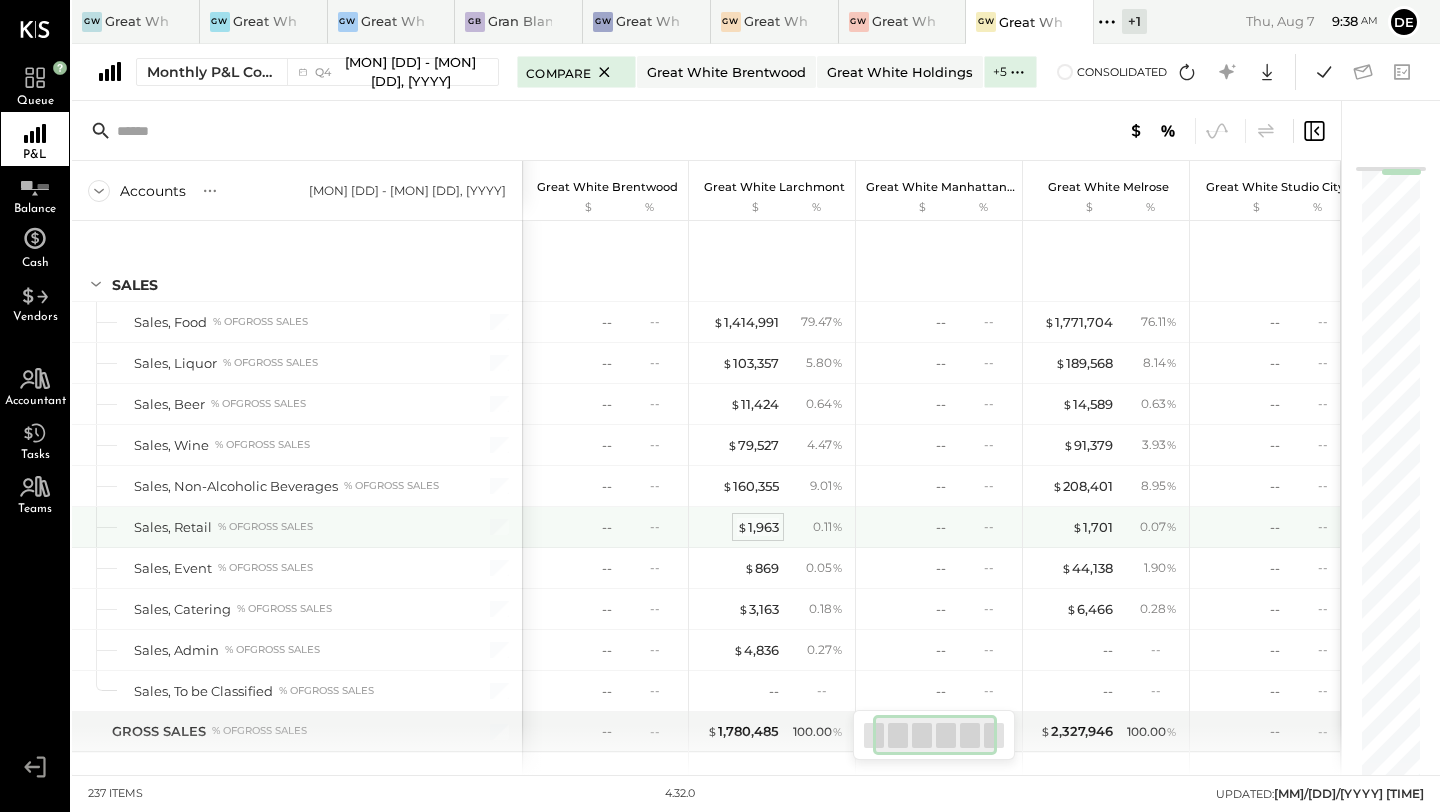 scroll, scrollTop: 0, scrollLeft: 148, axis: horizontal 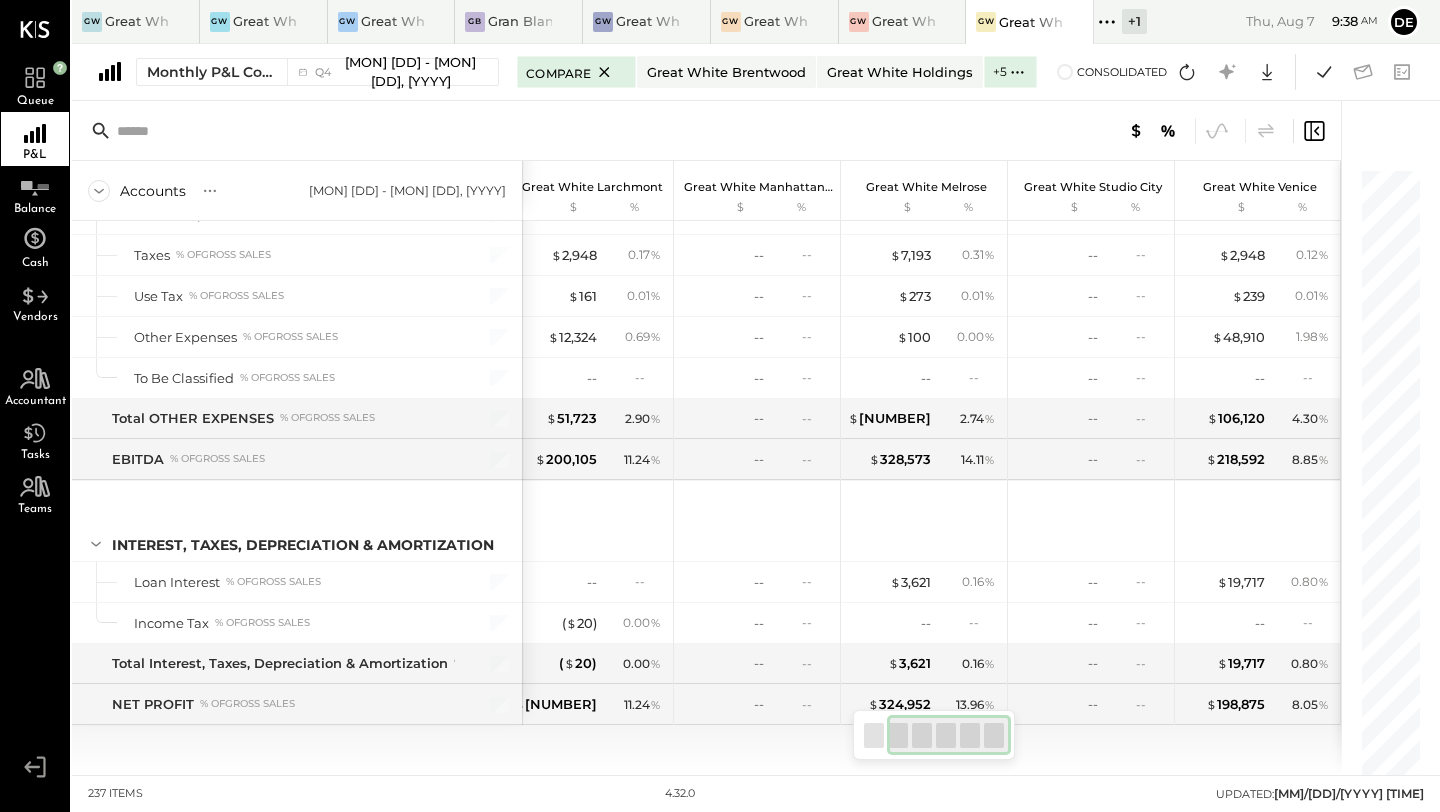 click at bounding box center (874, 735) 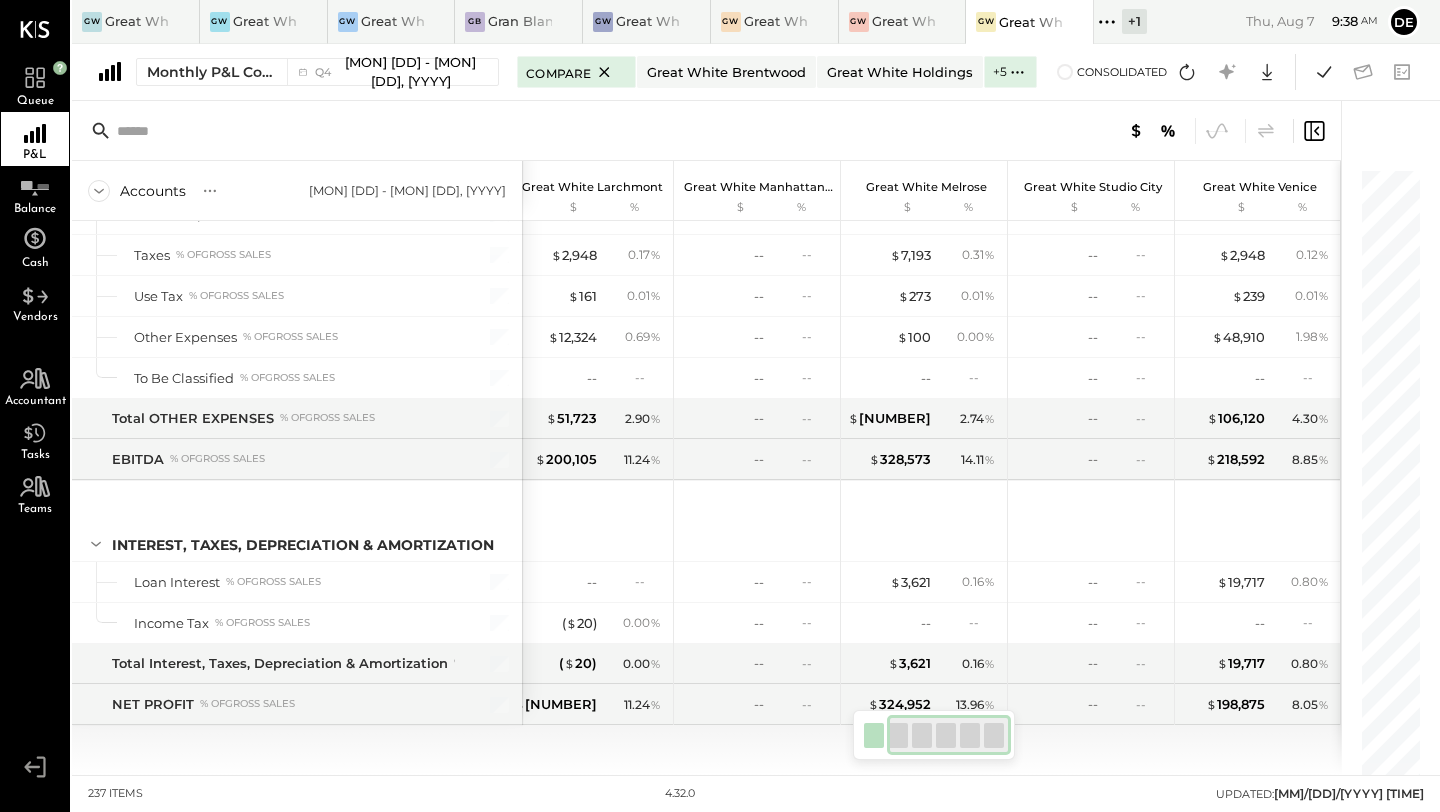 click at bounding box center [874, 735] 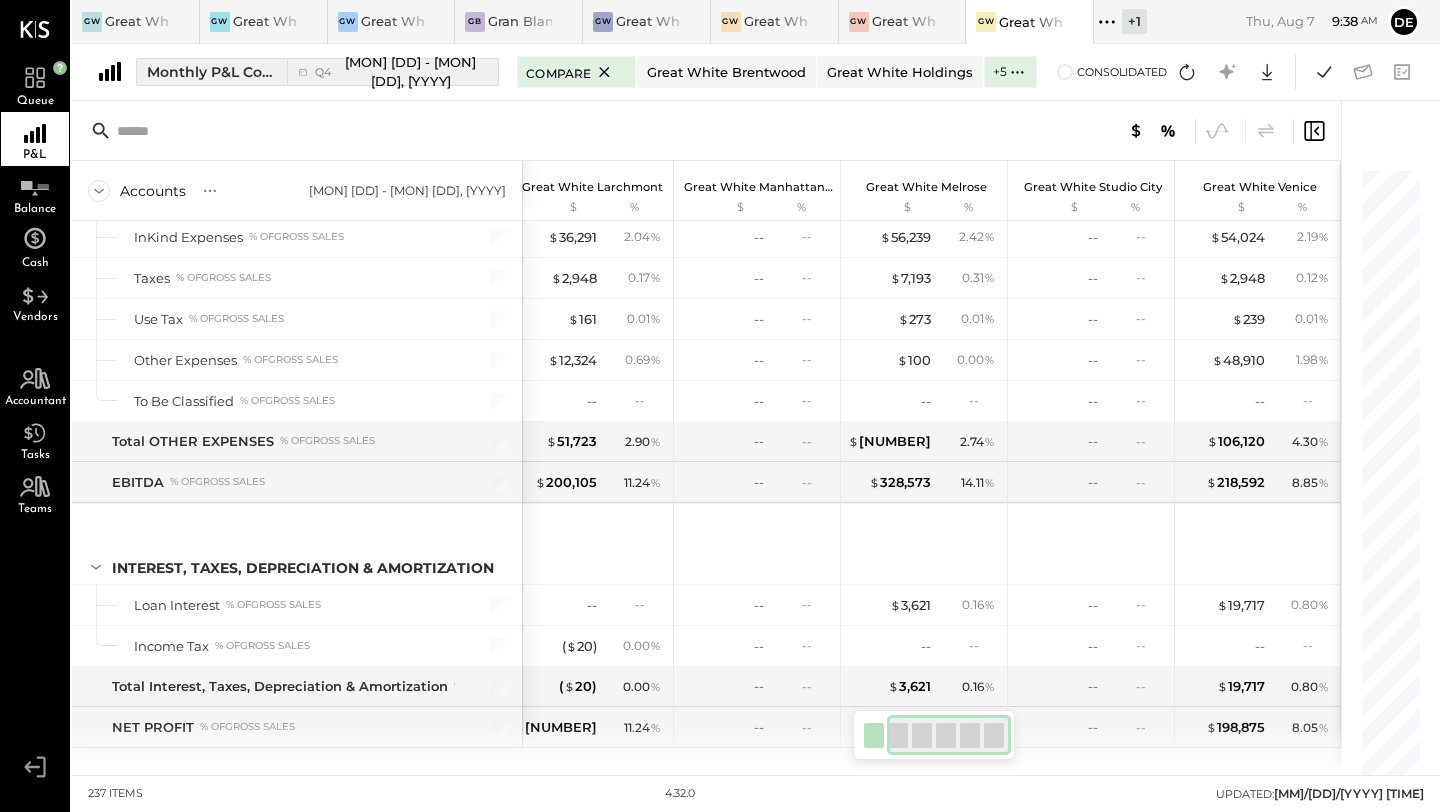 click on "[MON] [DD] - [MON] [DD], [YYYY]" at bounding box center (410, 71) 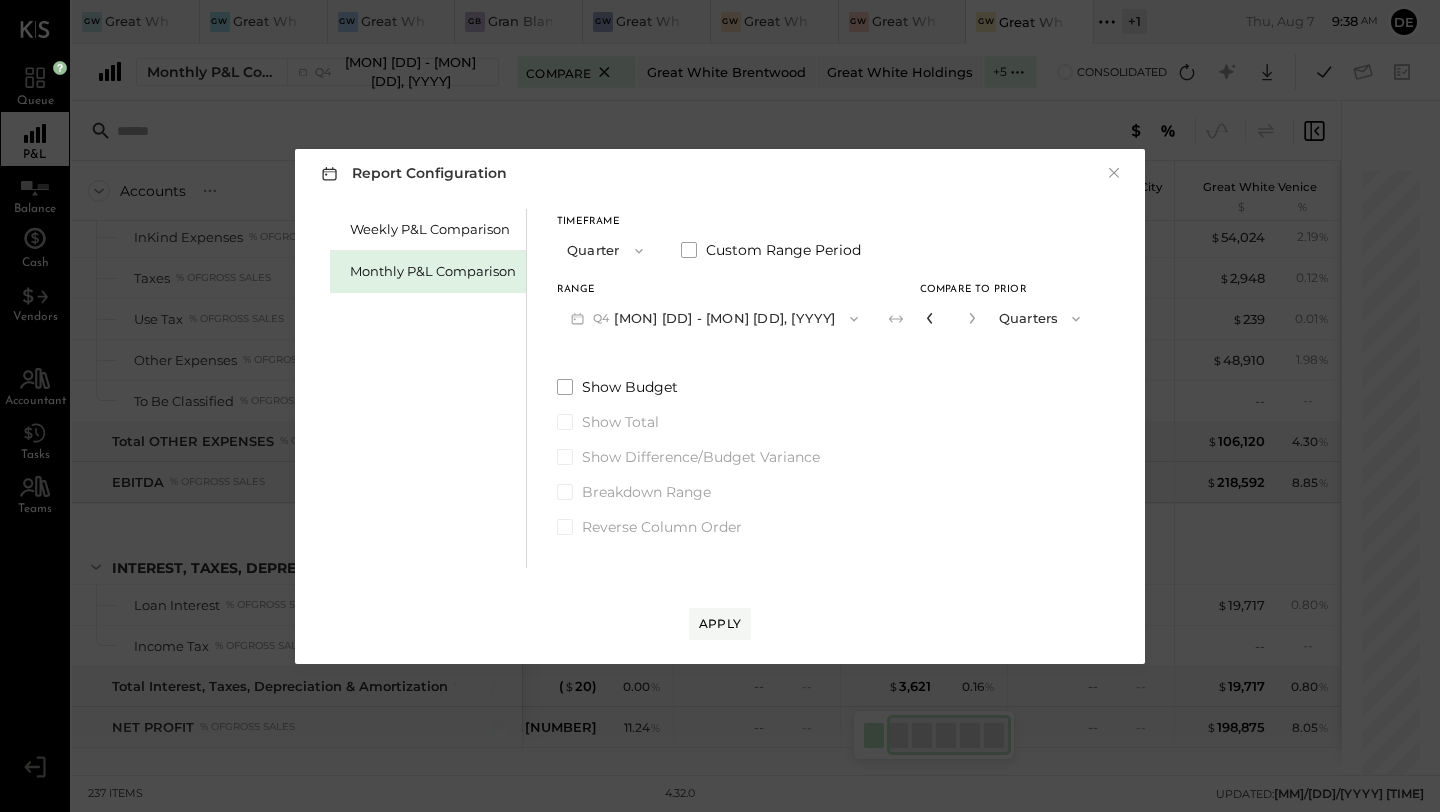 click 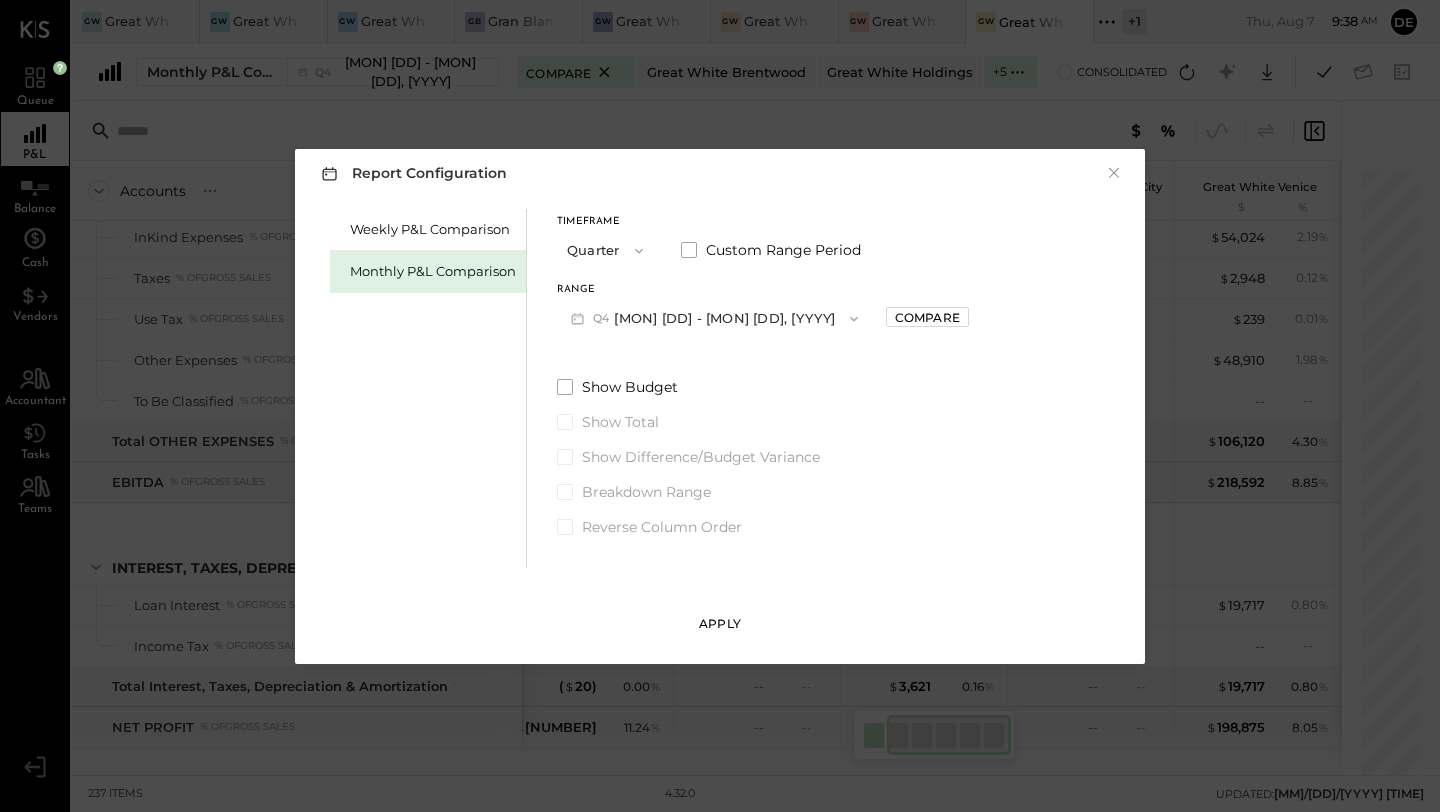 click on "Apply" at bounding box center [720, 623] 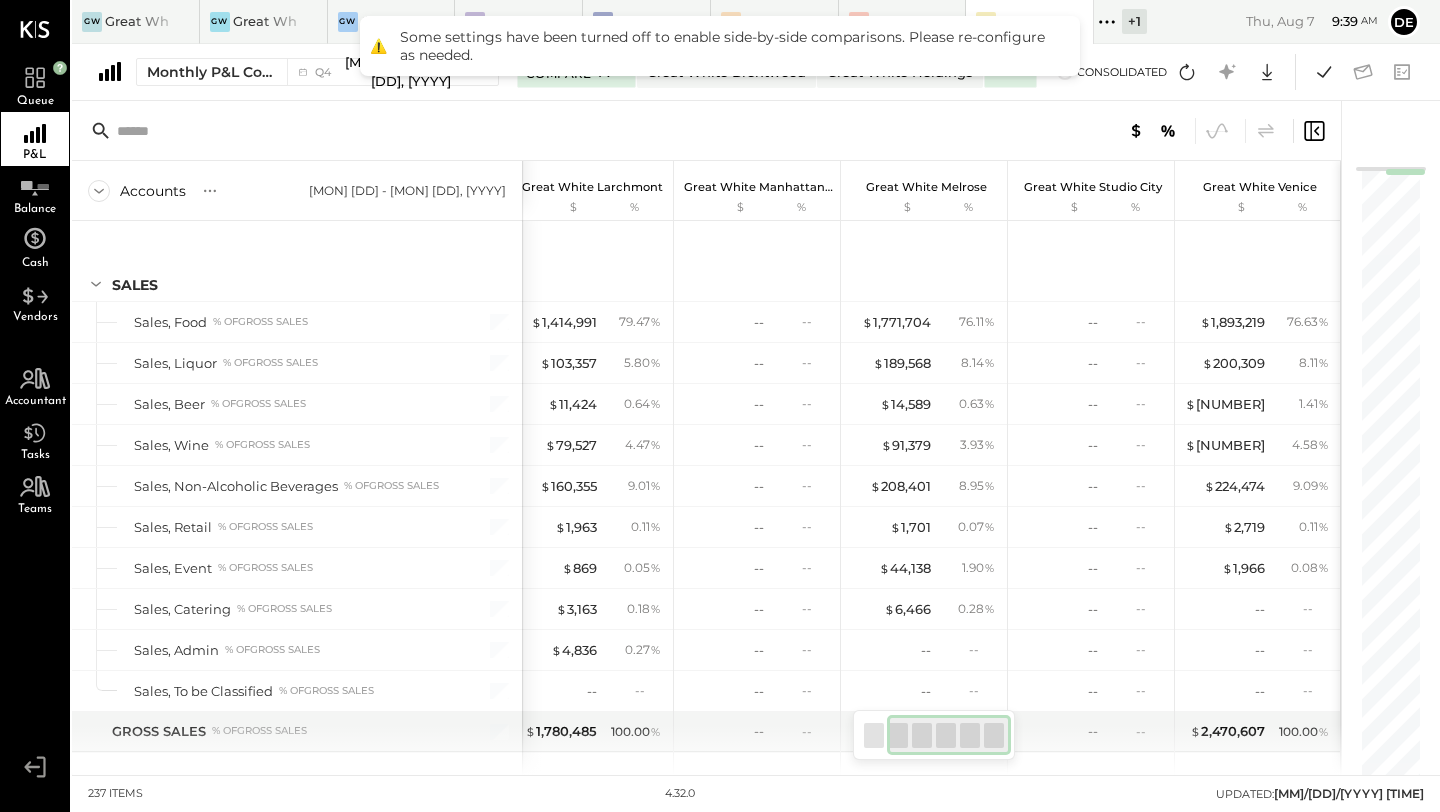 click at bounding box center [706, 131] 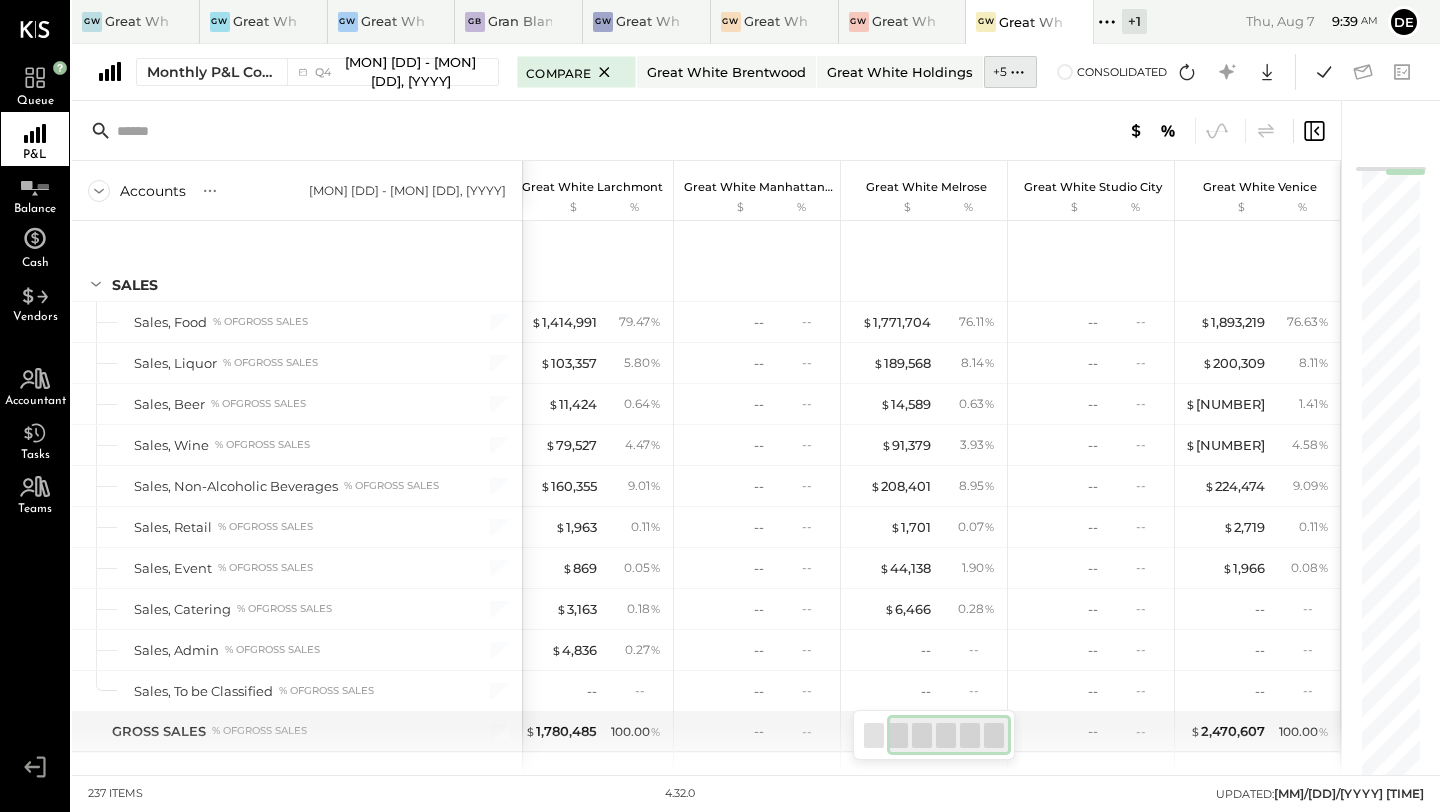 click on "+ 5" at bounding box center [1000, 71] 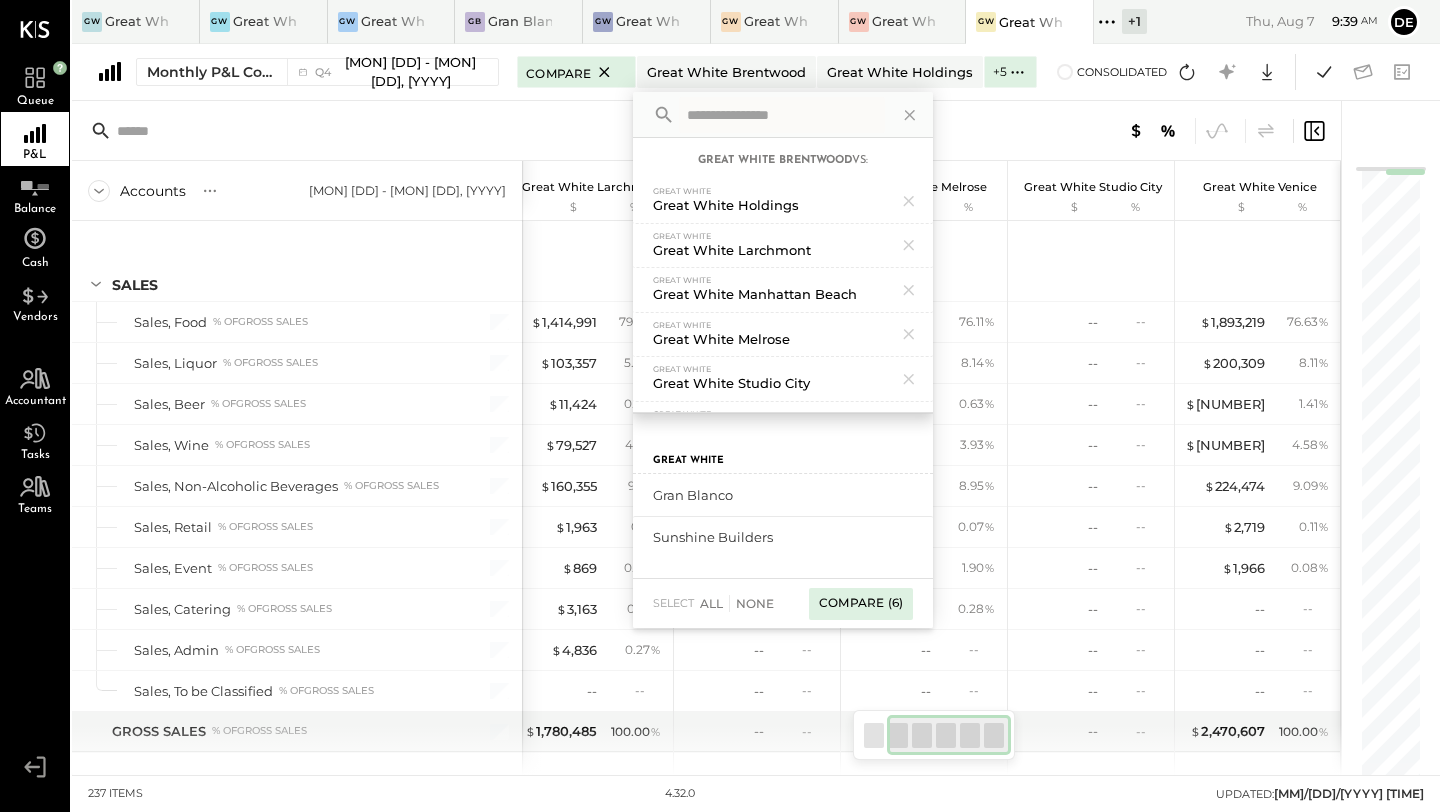 click on "Compare (6)" at bounding box center [861, 604] 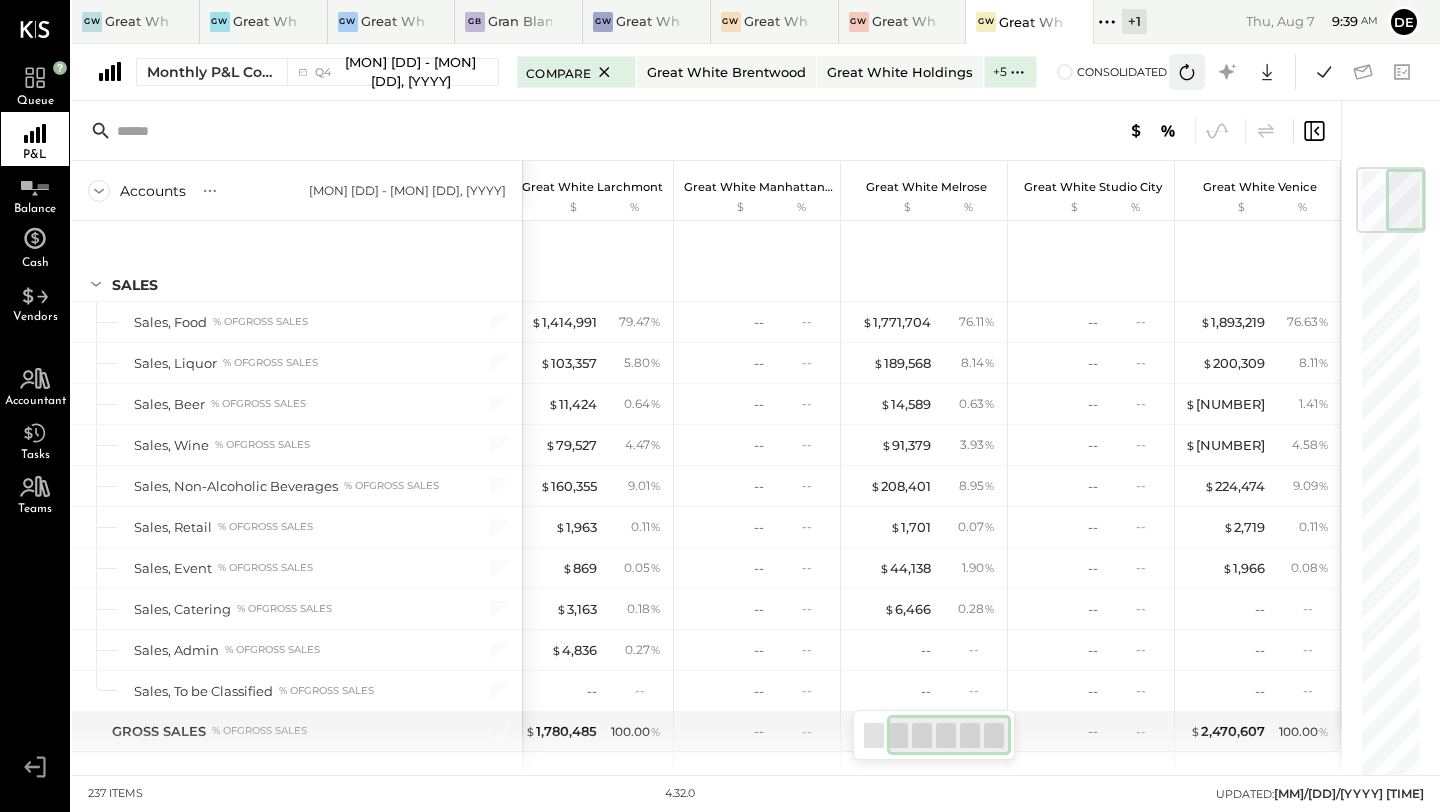 click 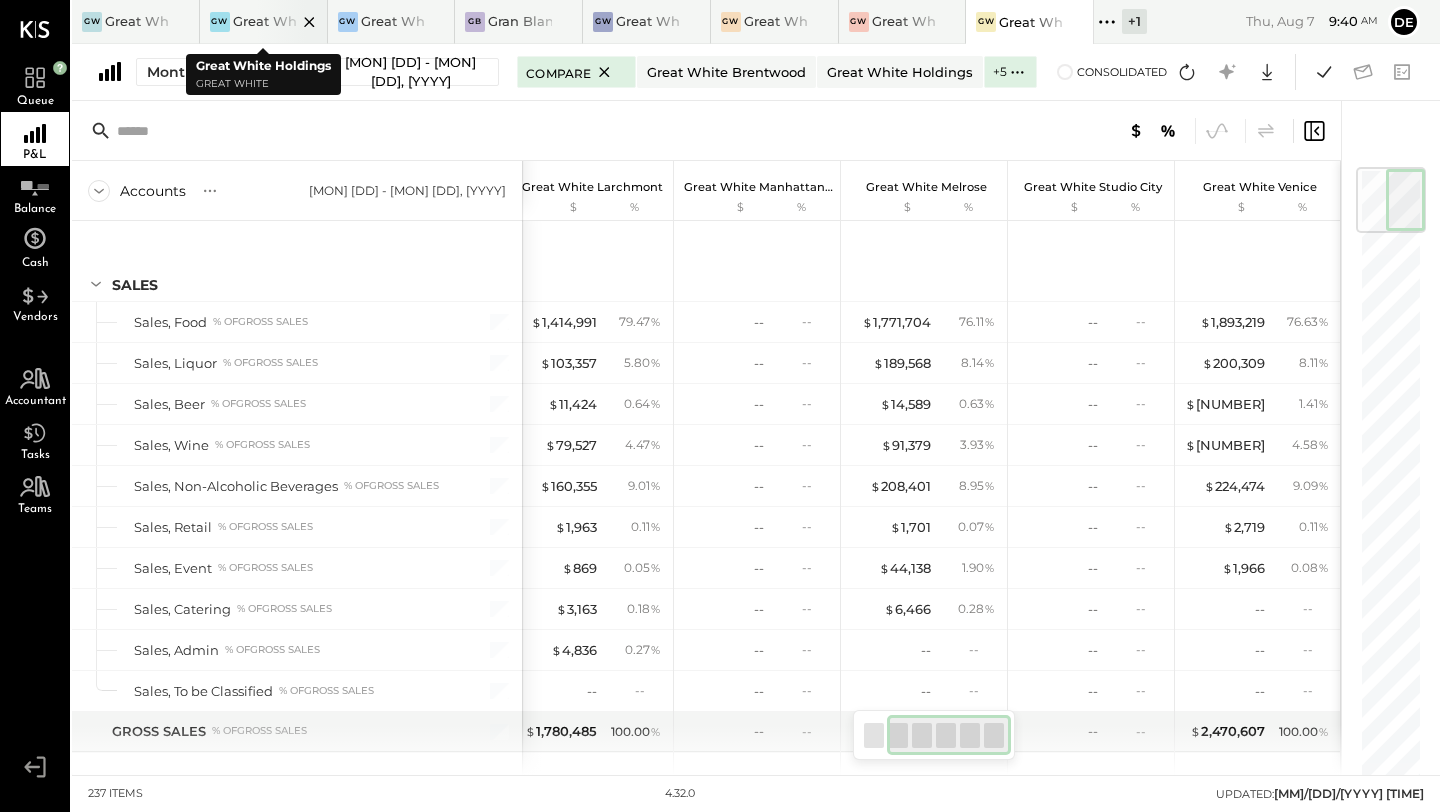 click at bounding box center (292, 21) 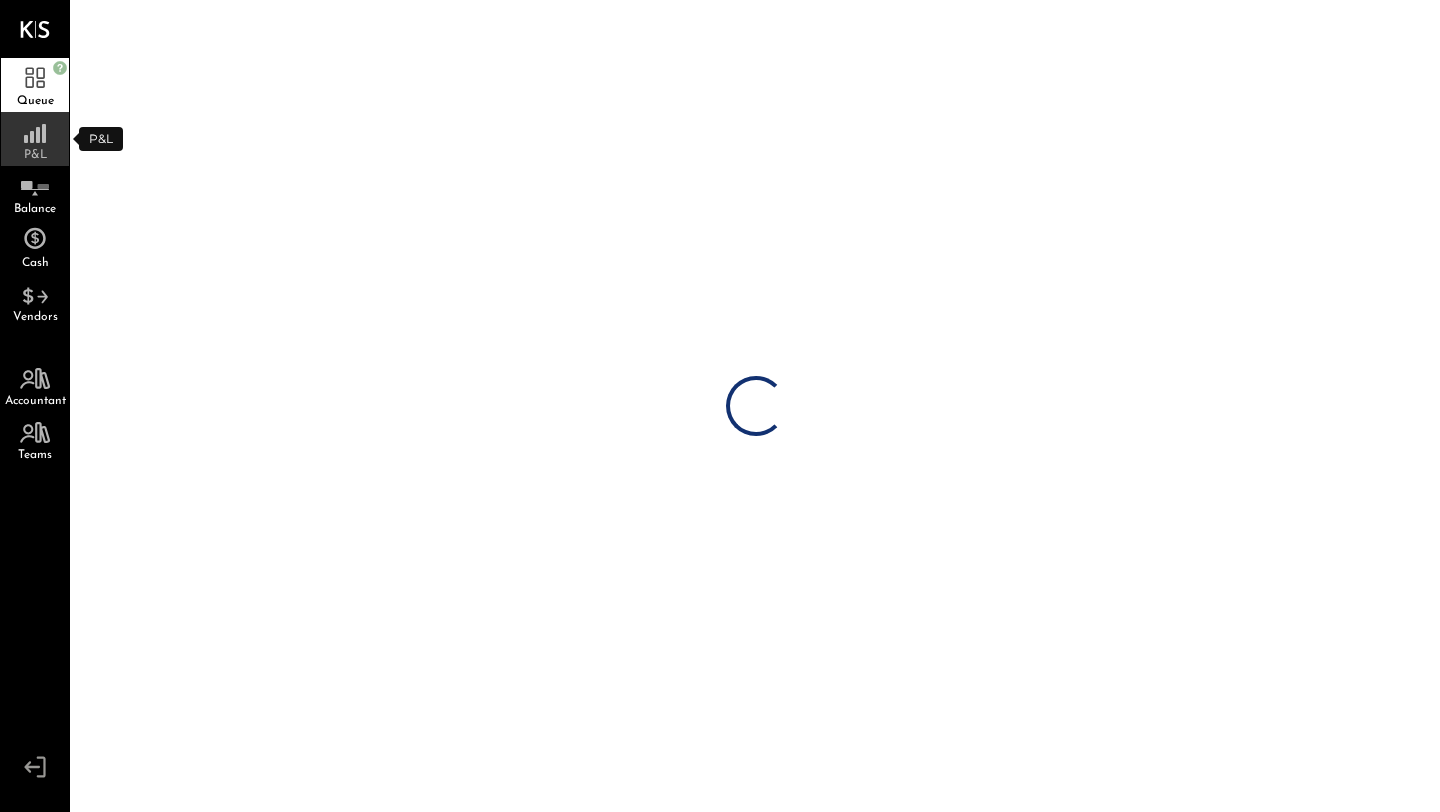 click 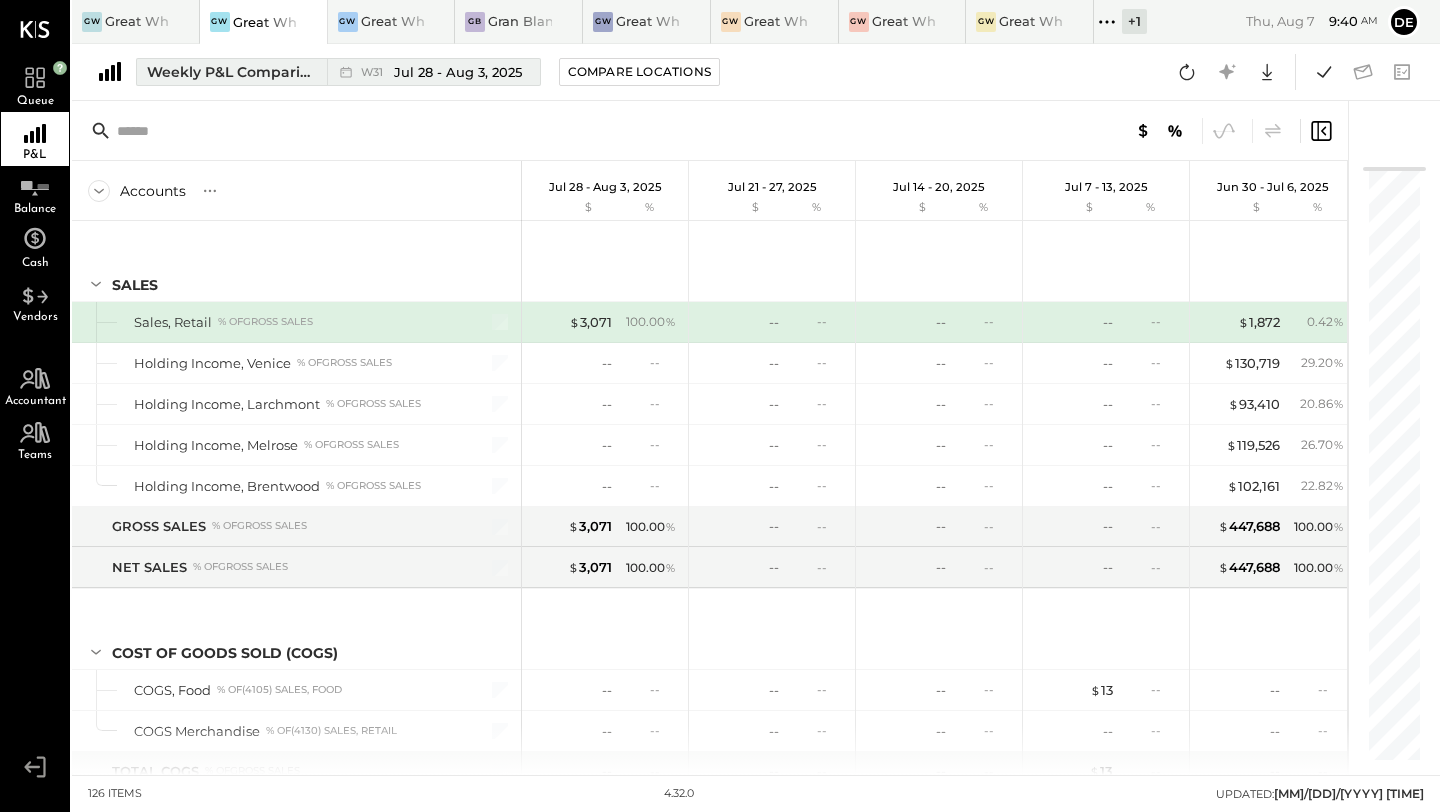 click on "Jul 28 - Aug 3, 2025" at bounding box center (458, 72) 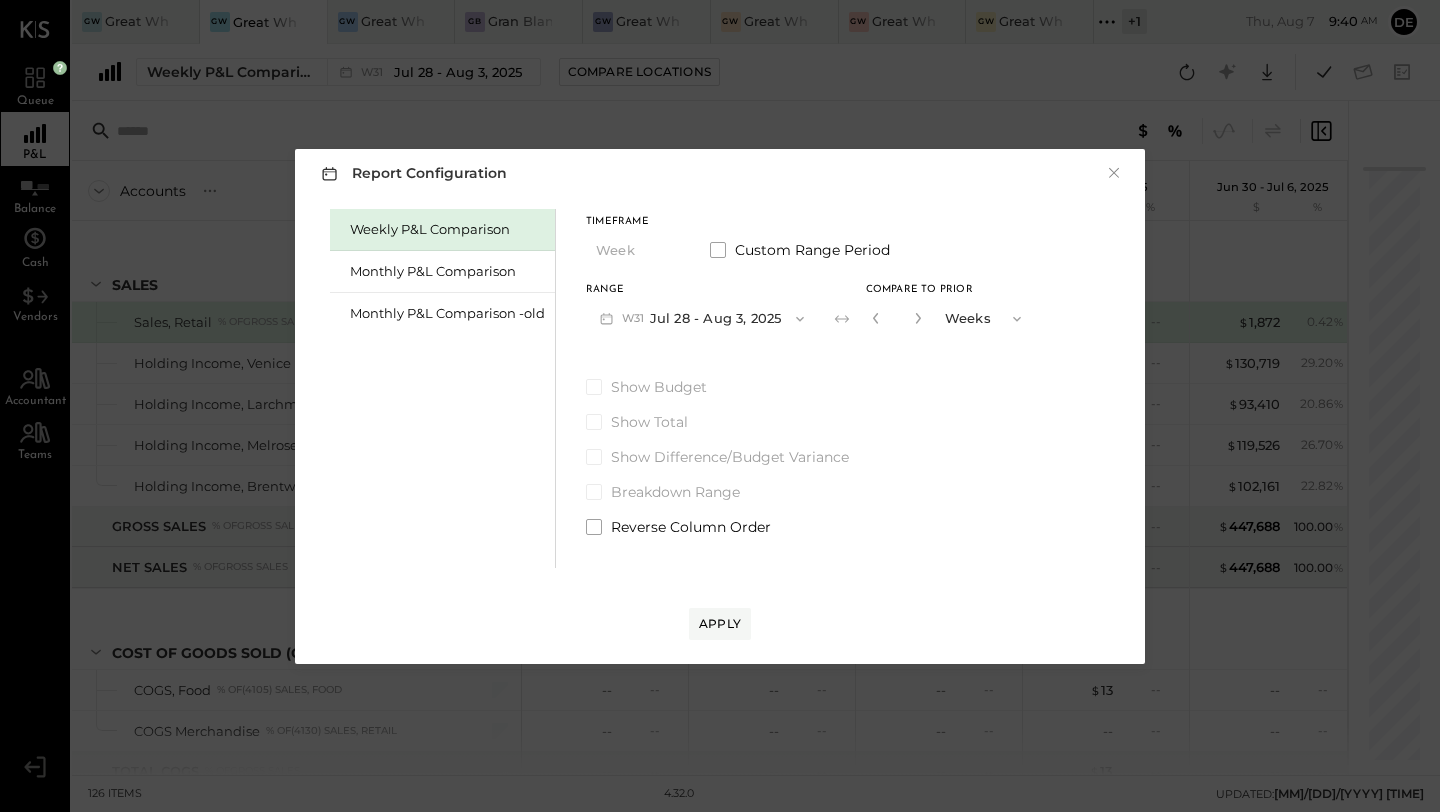 click on "W31 Jul 28 - Aug 3, 2025" at bounding box center (702, 318) 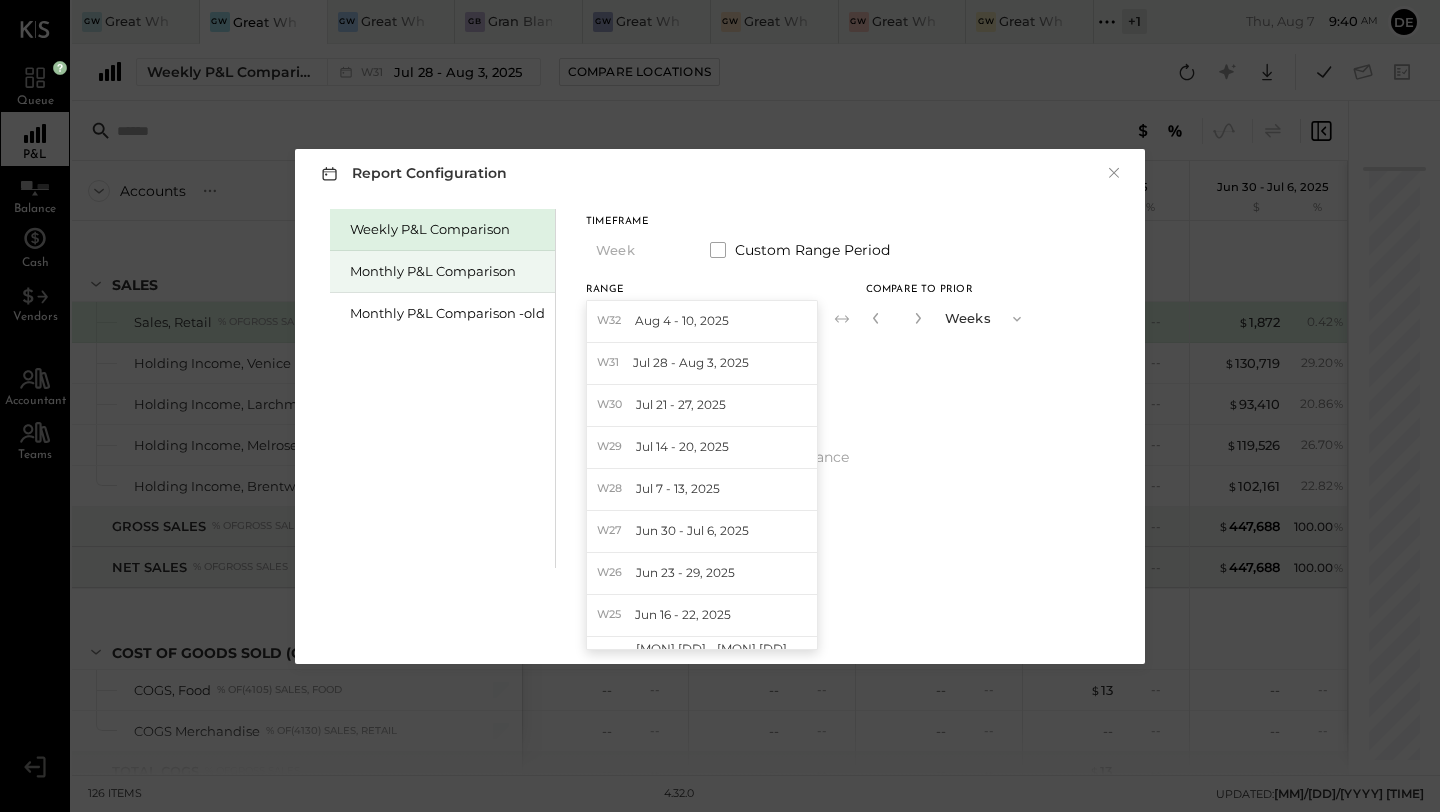 click on "Monthly P&L Comparison" at bounding box center (447, 271) 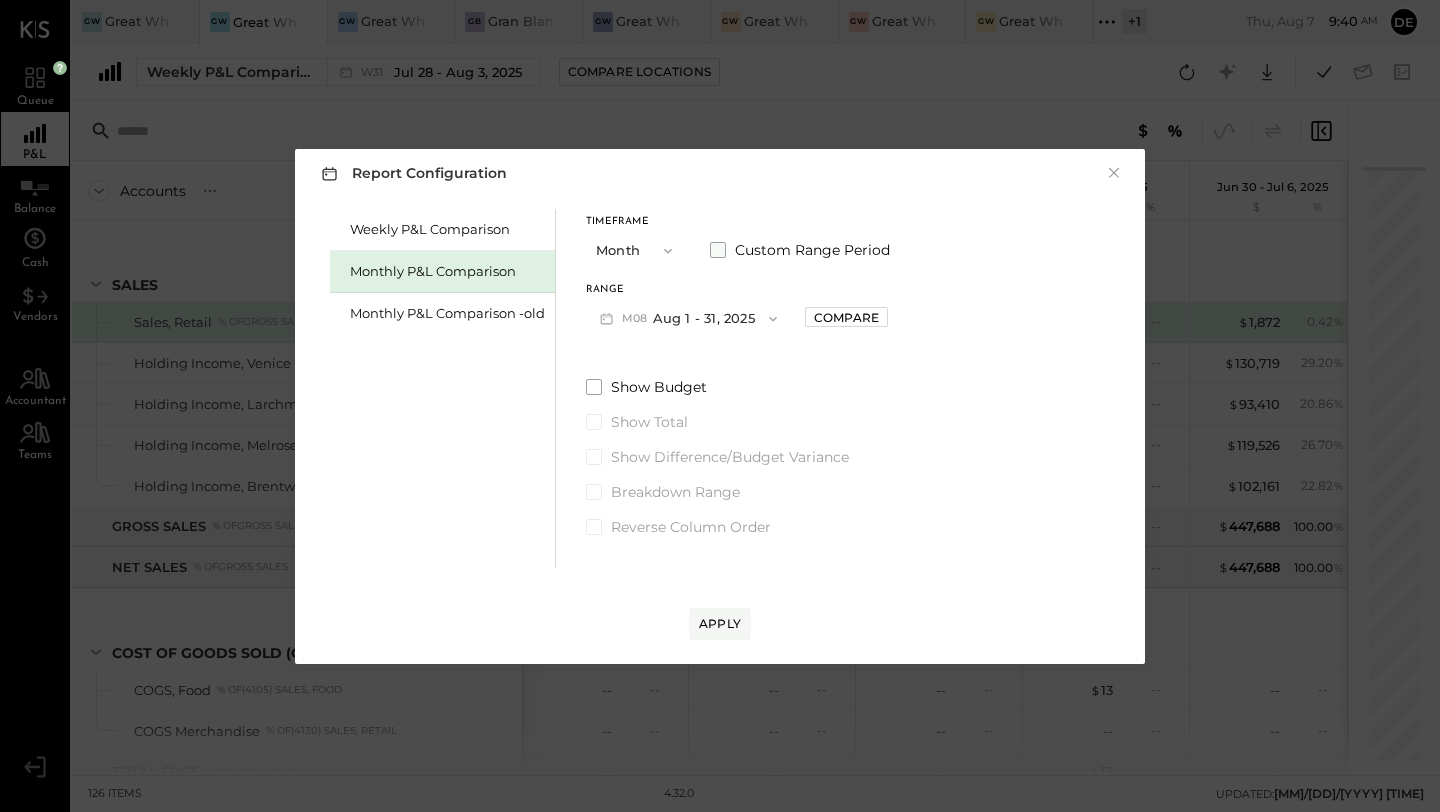 click at bounding box center [718, 250] 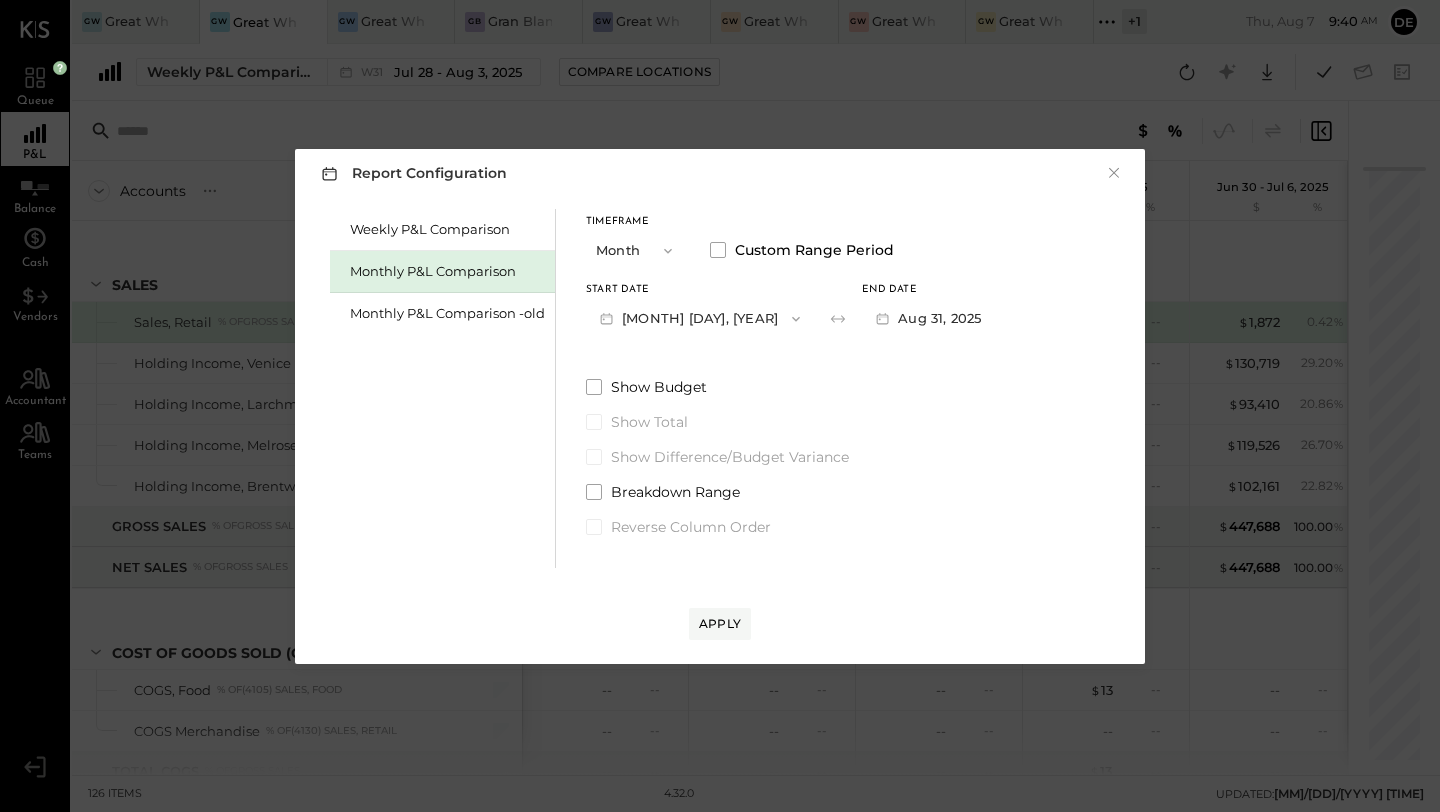 click on "[MONTH] [DAY], [YEAR]" at bounding box center (700, 318) 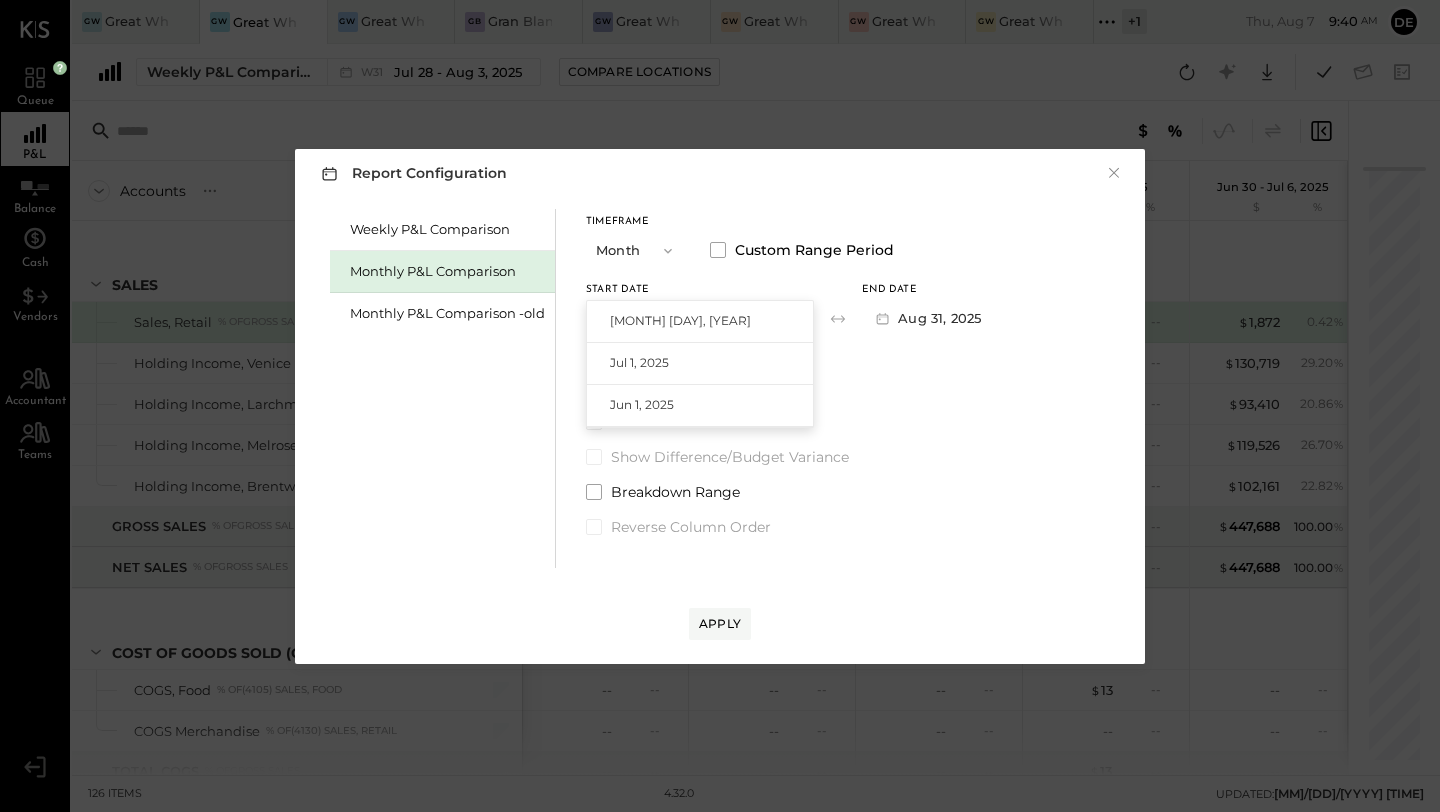 click on "Month" at bounding box center [636, 250] 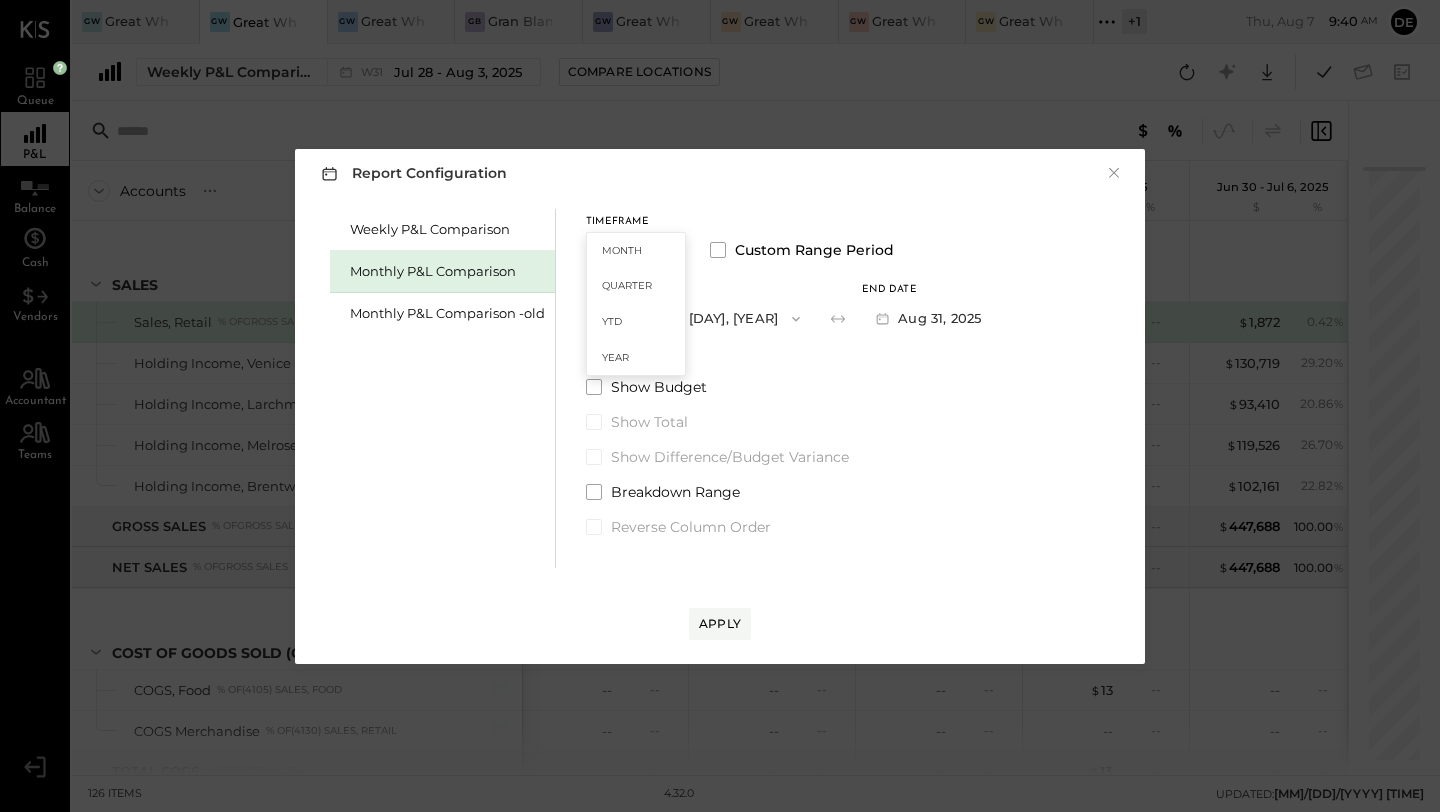 click on "Start Date Aug 1, 2025 End date Aug 31, 2025" at bounding box center [789, 311] 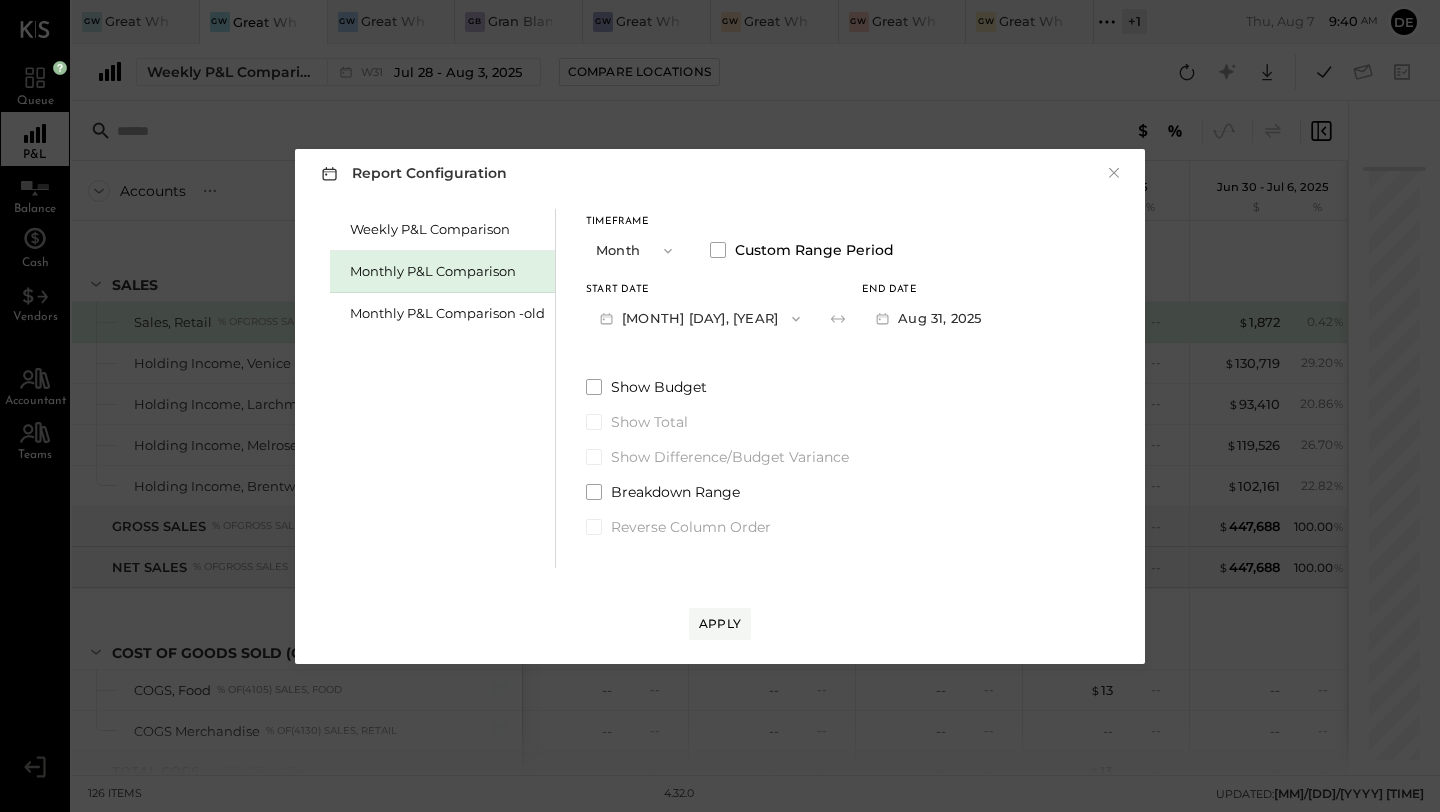 click 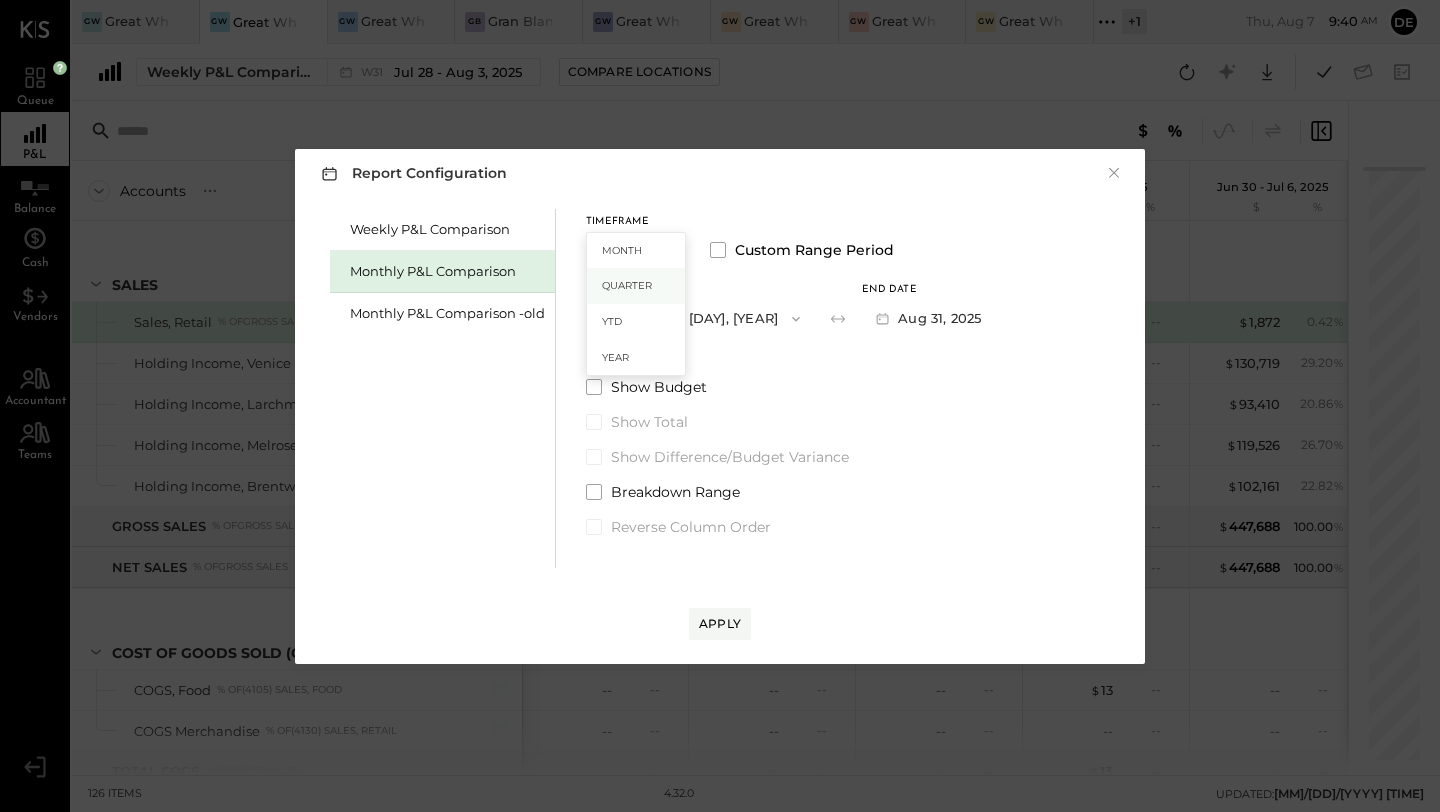 click on "Quarter" at bounding box center [627, 285] 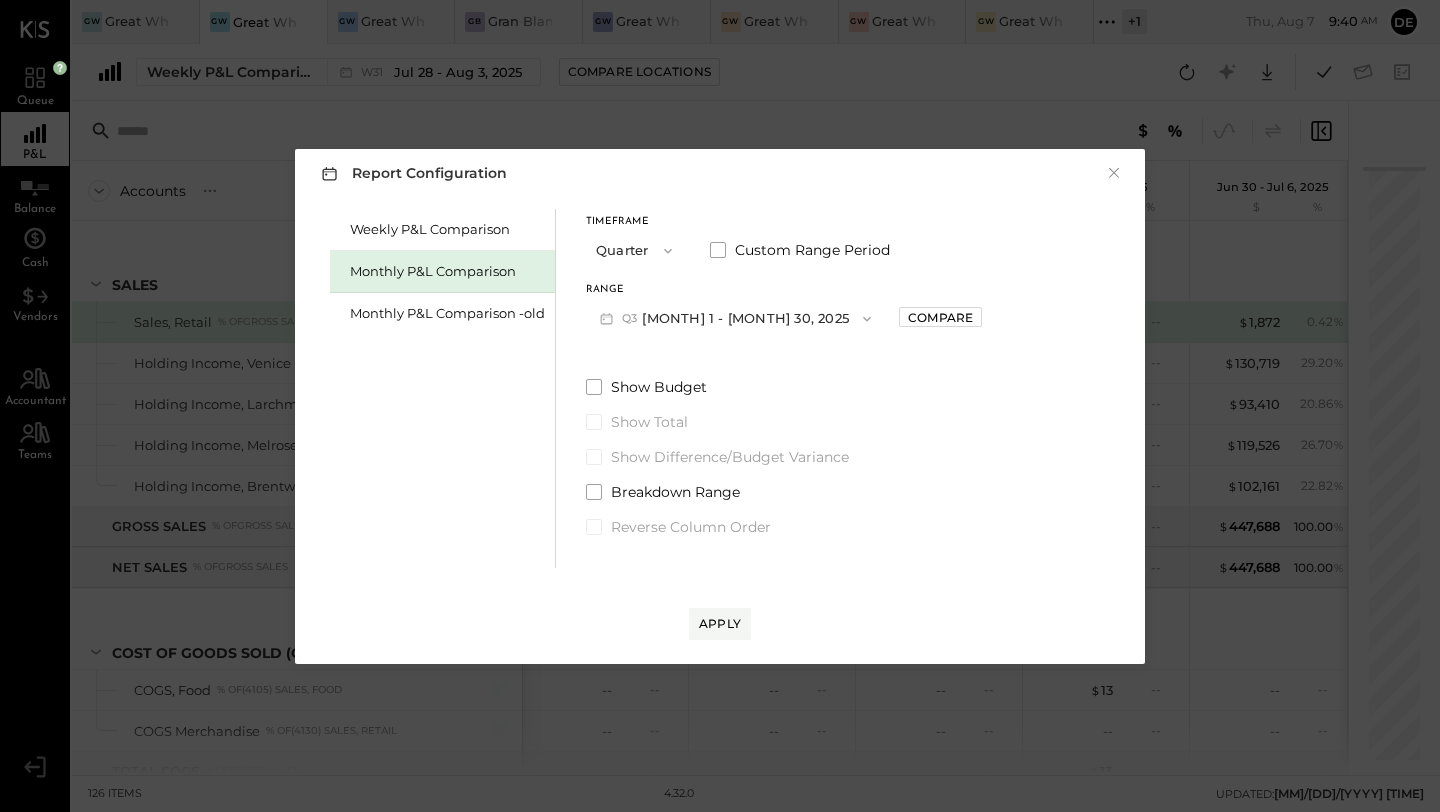 click on "Q3 [MONTH] 1 - Sep 30, 2025" at bounding box center [735, 318] 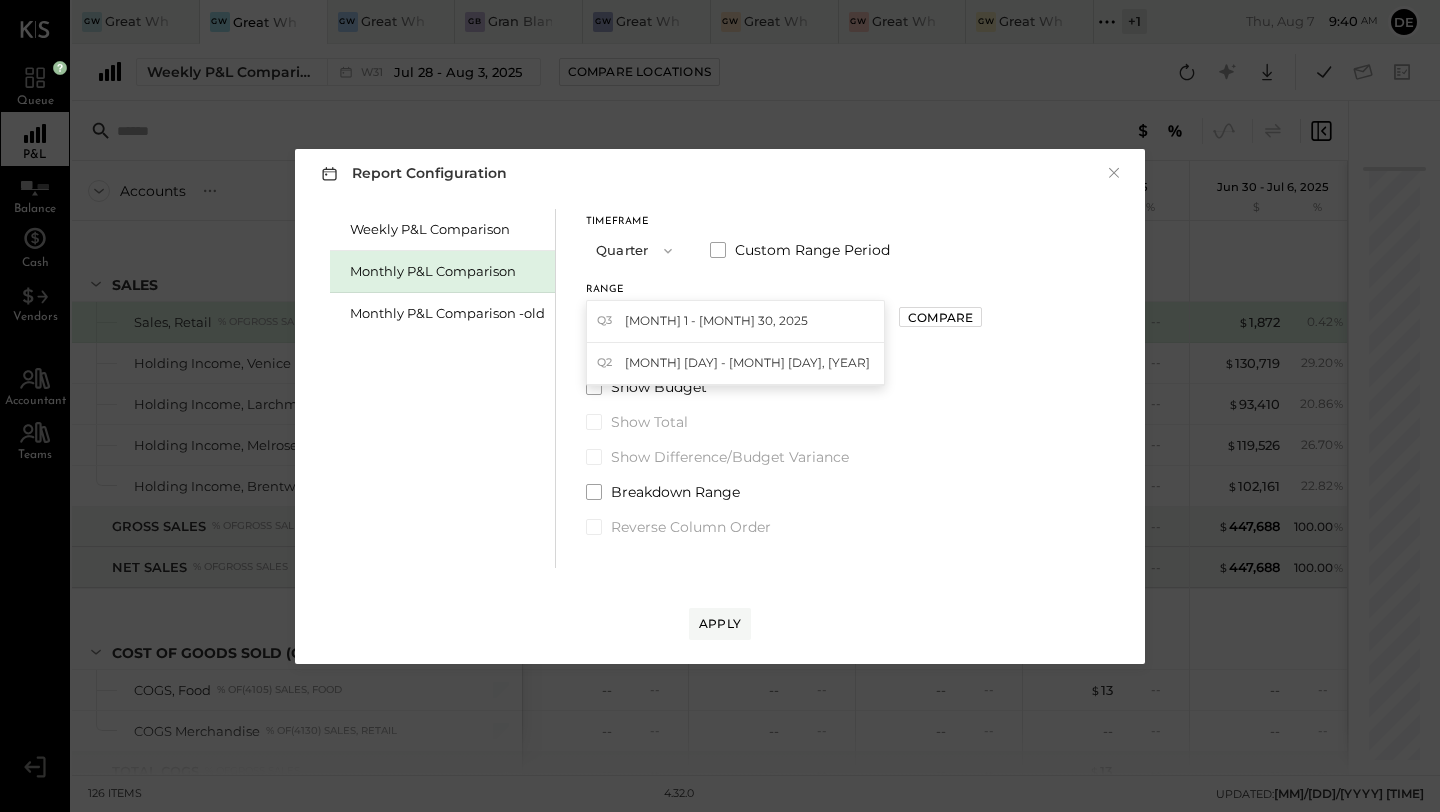 click on "Range" at bounding box center [735, 290] 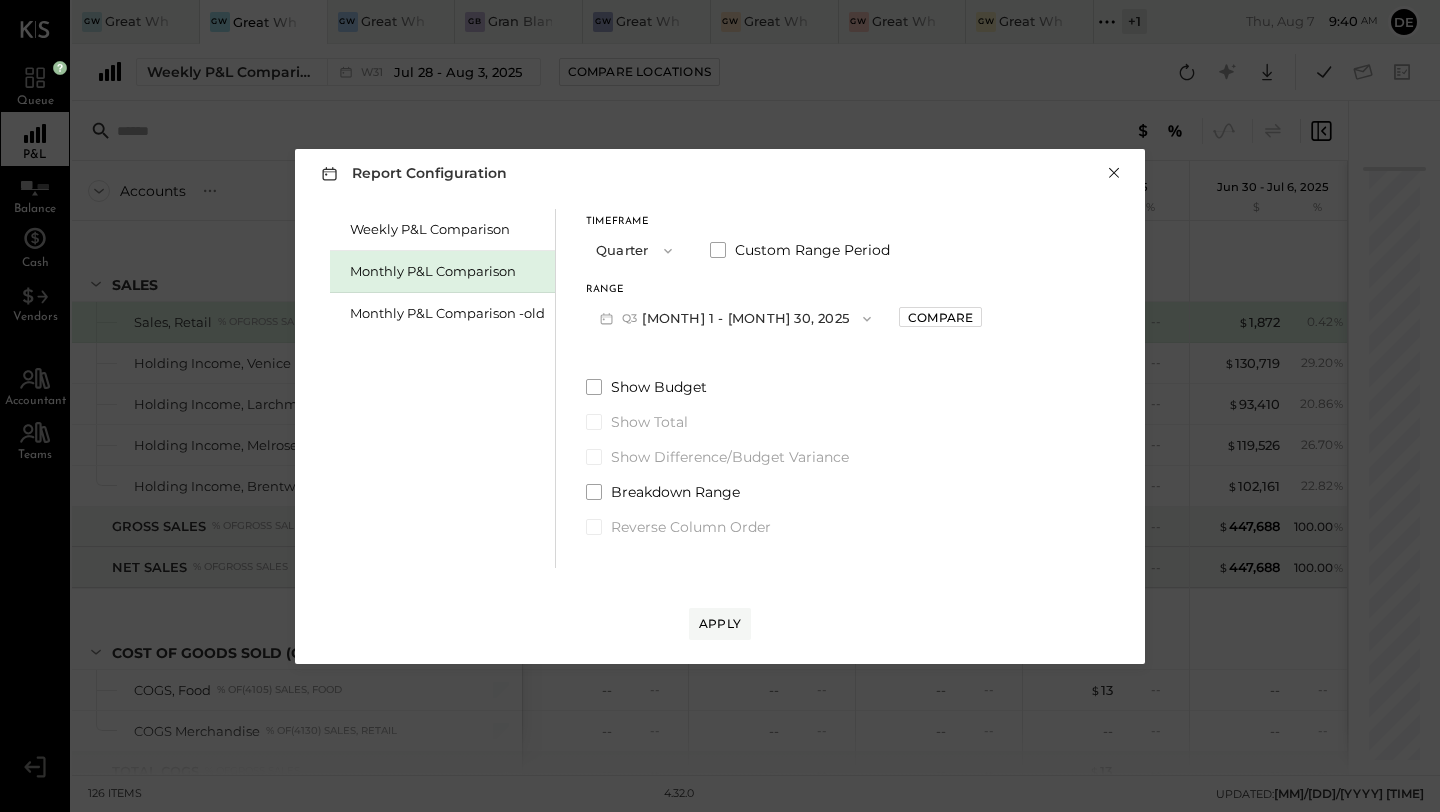 click on "×" at bounding box center (1114, 173) 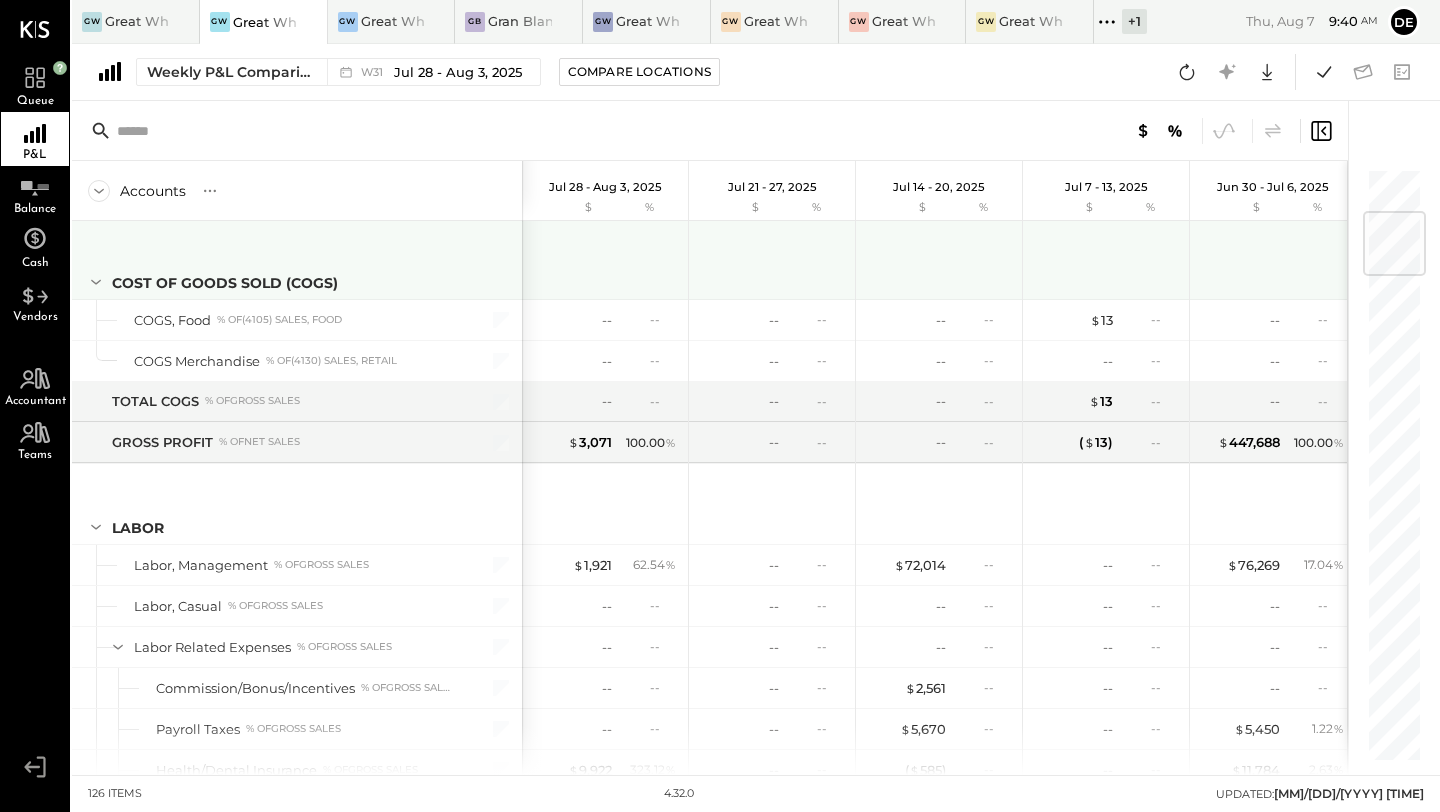 scroll, scrollTop: 0, scrollLeft: 0, axis: both 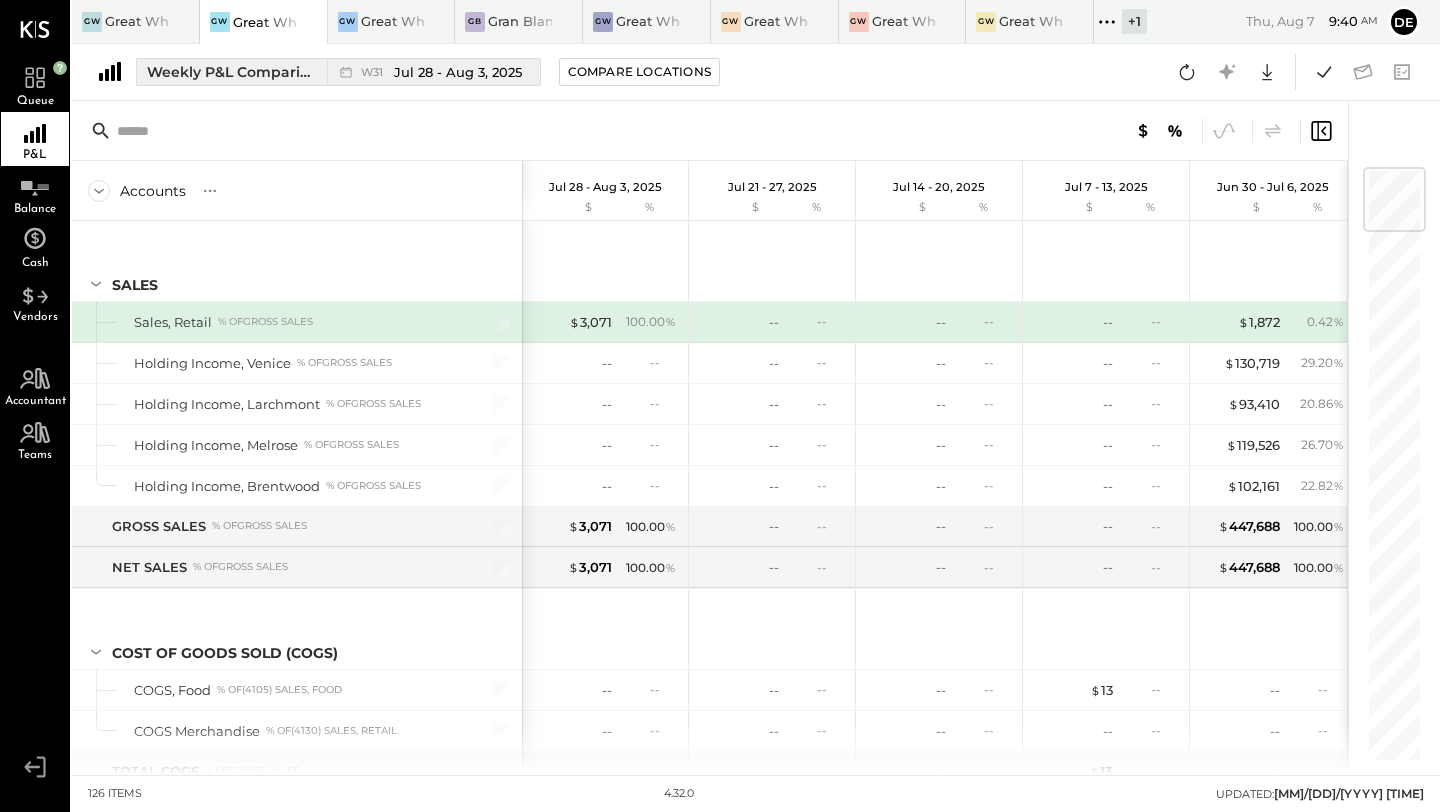click on "Jul 28 - Aug 3, 2025" at bounding box center [458, 72] 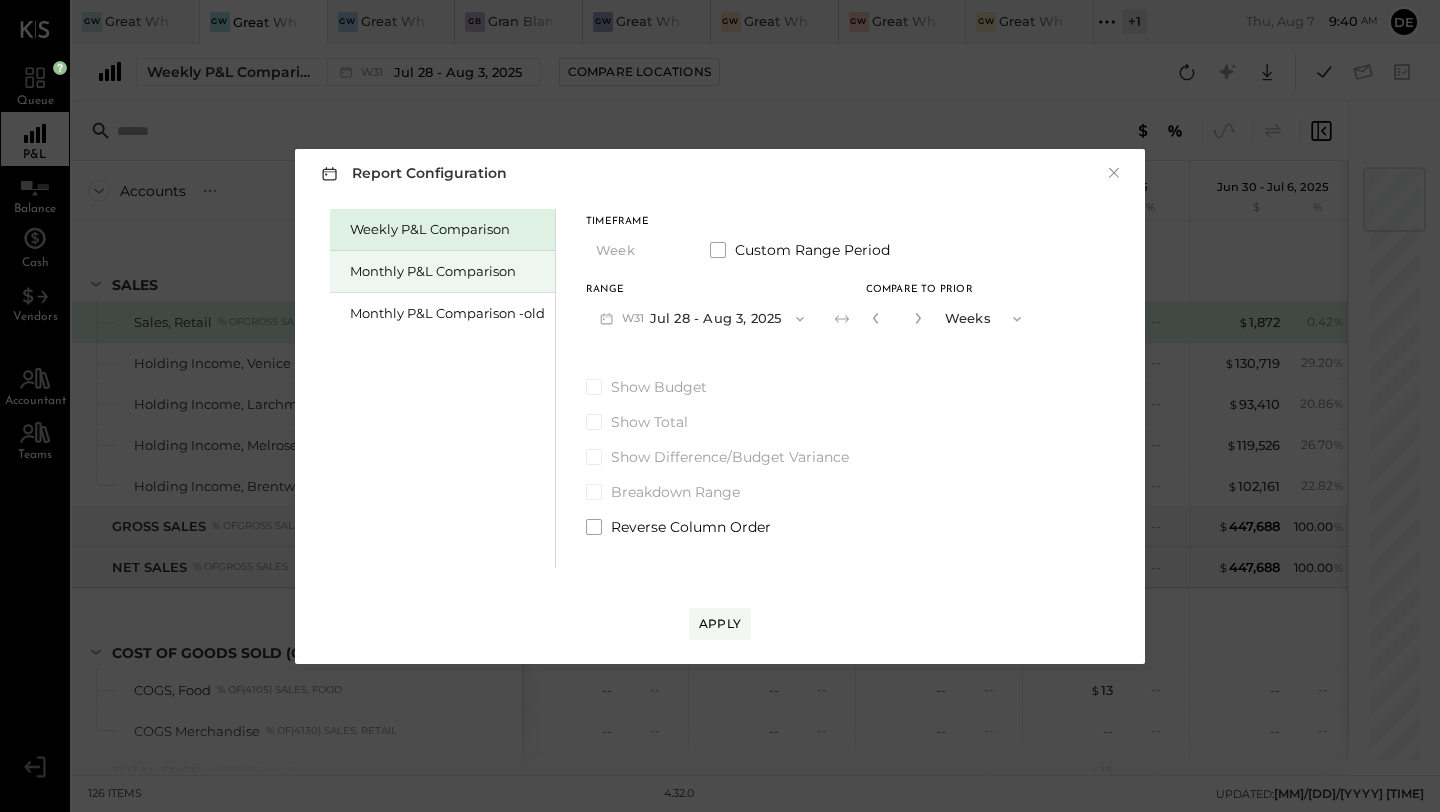 click on "Monthly P&L Comparison" at bounding box center [447, 271] 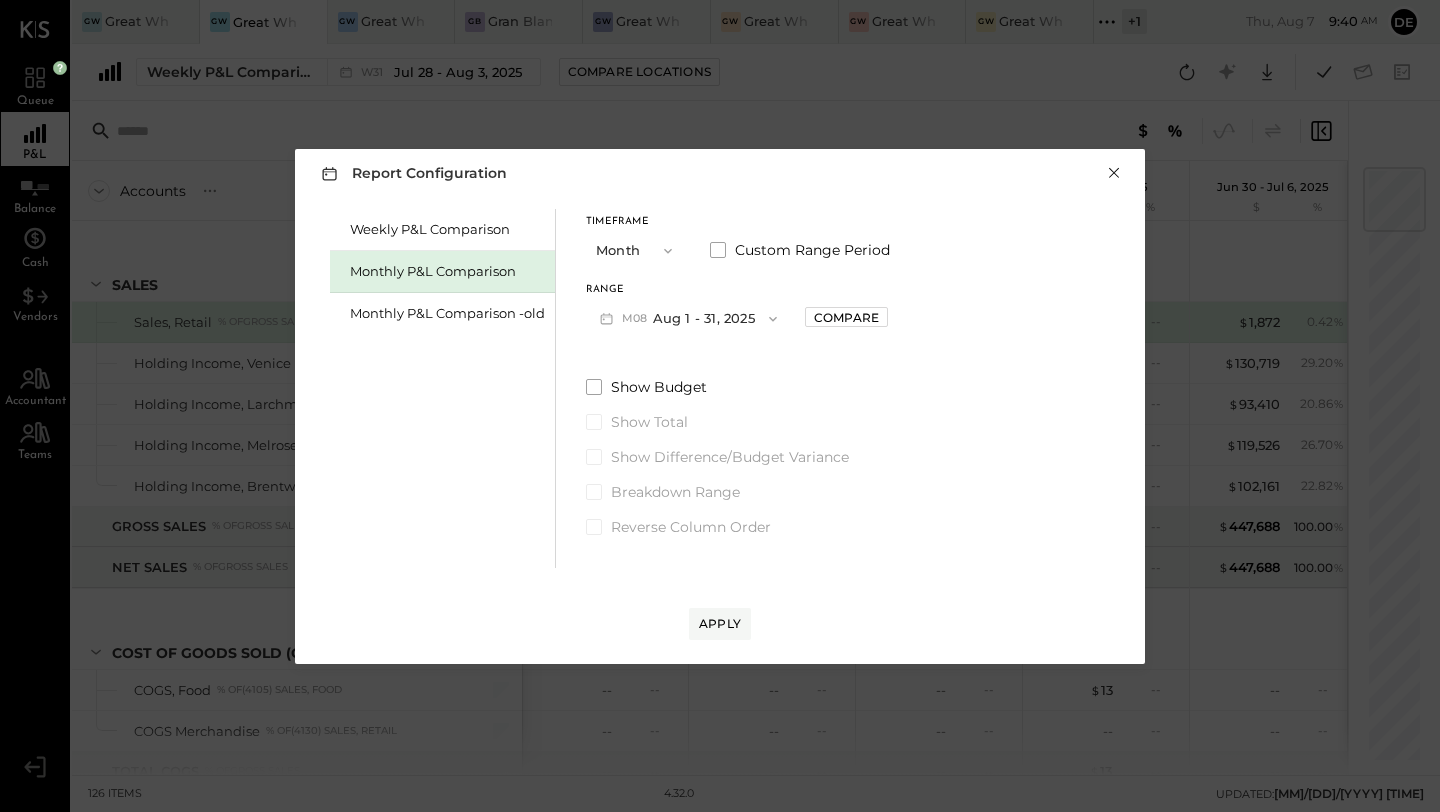 click on "×" at bounding box center (1114, 173) 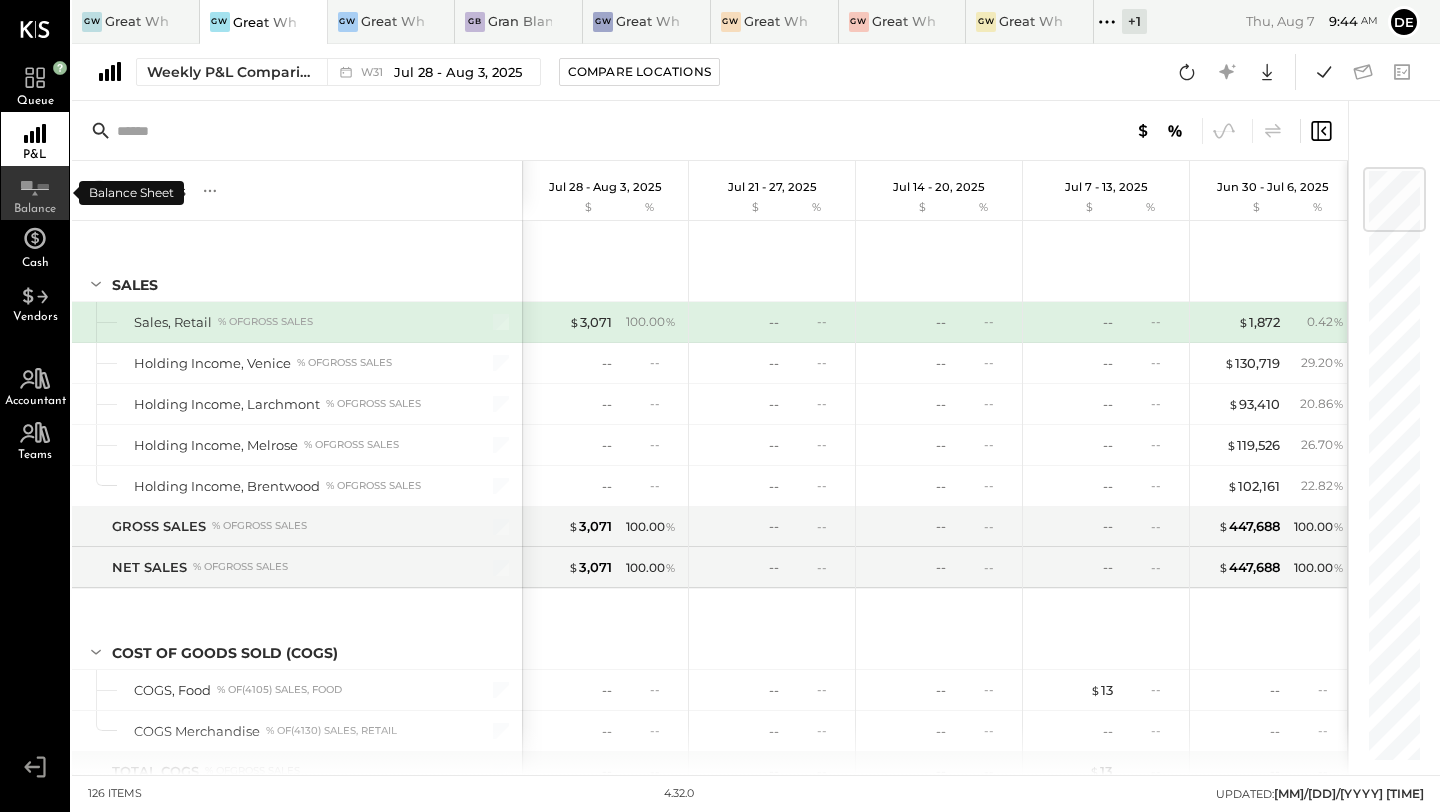 click on "Balance" at bounding box center [35, 193] 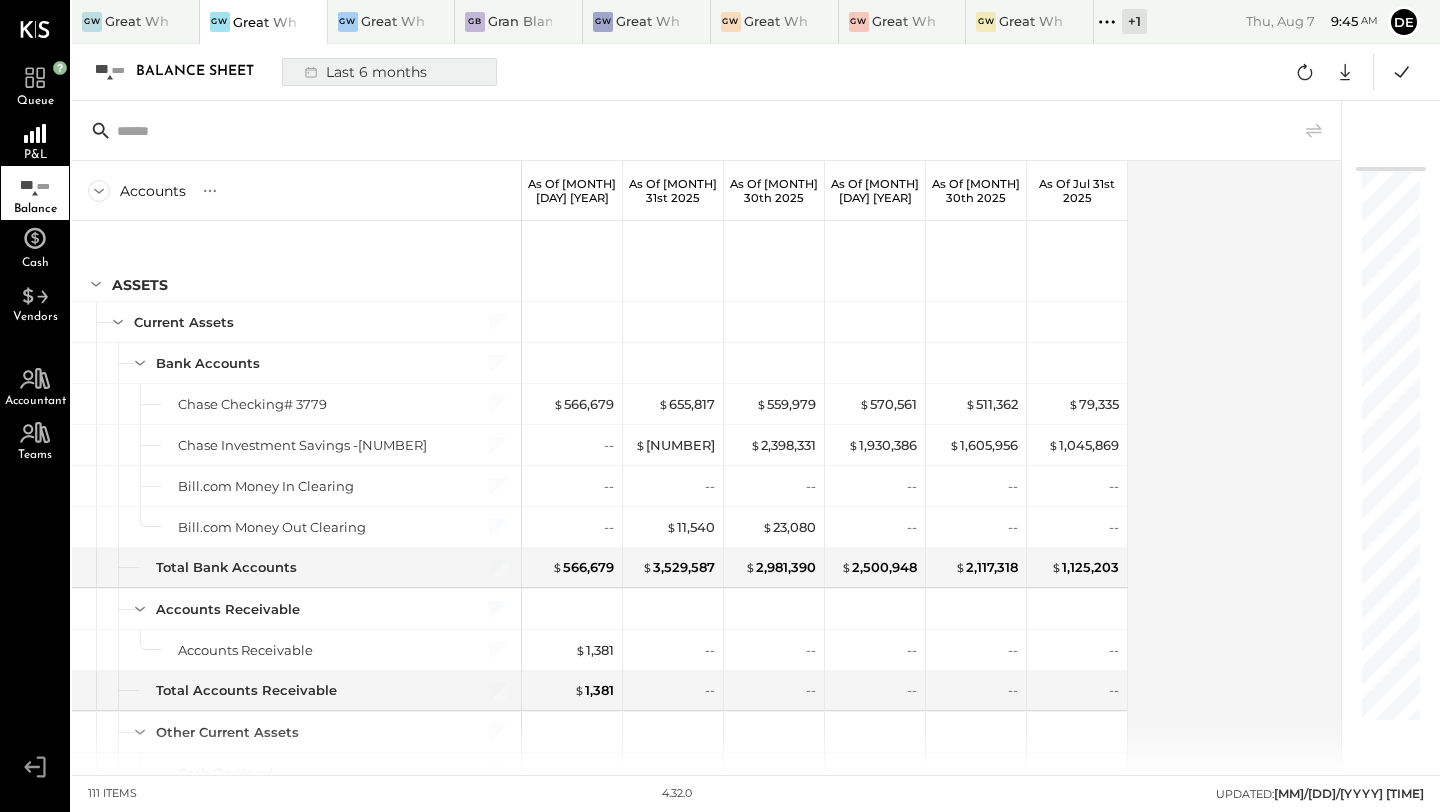 click on "Last 6 months" at bounding box center [364, 72] 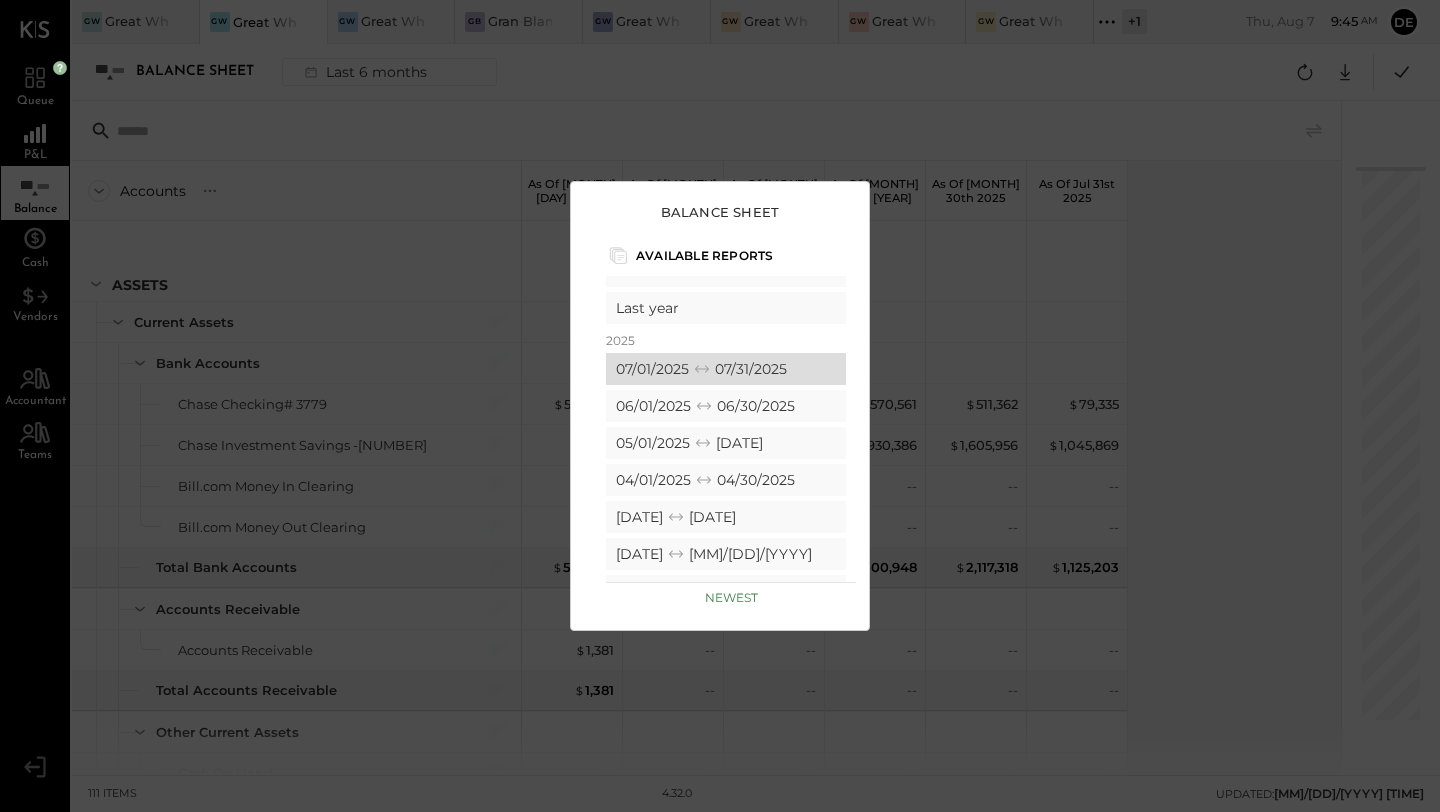 scroll, scrollTop: 110, scrollLeft: 0, axis: vertical 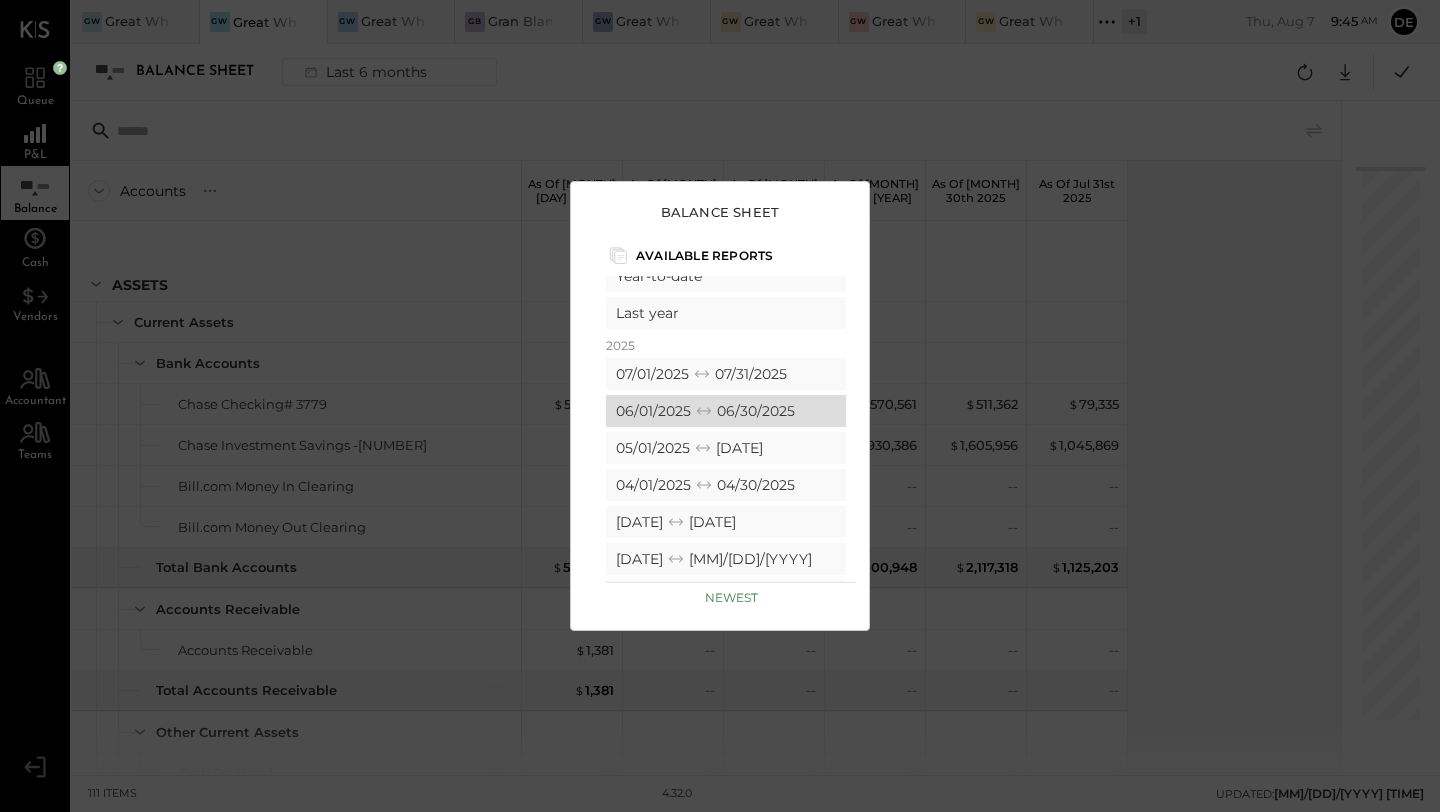 click on "[MONTH]/01/2025 [MONTH]/30/2025" at bounding box center (726, 411) 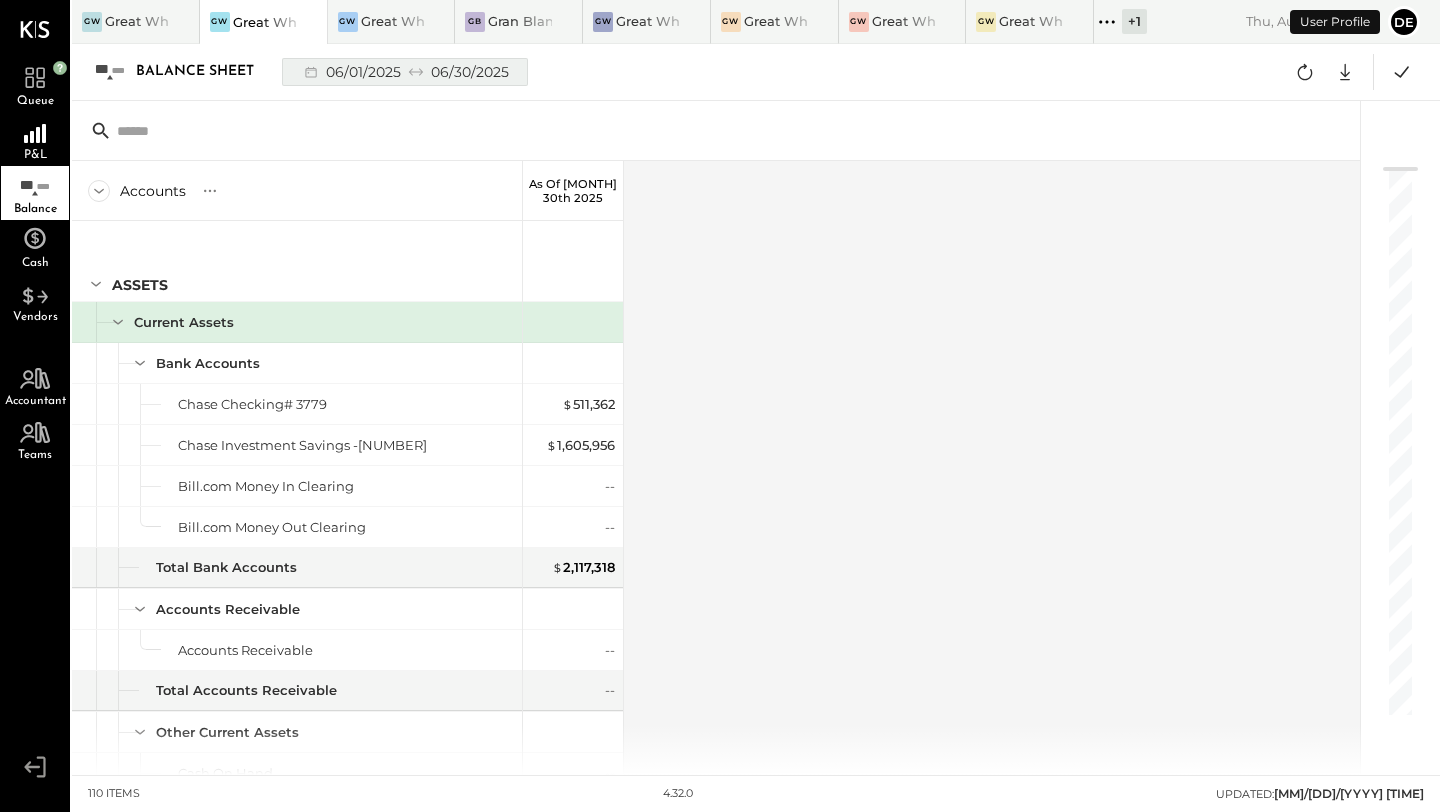 click on "[MONTH]/01/2025 [MONTH]/30/2025" at bounding box center [405, 72] 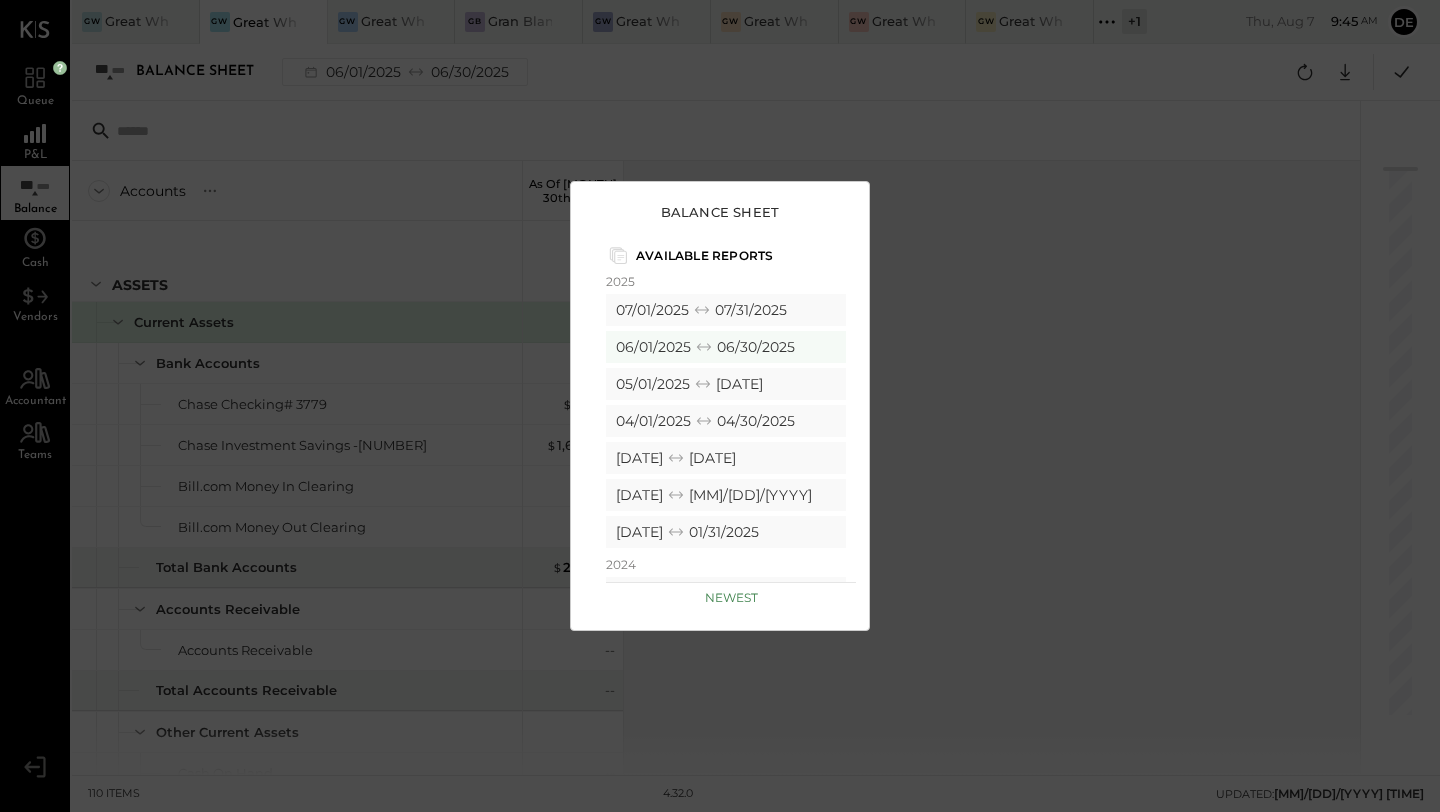 scroll, scrollTop: 218, scrollLeft: 0, axis: vertical 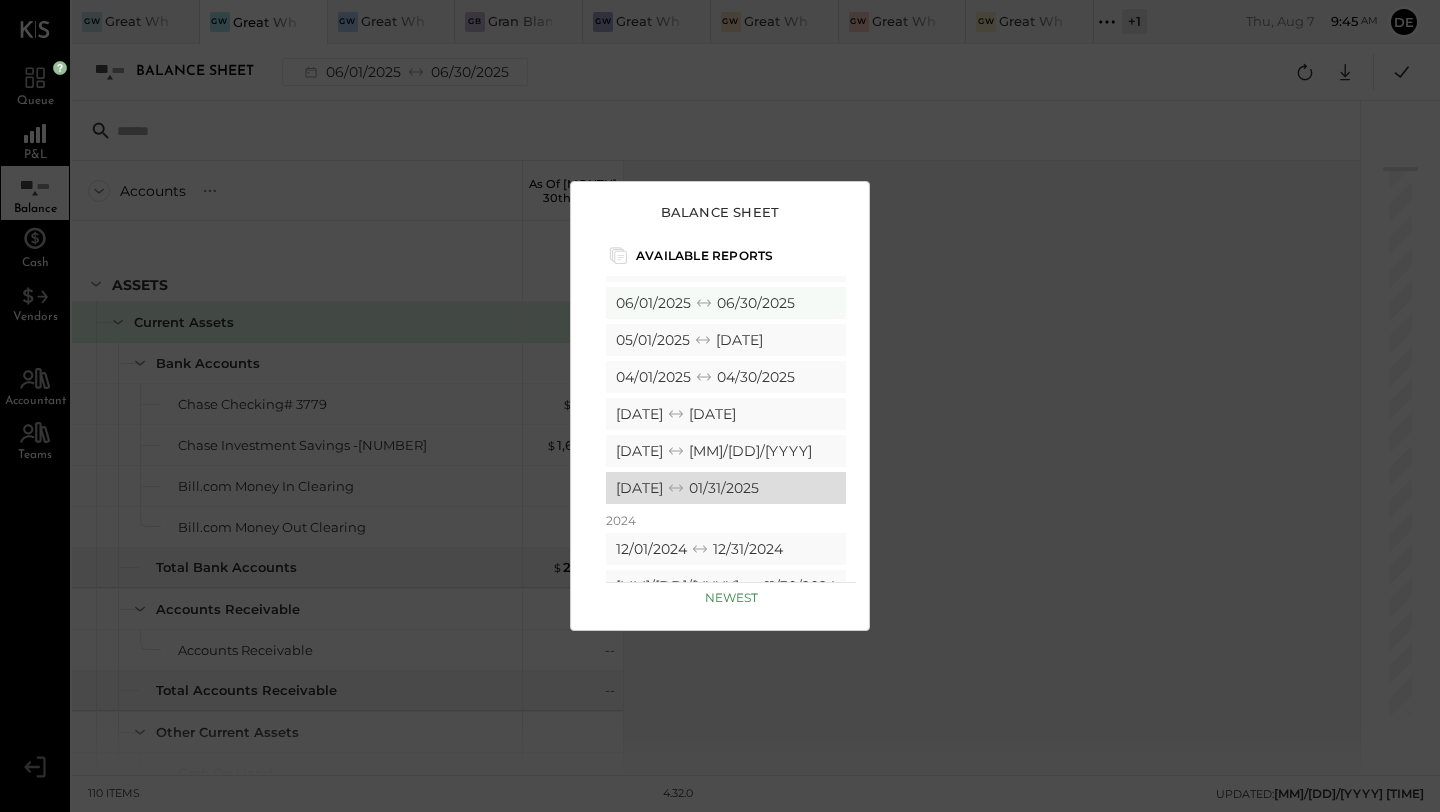 click on "[DATE] [DATE]" at bounding box center (726, 488) 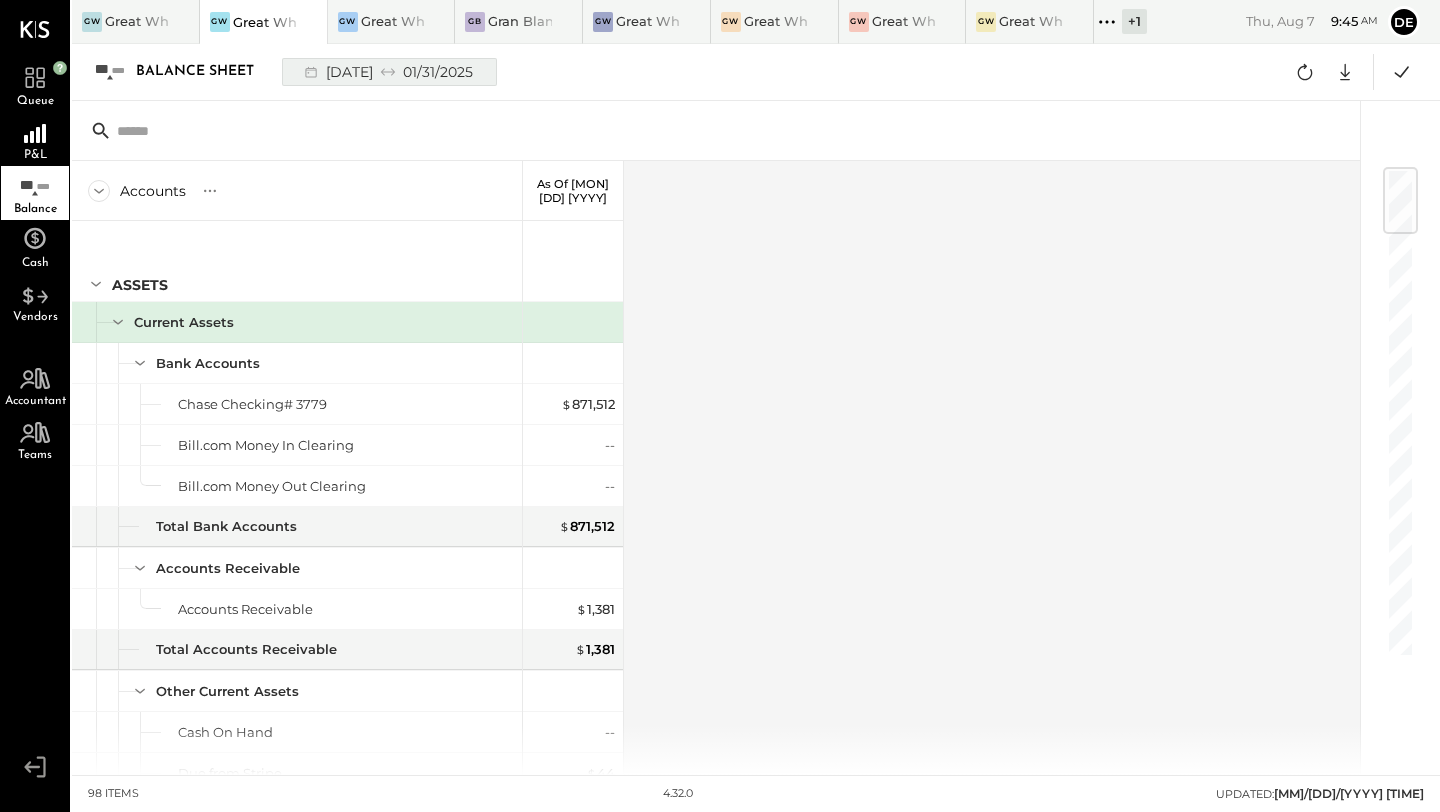 click on "[DATE] [DATE]" at bounding box center [387, 72] 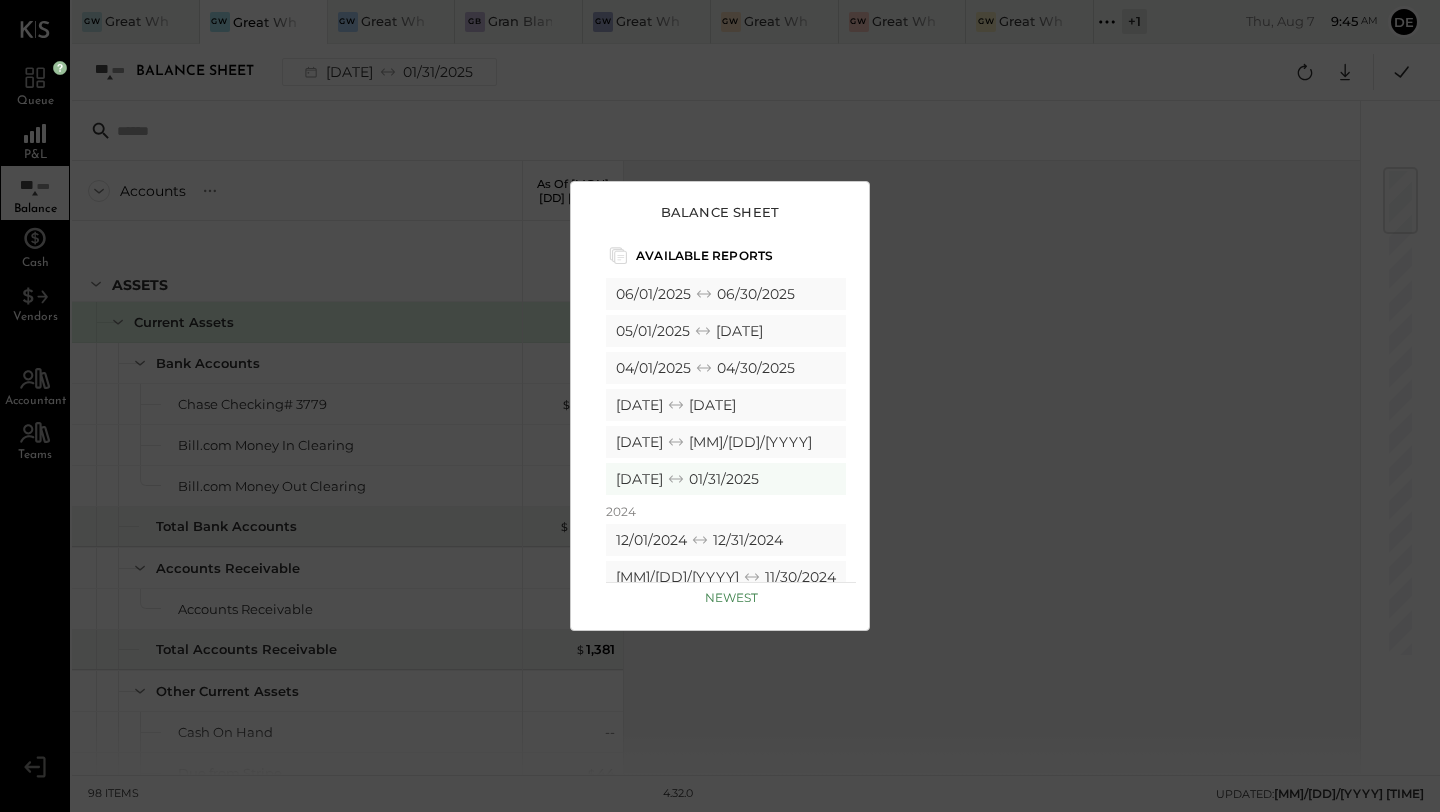 scroll, scrollTop: 0, scrollLeft: 0, axis: both 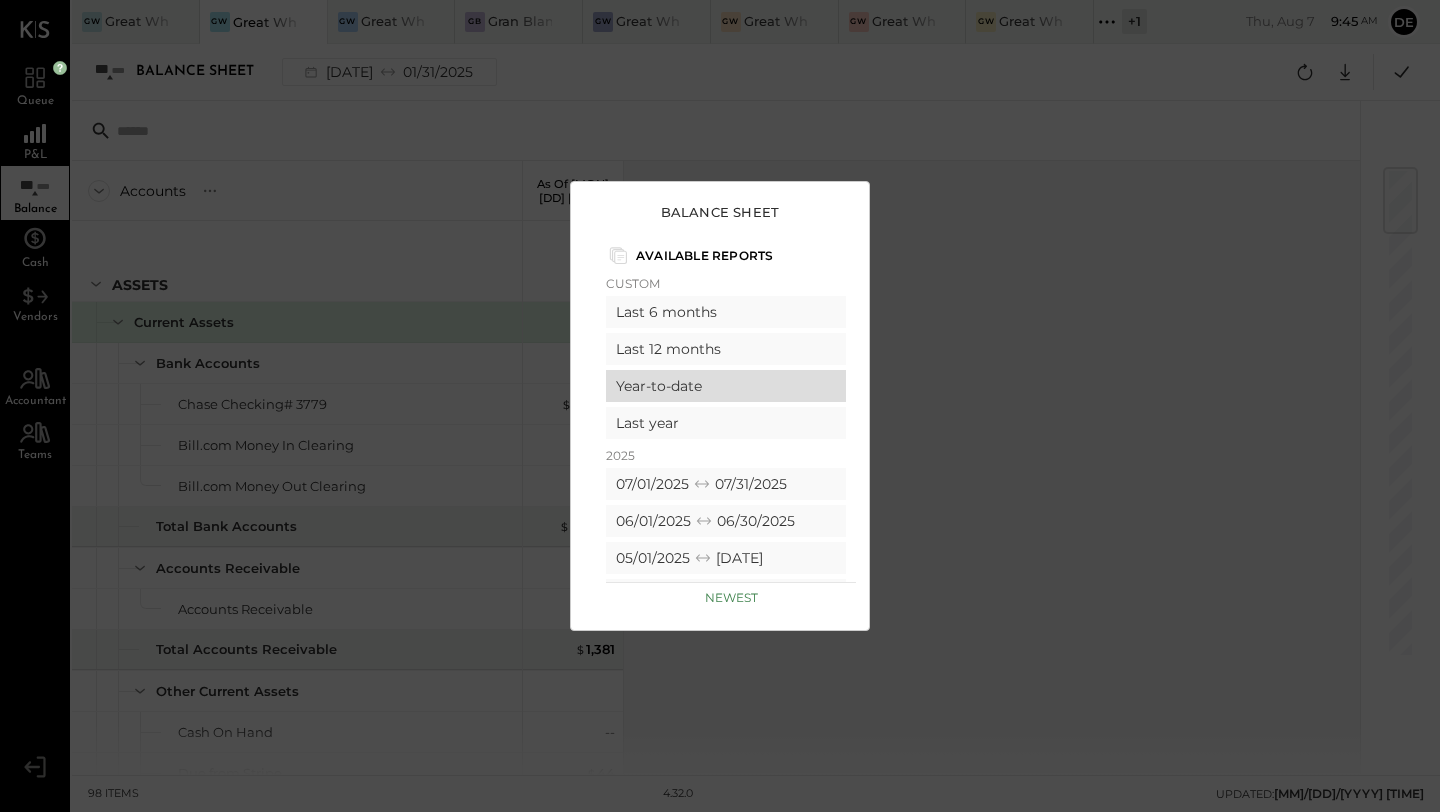 click on "Year-to-date" at bounding box center (726, 386) 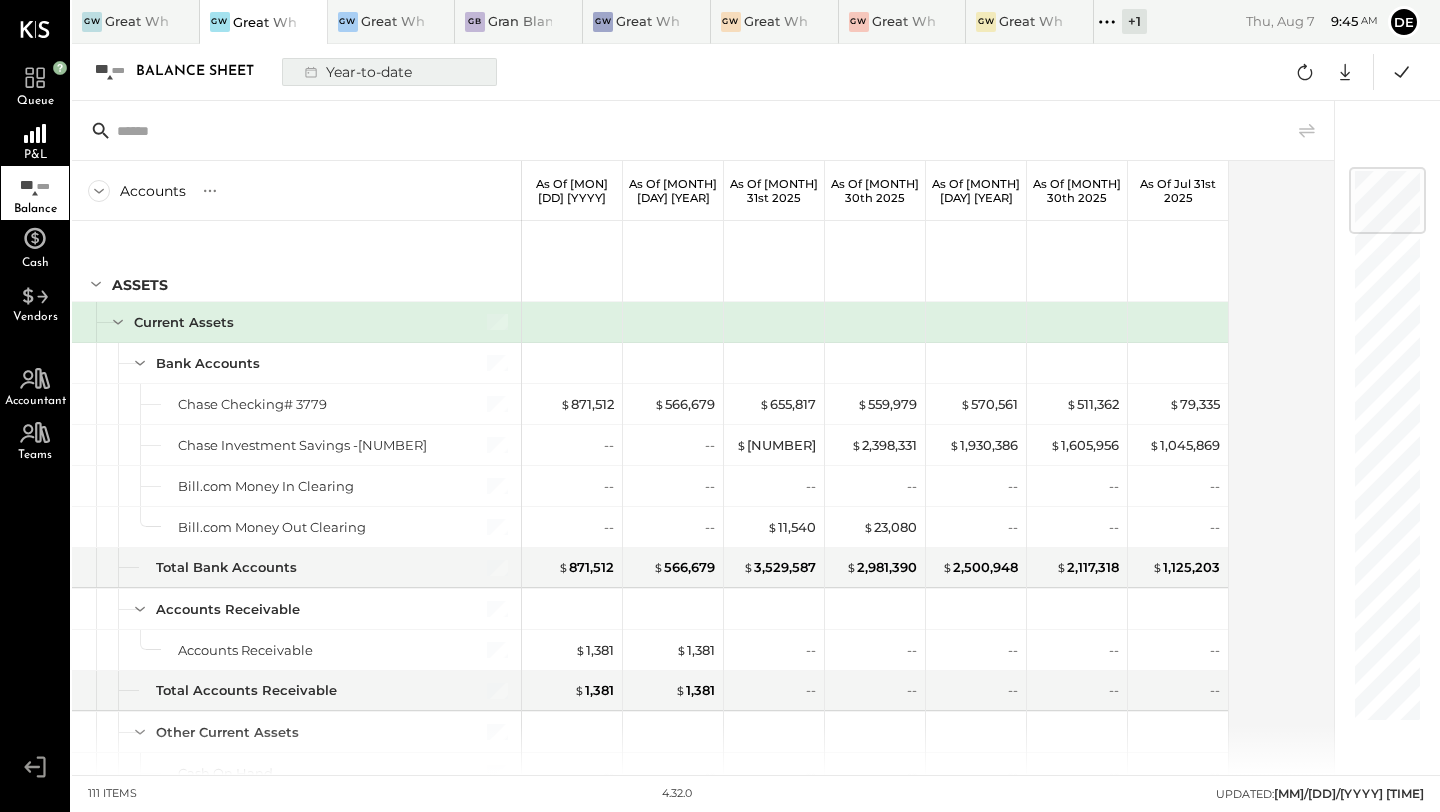 click on "Year-to-date" at bounding box center [356, 72] 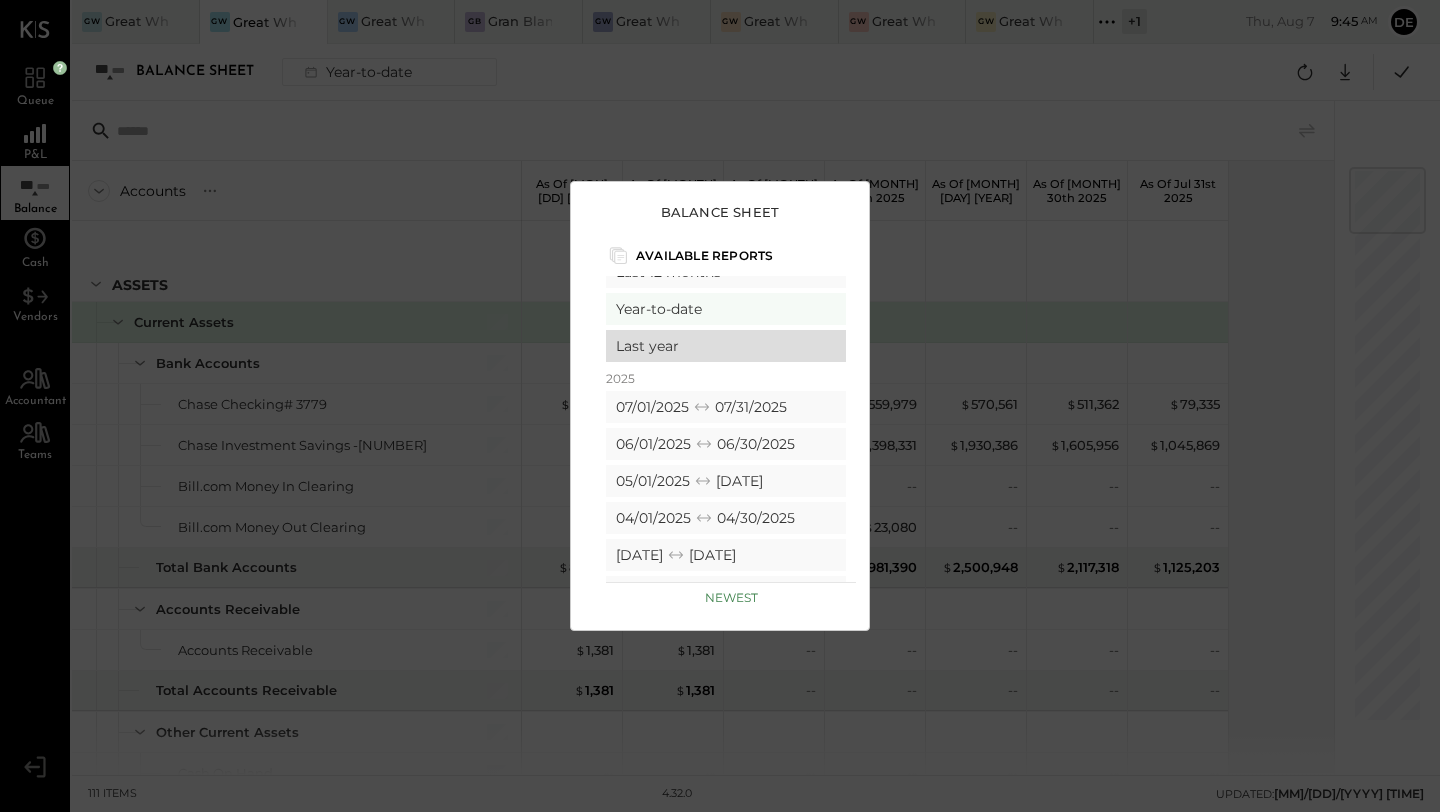 scroll, scrollTop: 63, scrollLeft: 0, axis: vertical 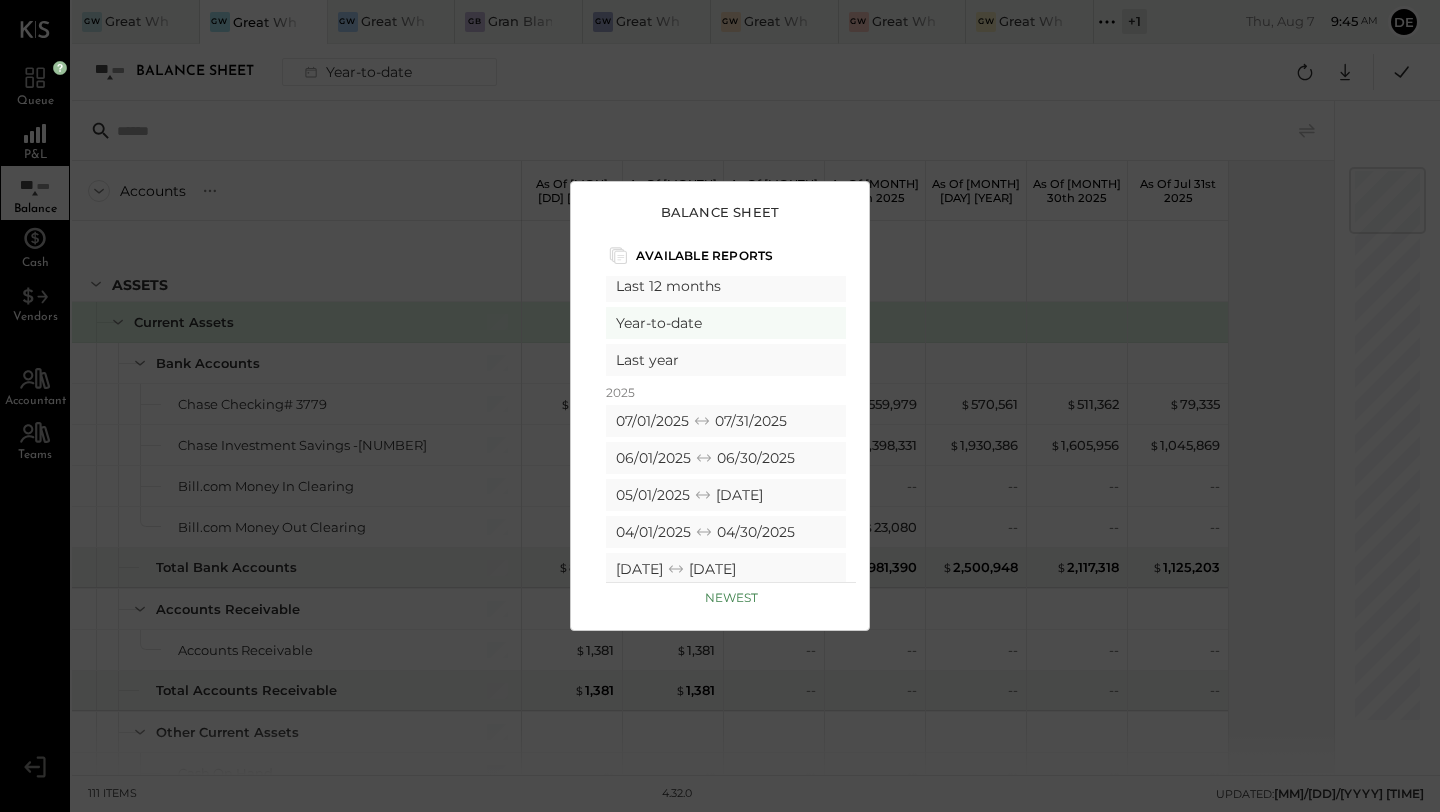 click on "Balance Sheet Available Reports Custom Last 6 months Last 12 months Year-to-date Last year 2025 07/01/2025 07/31/2025 06/01/2025 06/30/2025 05/01/2025 05/31/2025 04/01/2025 04/30/2025 03/01/2025 03/31/2025 02/01/2025 02/28/2025 01/01/2025 01/31/2025 2024 12/01/2024 12/31/2024 11/01/2024 11/30/2024 10/01/2024 10/31/2024 09/01/2024 09/30/2024 08/01/2024 08/31/2024 07/01/2024 07/31/2024 06/01/2024 06/30/2024 05/01/2024 05/31/2024 05/01/2024 05/31/2024 04/01/2024 04/30/2024 03/01/2024 03/31/2024 02/01/2024 02/29/2024 01/01/2024 01/31/2024 2023 12/01/2023 12/31/2023 11/01/2023 11/30/2023 10/01/2023 10/31/2023 09/01/2023 09/30/2023 08/01/2023 08/31/2023 07/01/2023 07/31/2023 06/01/2023 06/30/2023 05/01/2023 05/31/2023 04/01/2023 04/30/2023 03/01/2023 03/31/2023 02/01/2023 02/28/2023 01/01/2023 01/31/2023 2022 12/01/2022 12/31/2022 11/01/2022 11/30/2022 10/01/2022 10/31/2022 09/01/2022 09/30/2022 08/01/2022 08/31/2022 07/01/2022 07/31/2022 06/01/2022 06/30/2022 05/01/2022 05/31/2022 05/01/2022 05/31/2022 04/01/2022" at bounding box center [720, 406] 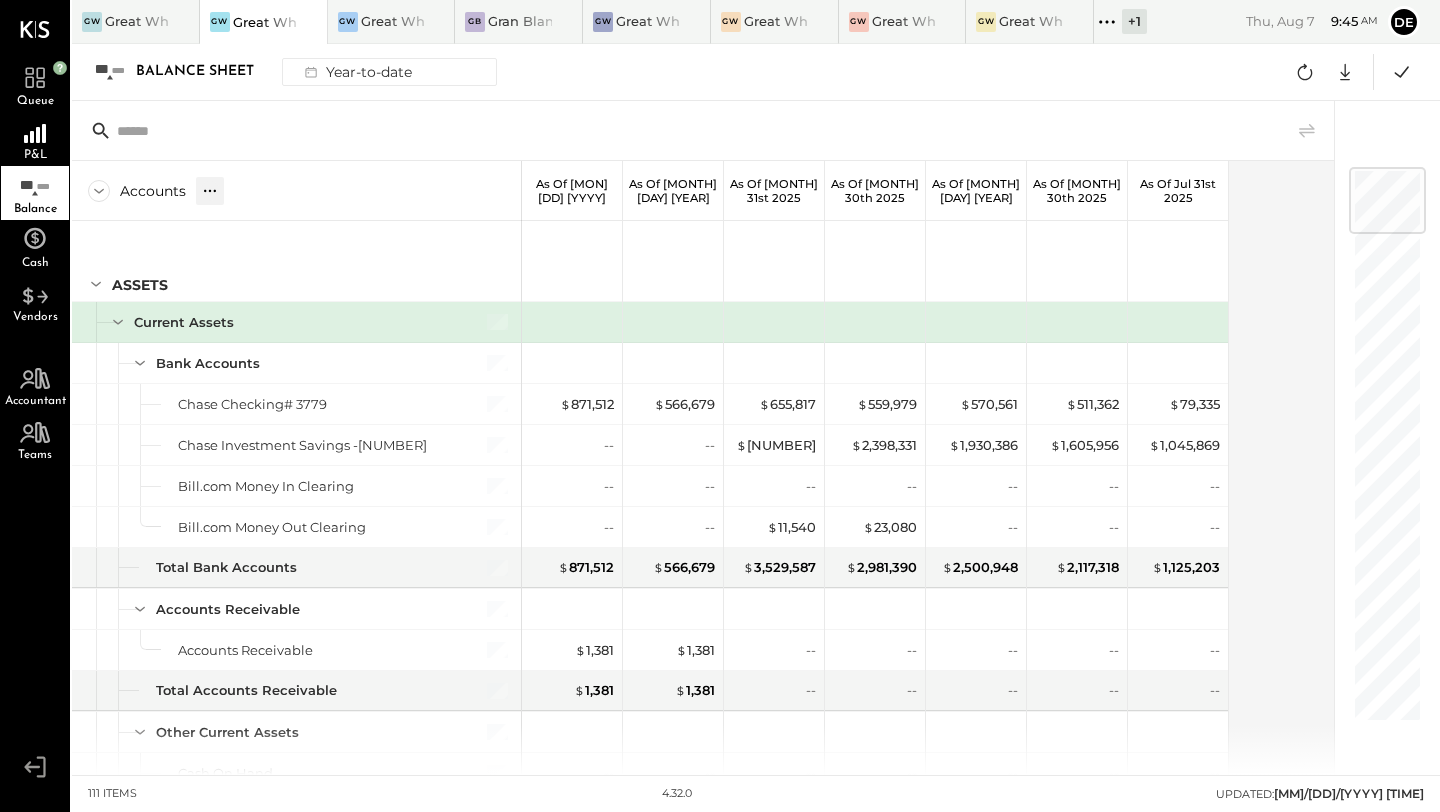 click 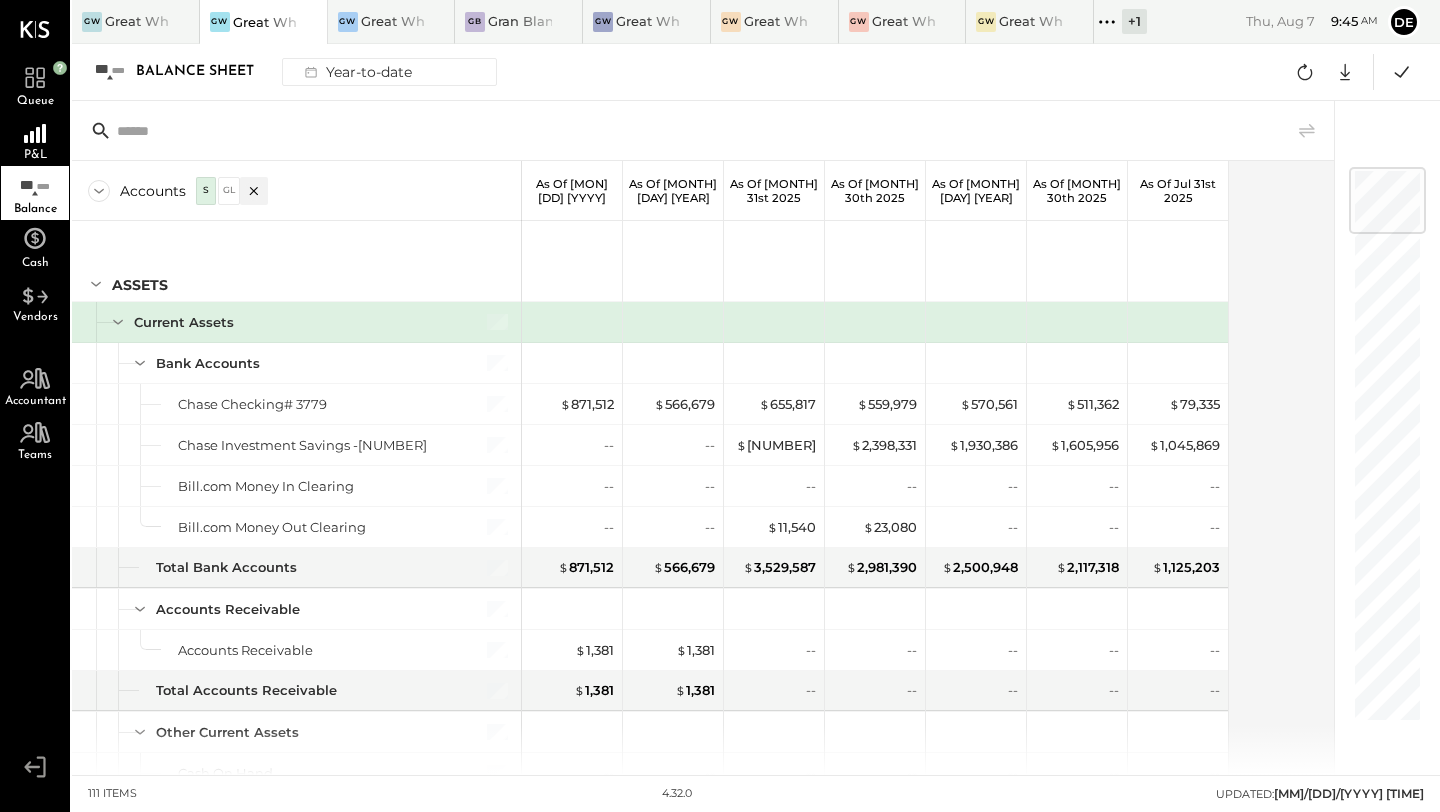 click 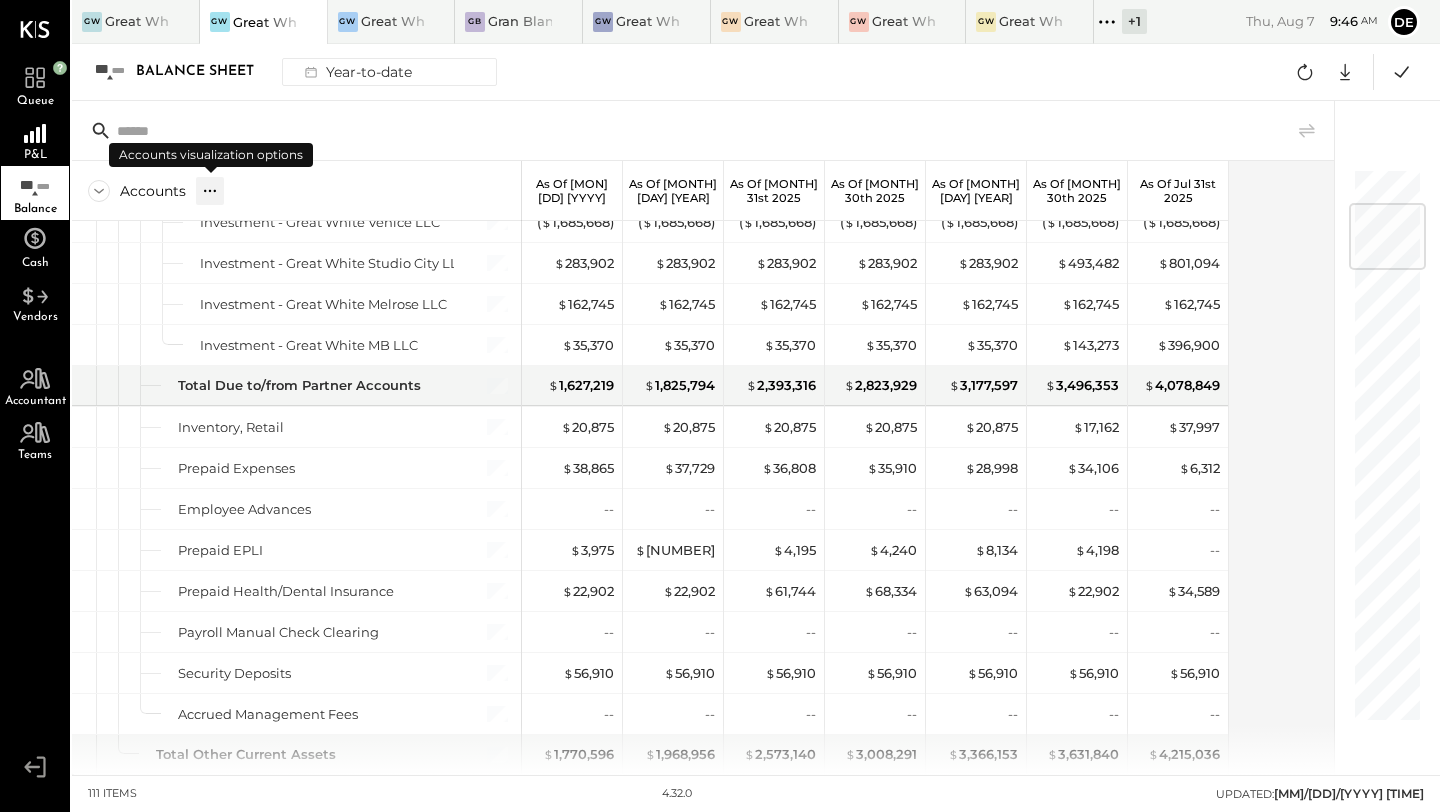 scroll, scrollTop: 0, scrollLeft: 0, axis: both 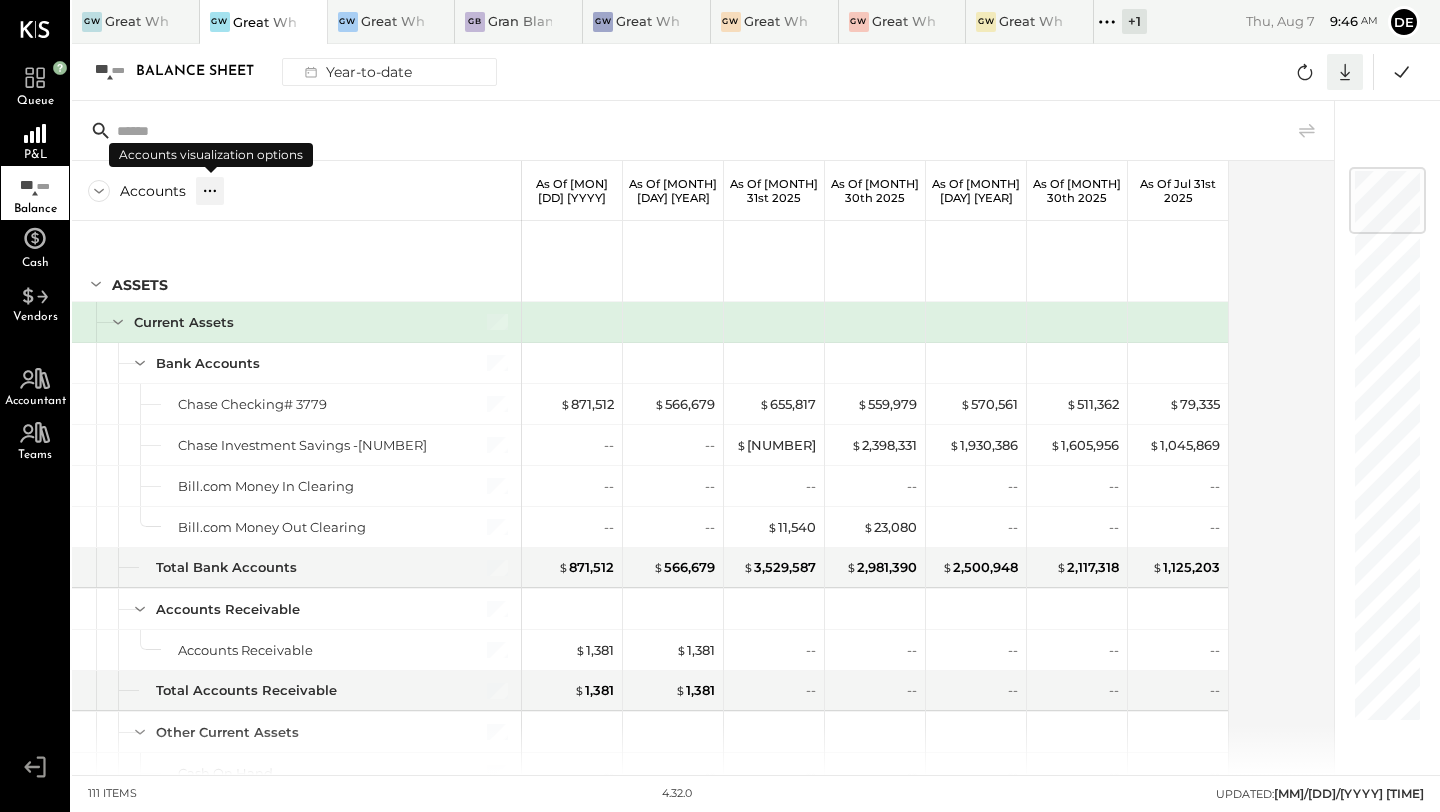 click 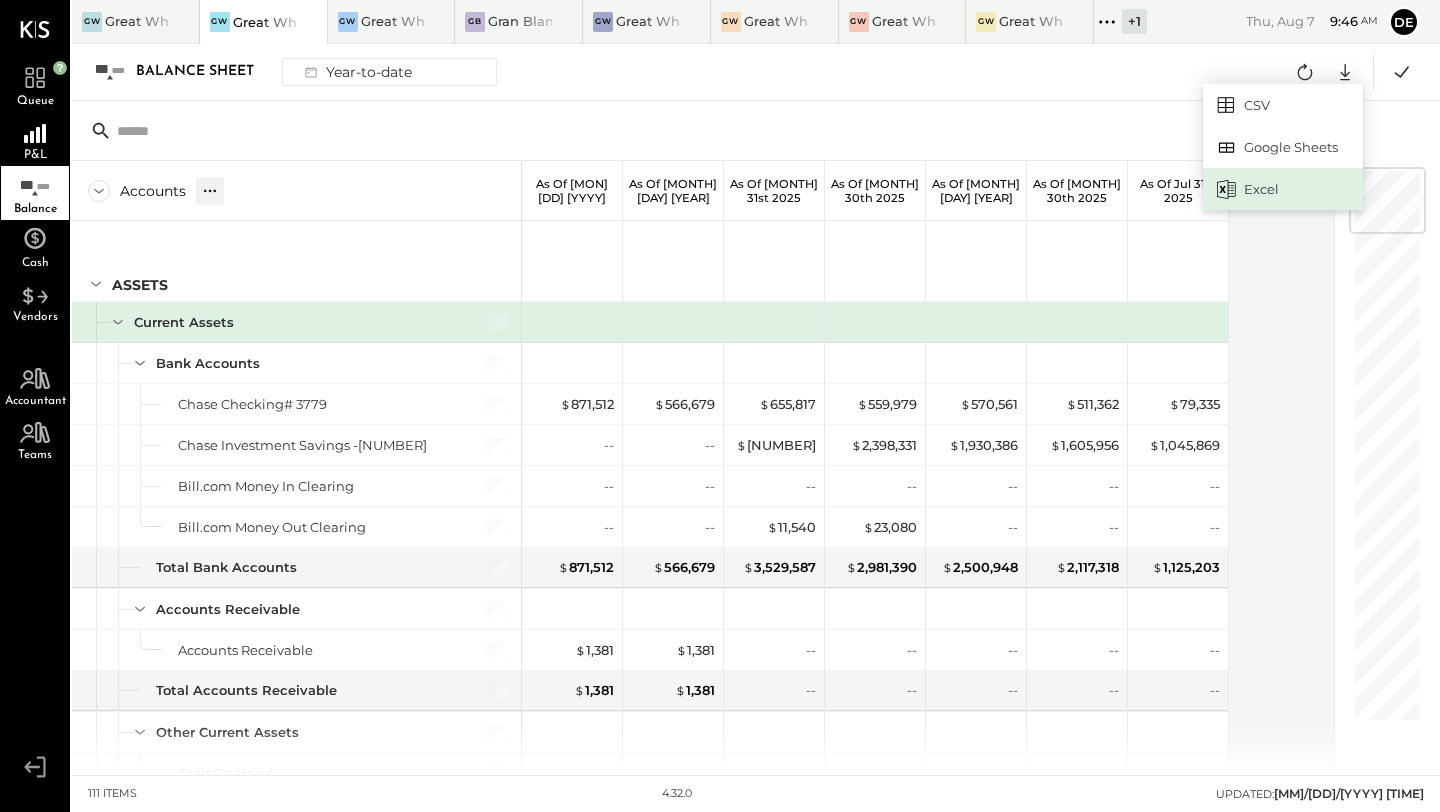 click on "Excel" at bounding box center [1283, 189] 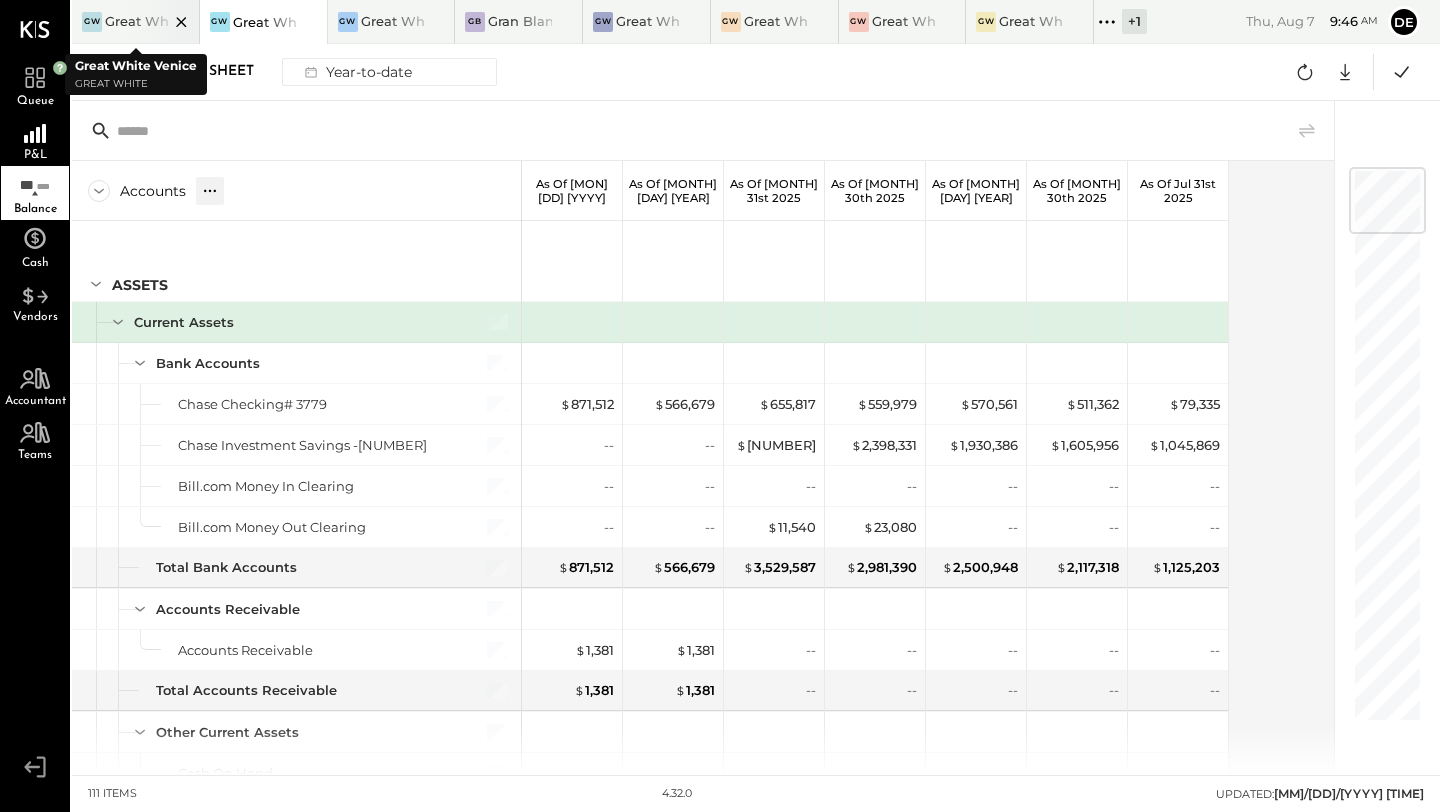 click at bounding box center [164, 21] 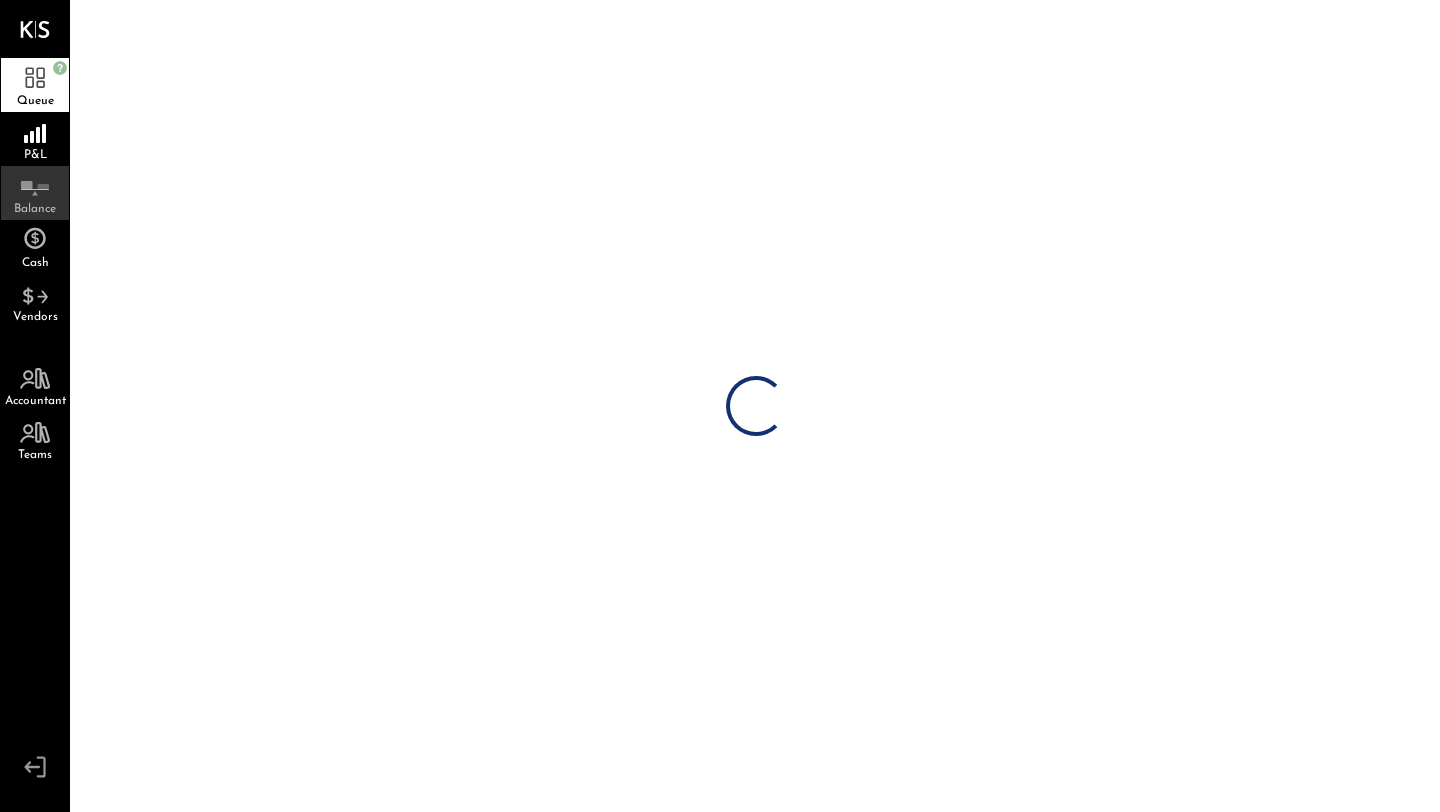click on "Balance" at bounding box center (35, 193) 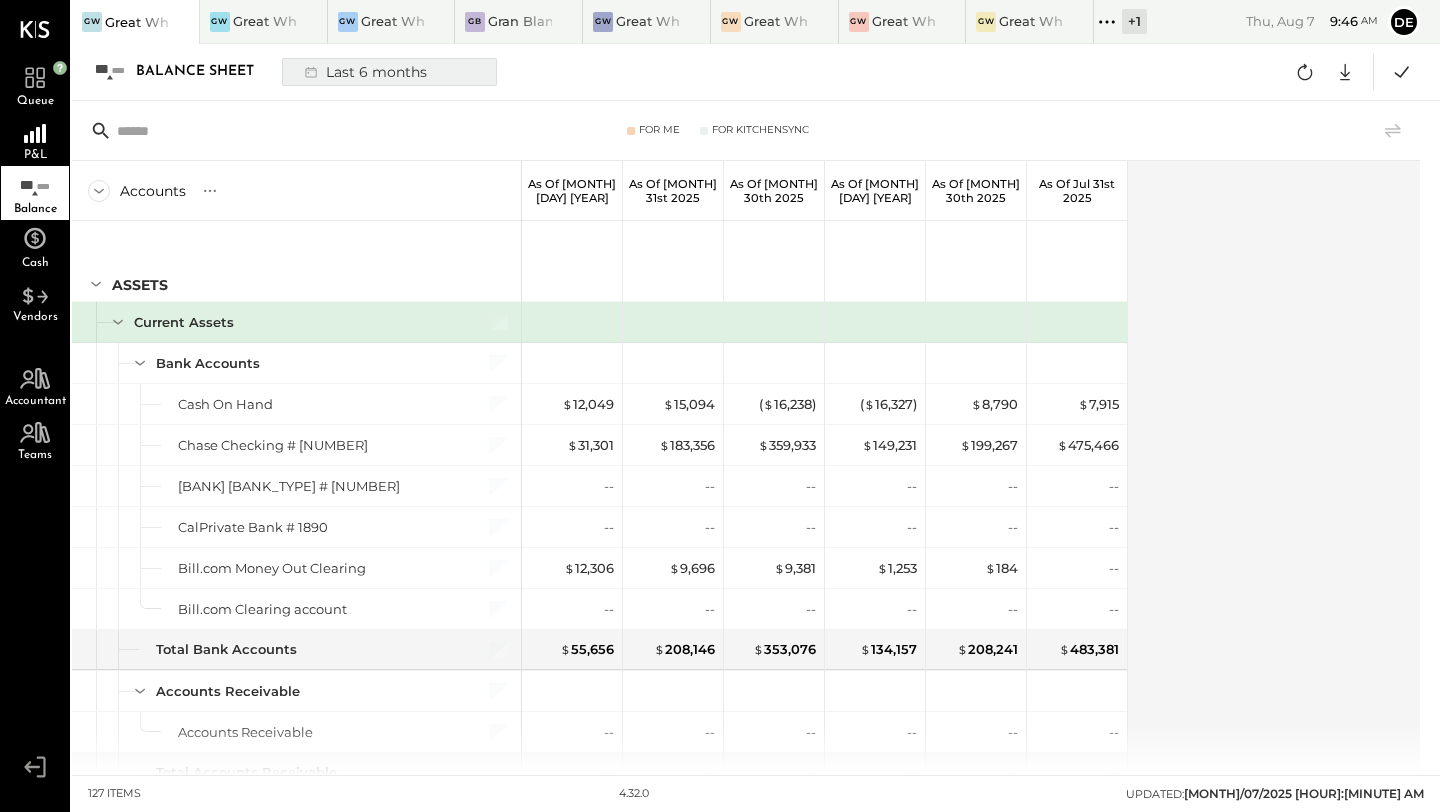 click on "Last 6 months" at bounding box center [364, 72] 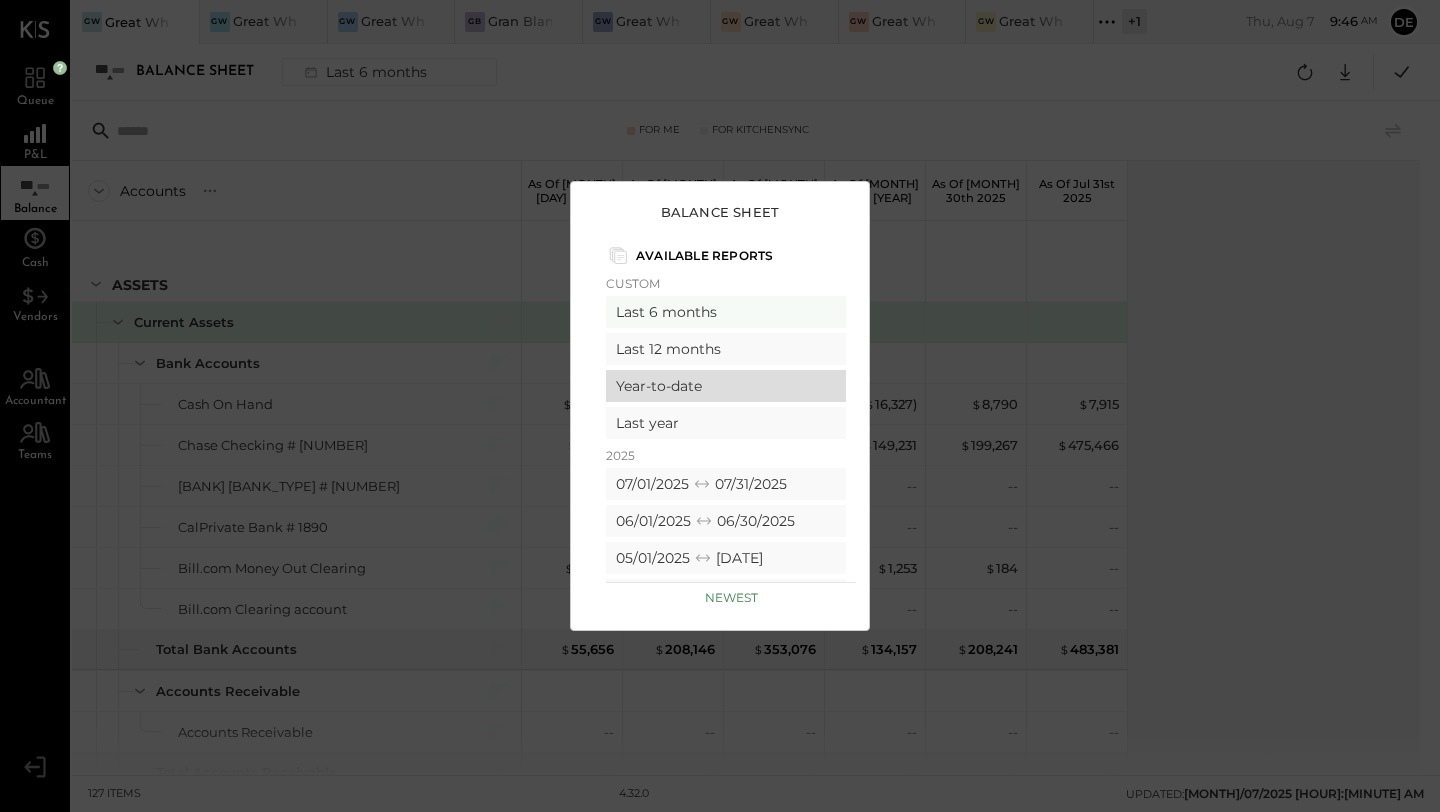 click on "Year-to-date" at bounding box center (726, 386) 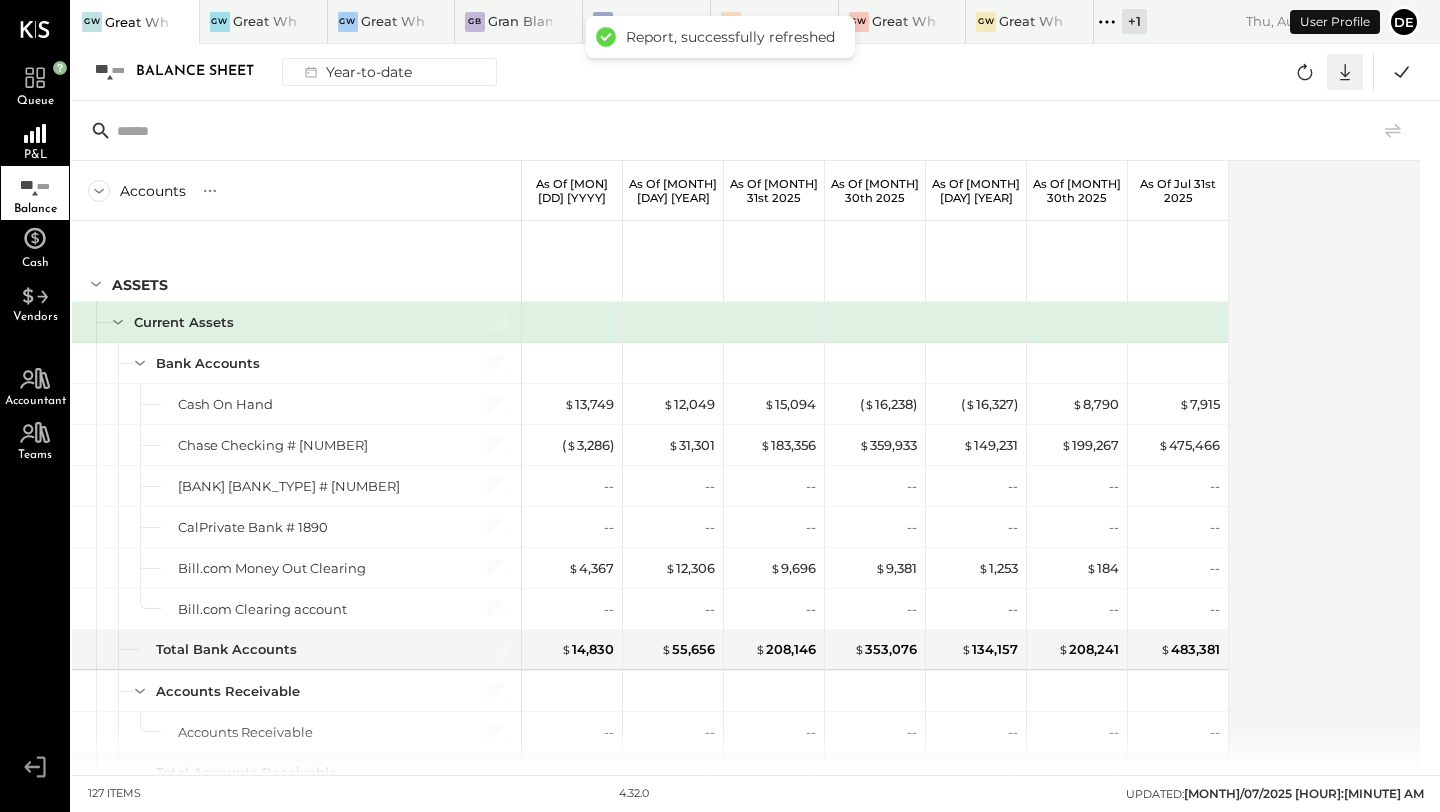 click 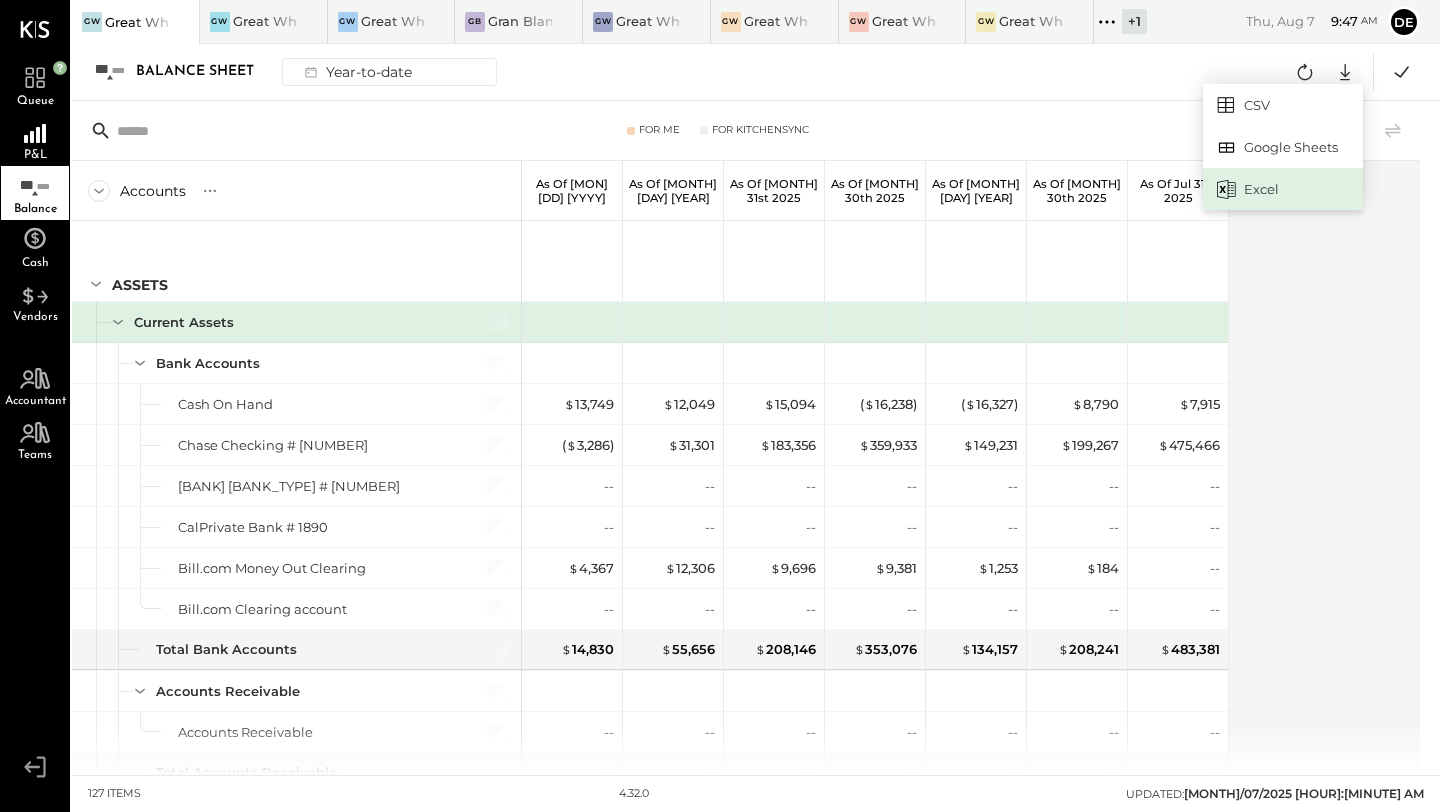 click on "Excel" at bounding box center [1283, 189] 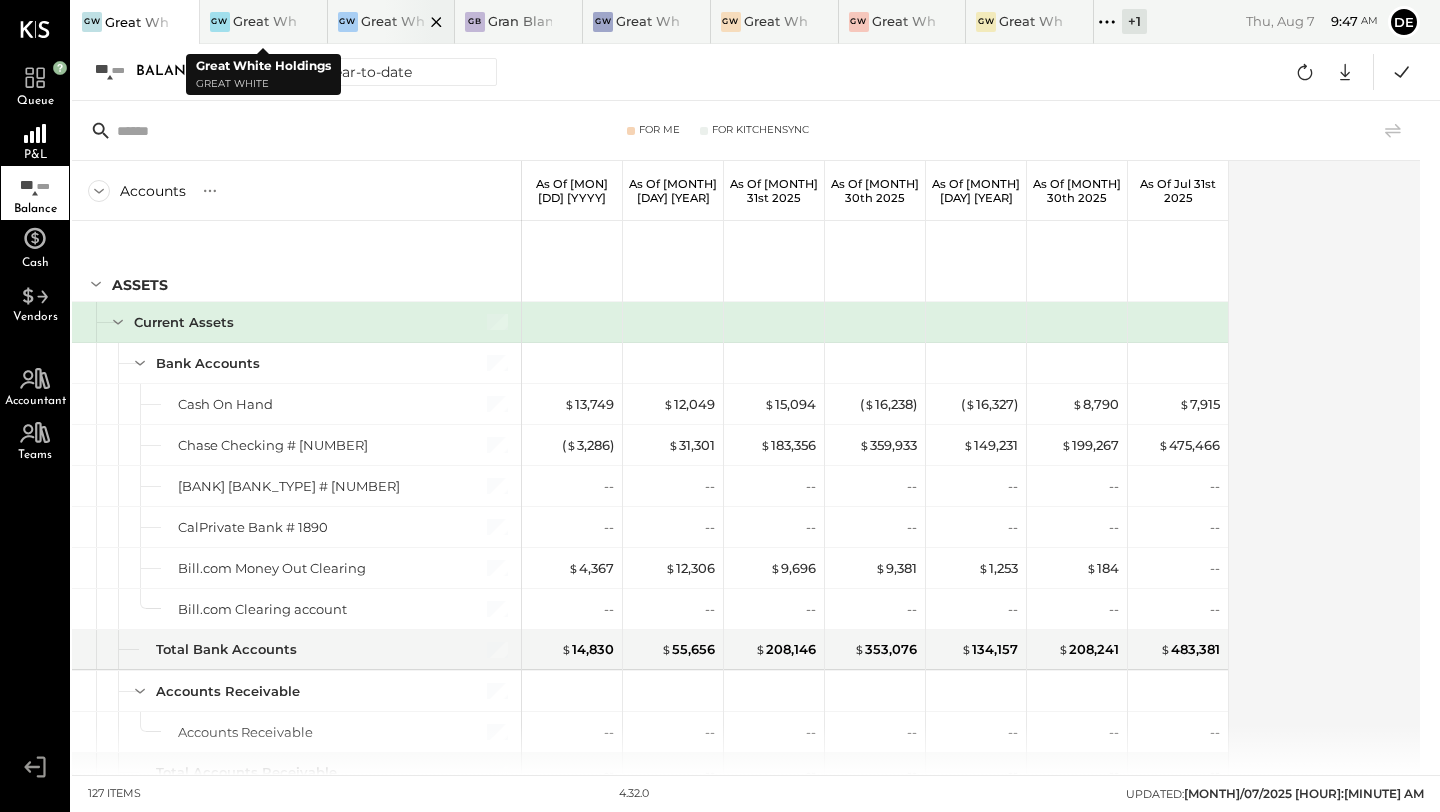 click at bounding box center [419, 21] 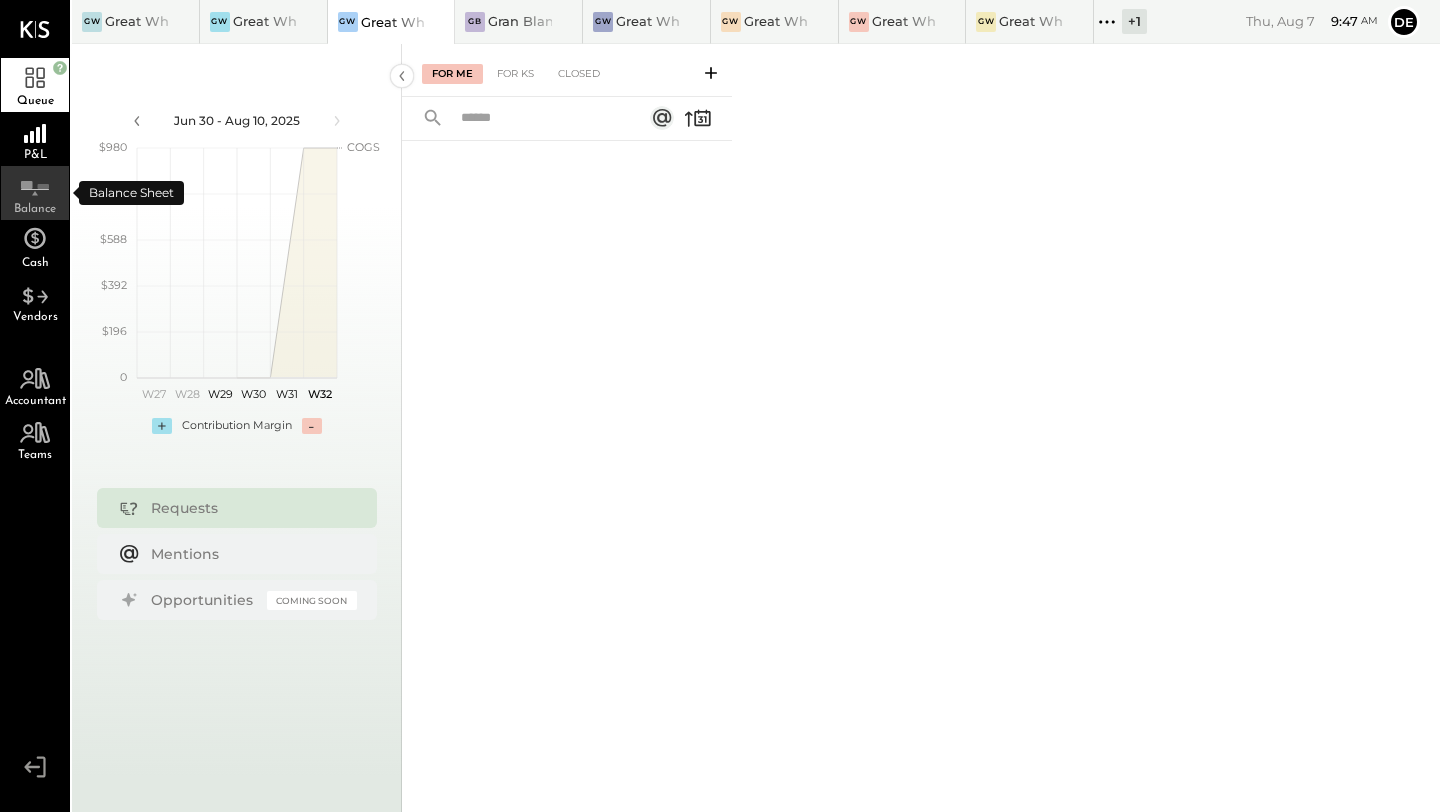 click 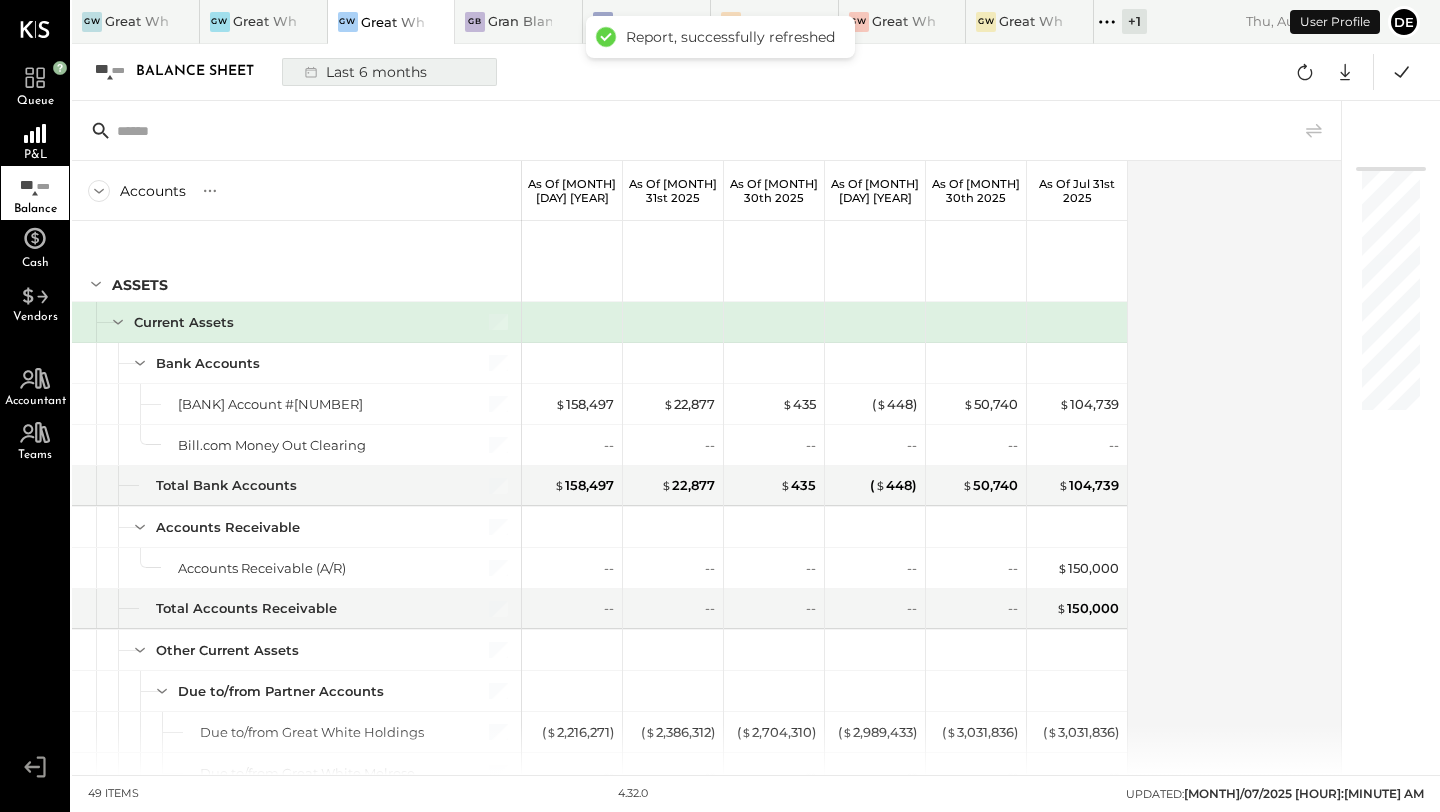 click on "Last 6 months" at bounding box center [364, 72] 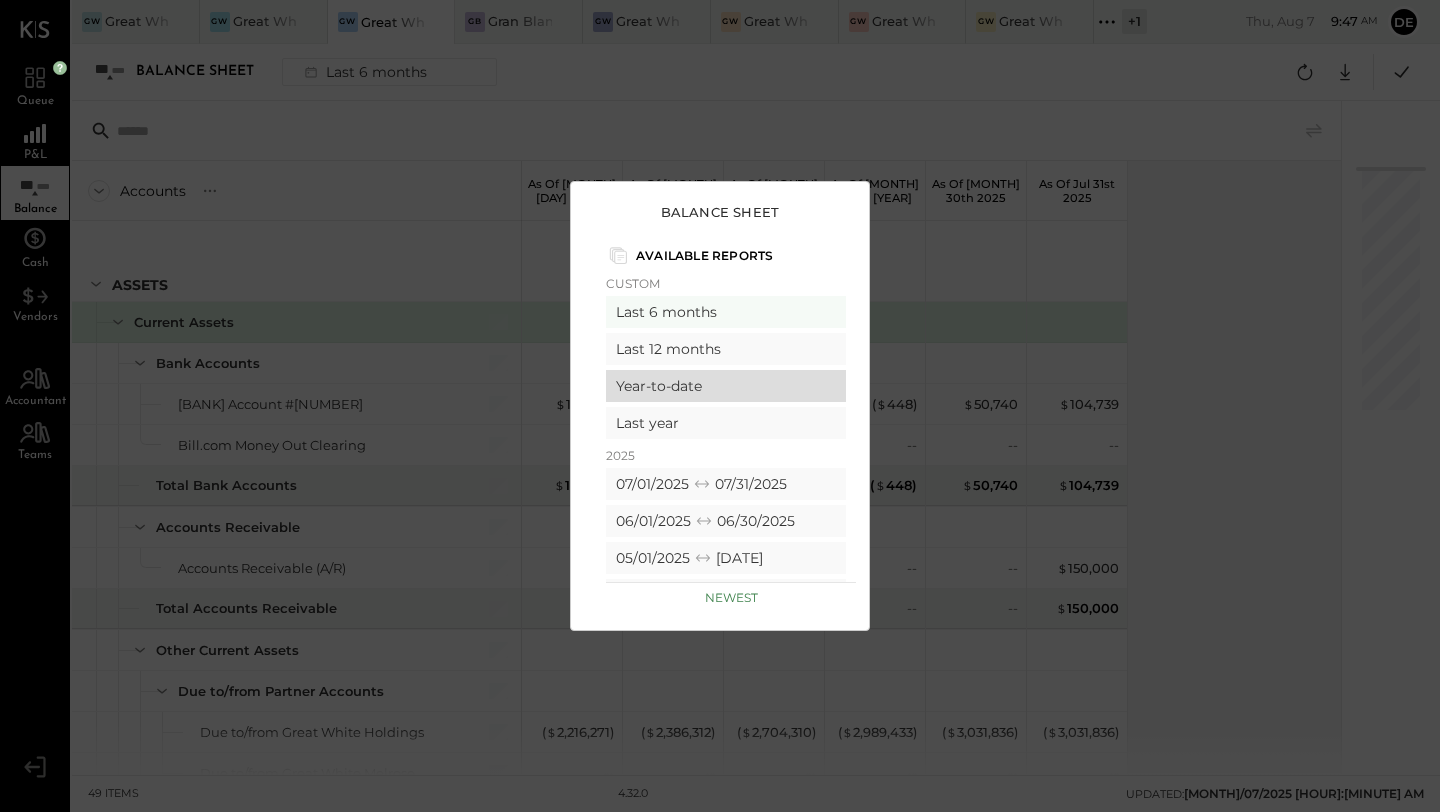 click on "Year-to-date" at bounding box center [726, 386] 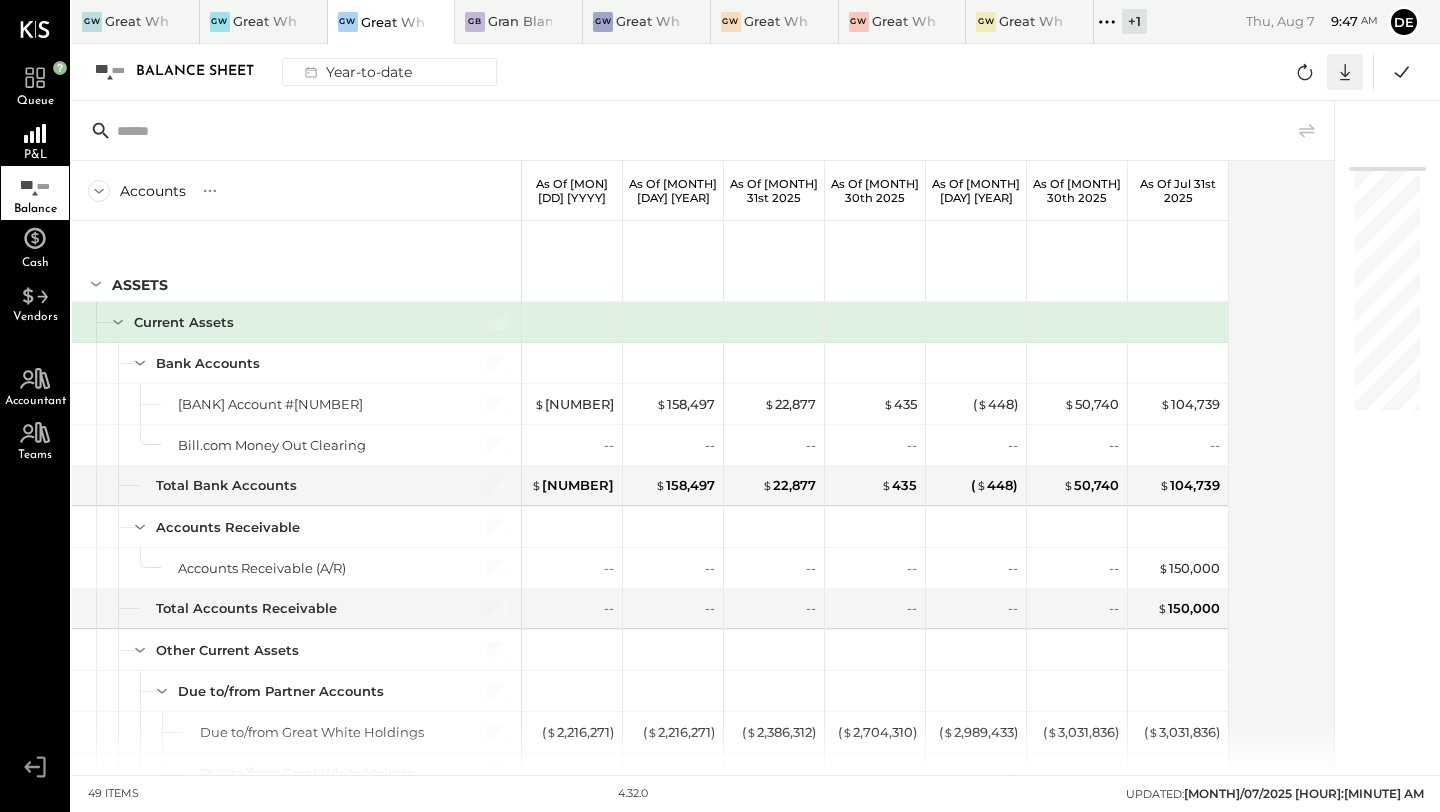 click 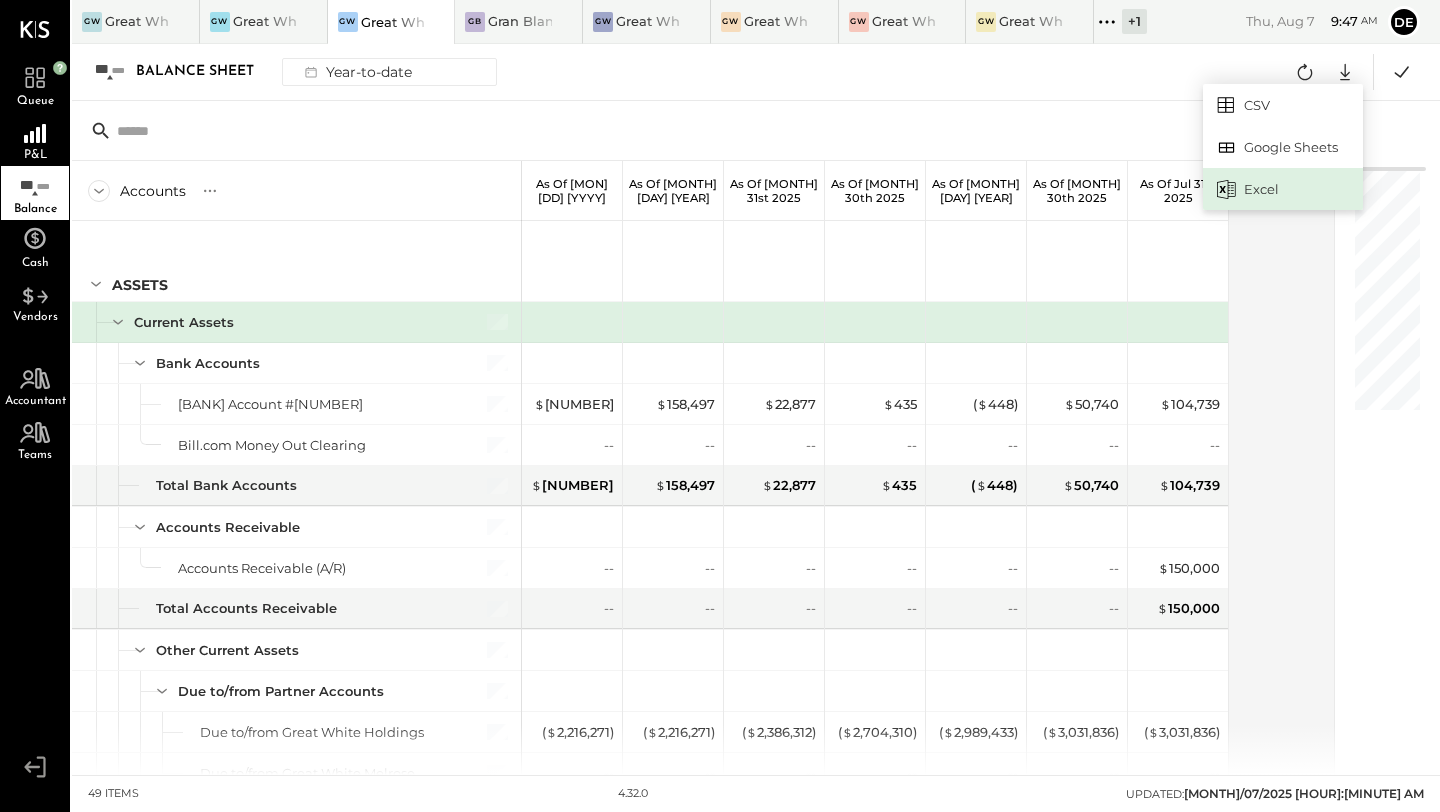 click on "Excel" at bounding box center (1283, 189) 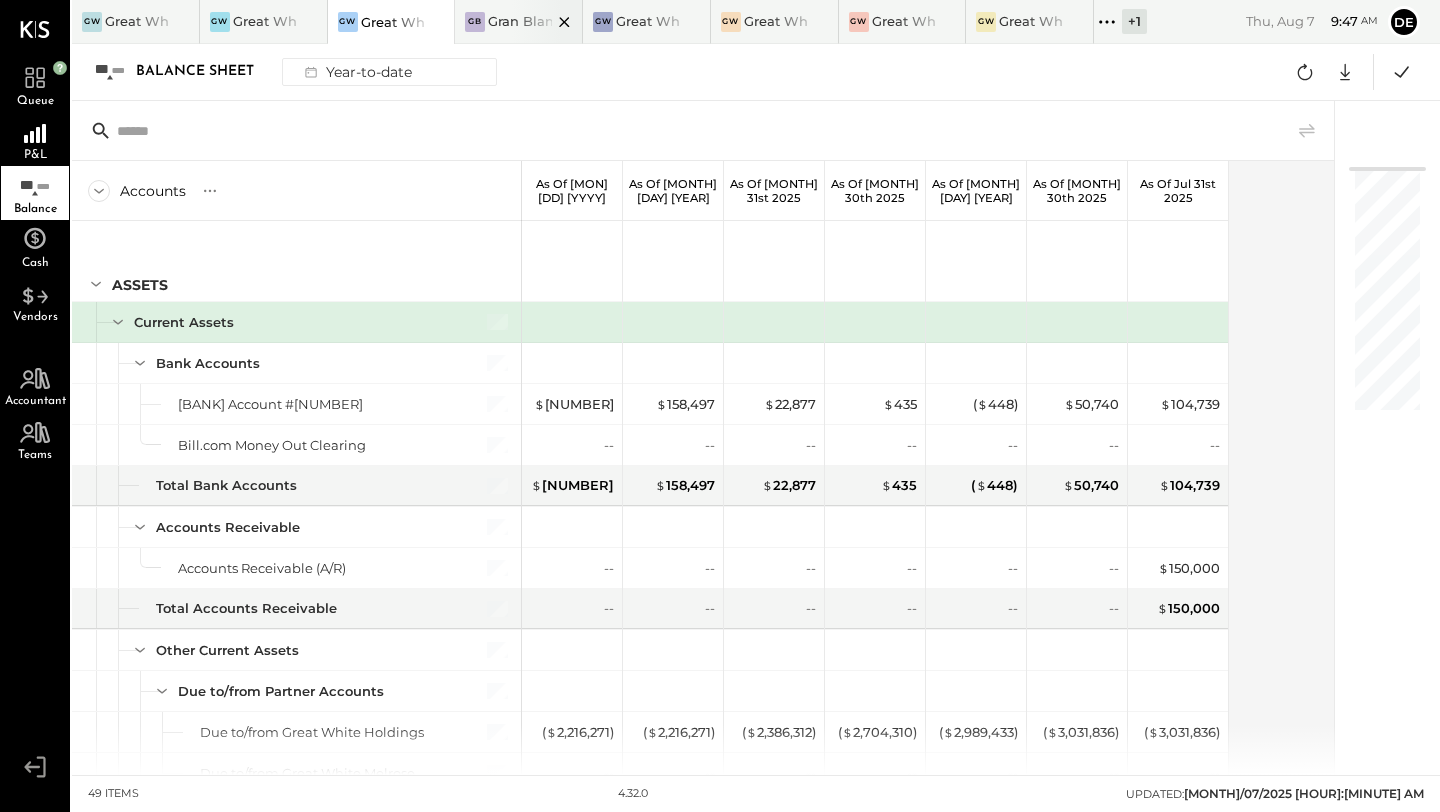 click at bounding box center (547, 21) 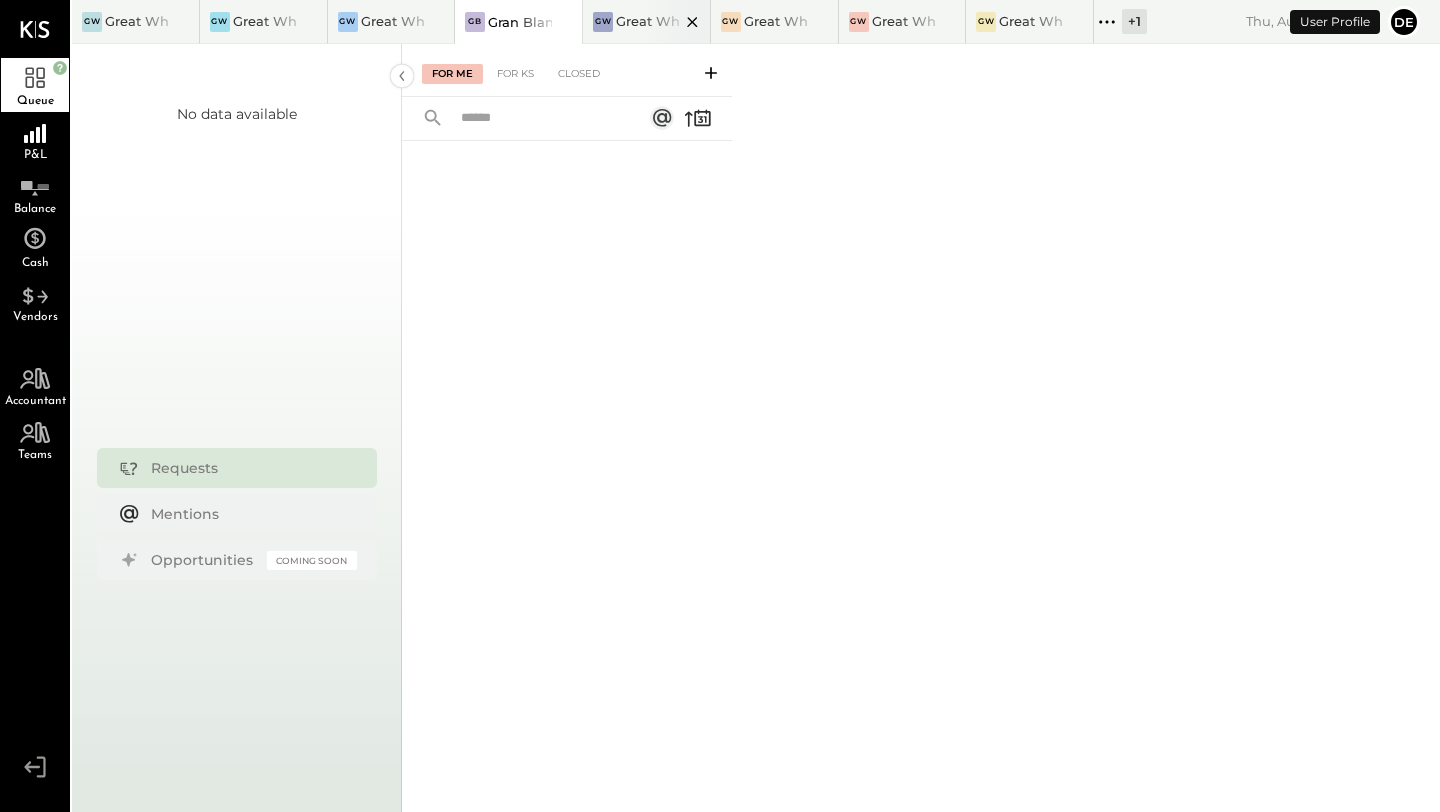 click on "Great White Melrose" at bounding box center [648, 21] 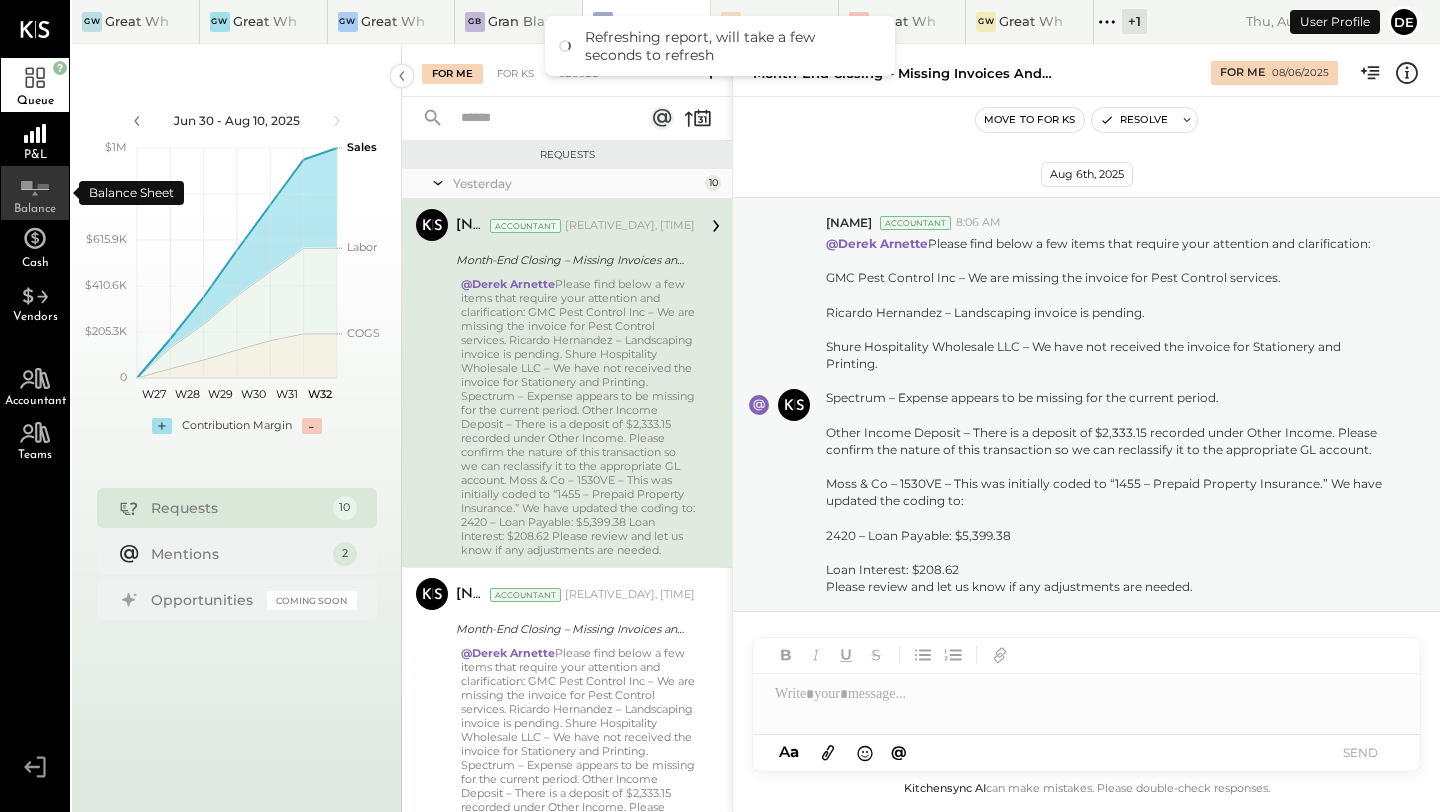 scroll, scrollTop: 1, scrollLeft: 0, axis: vertical 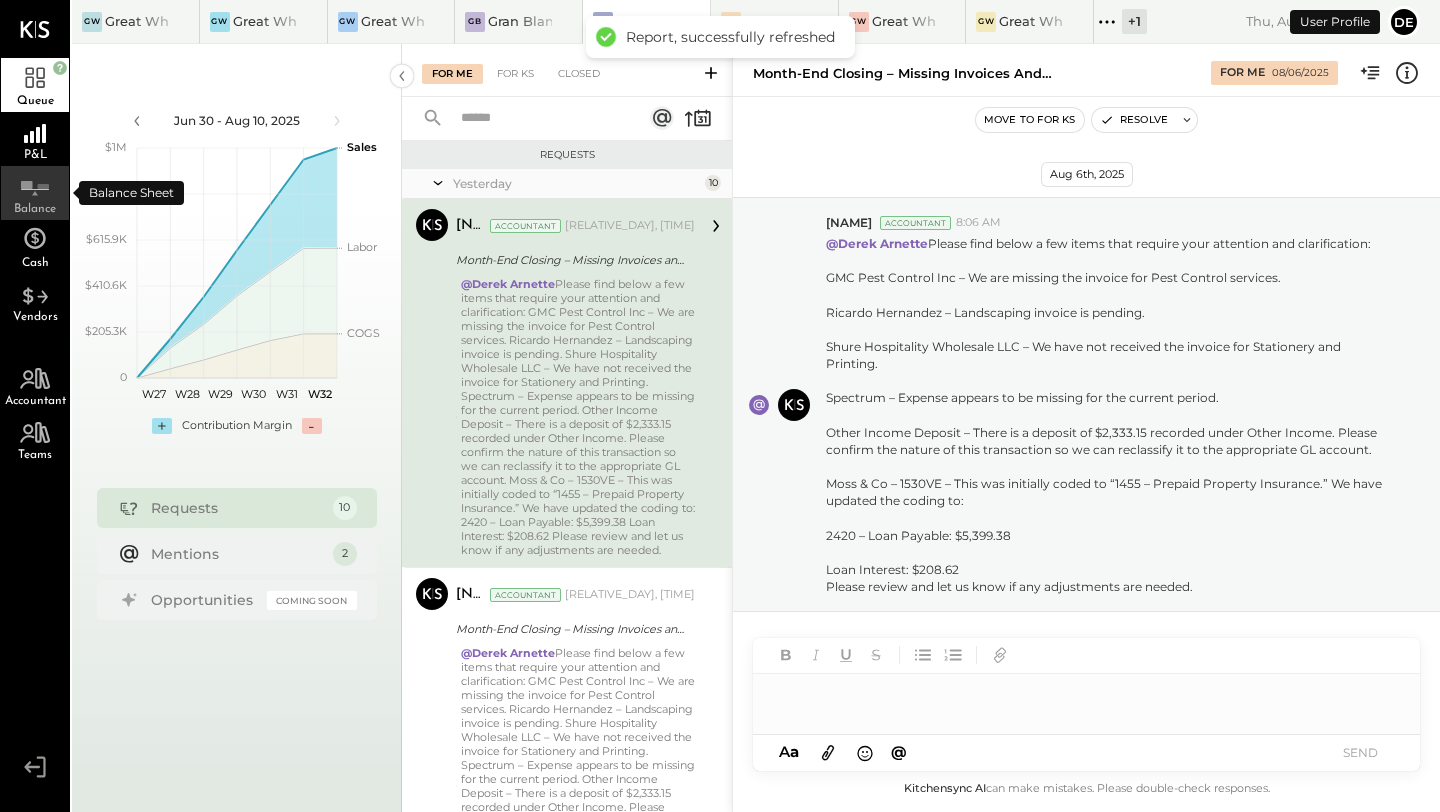 click 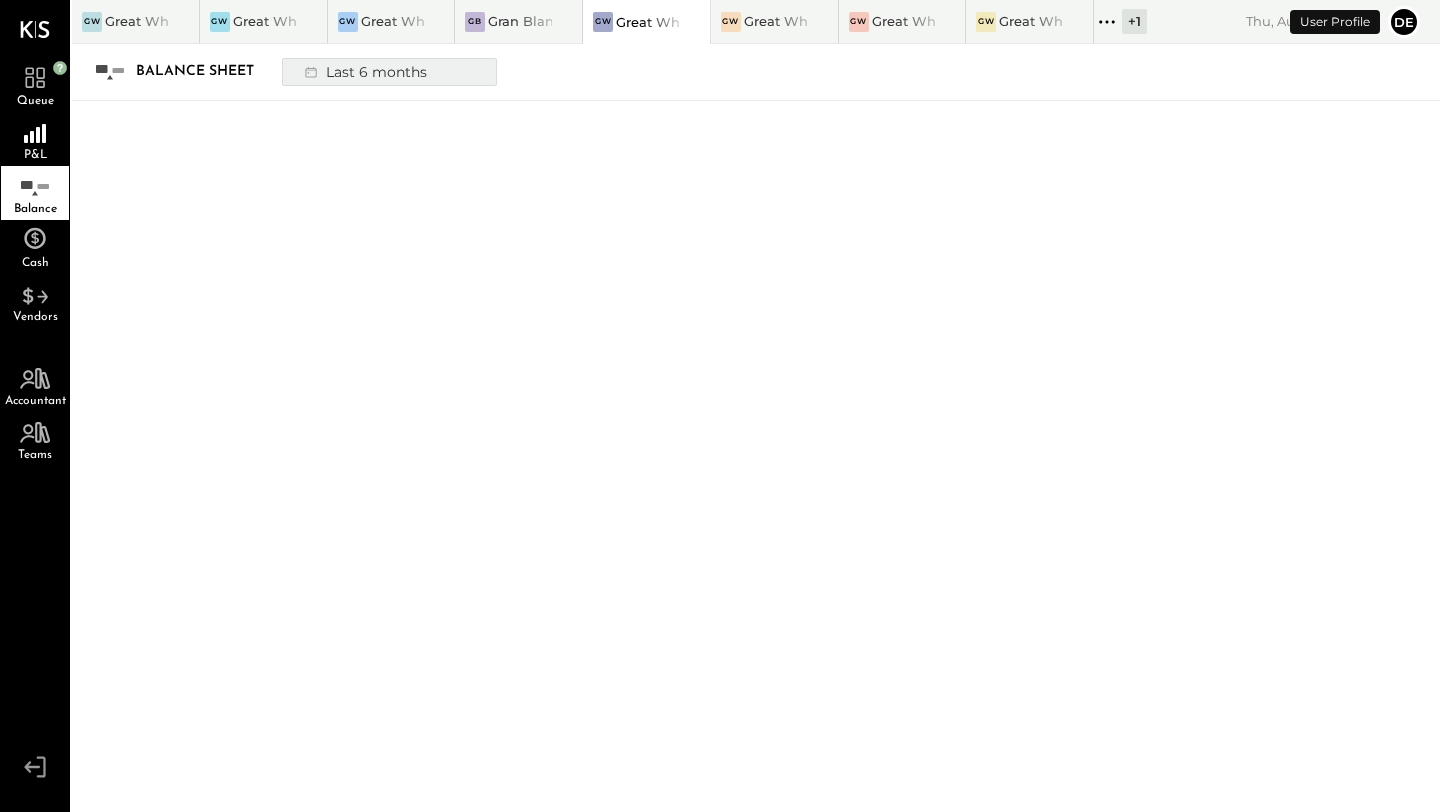 click on "Last 6 months" at bounding box center (364, 72) 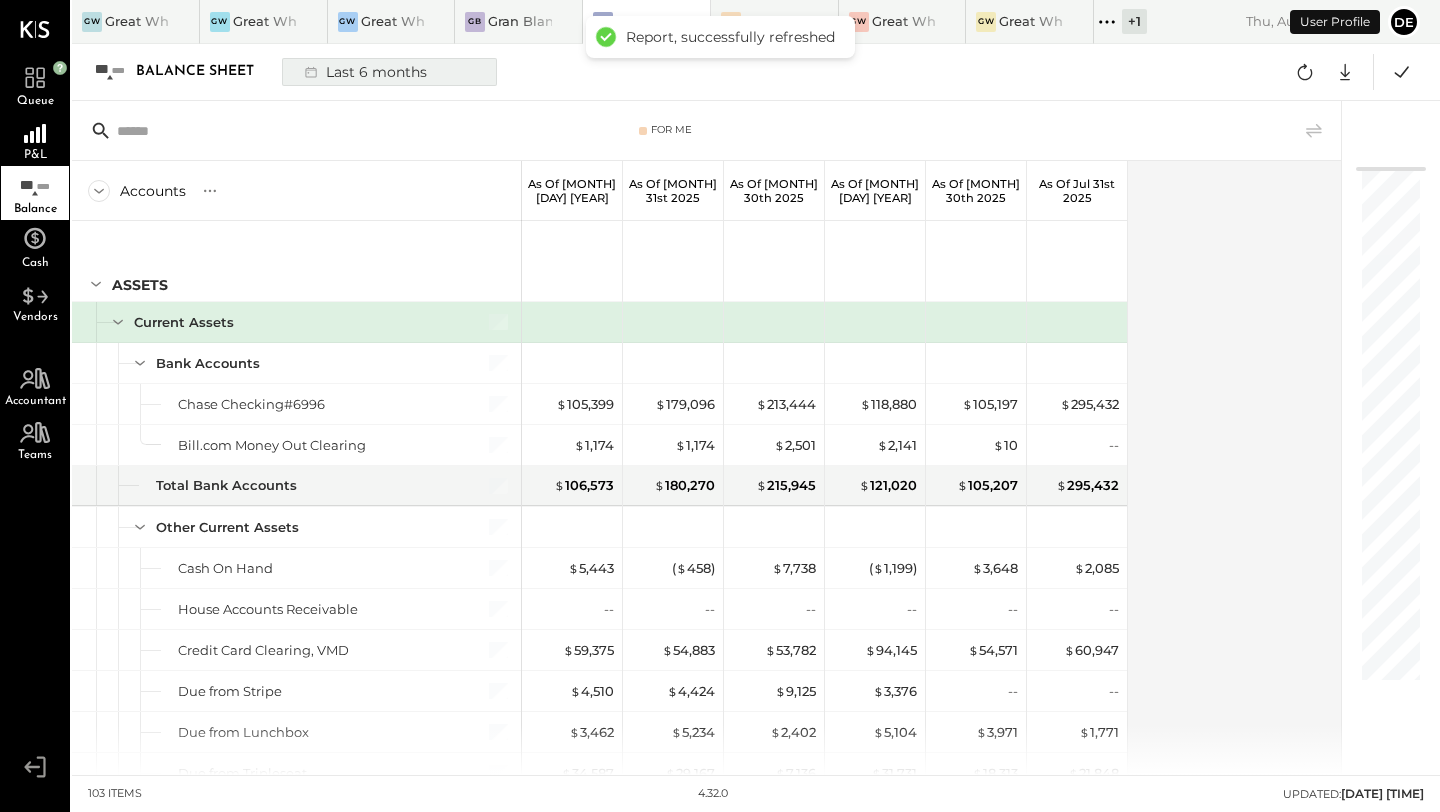 click on "Last 6 months" at bounding box center (364, 72) 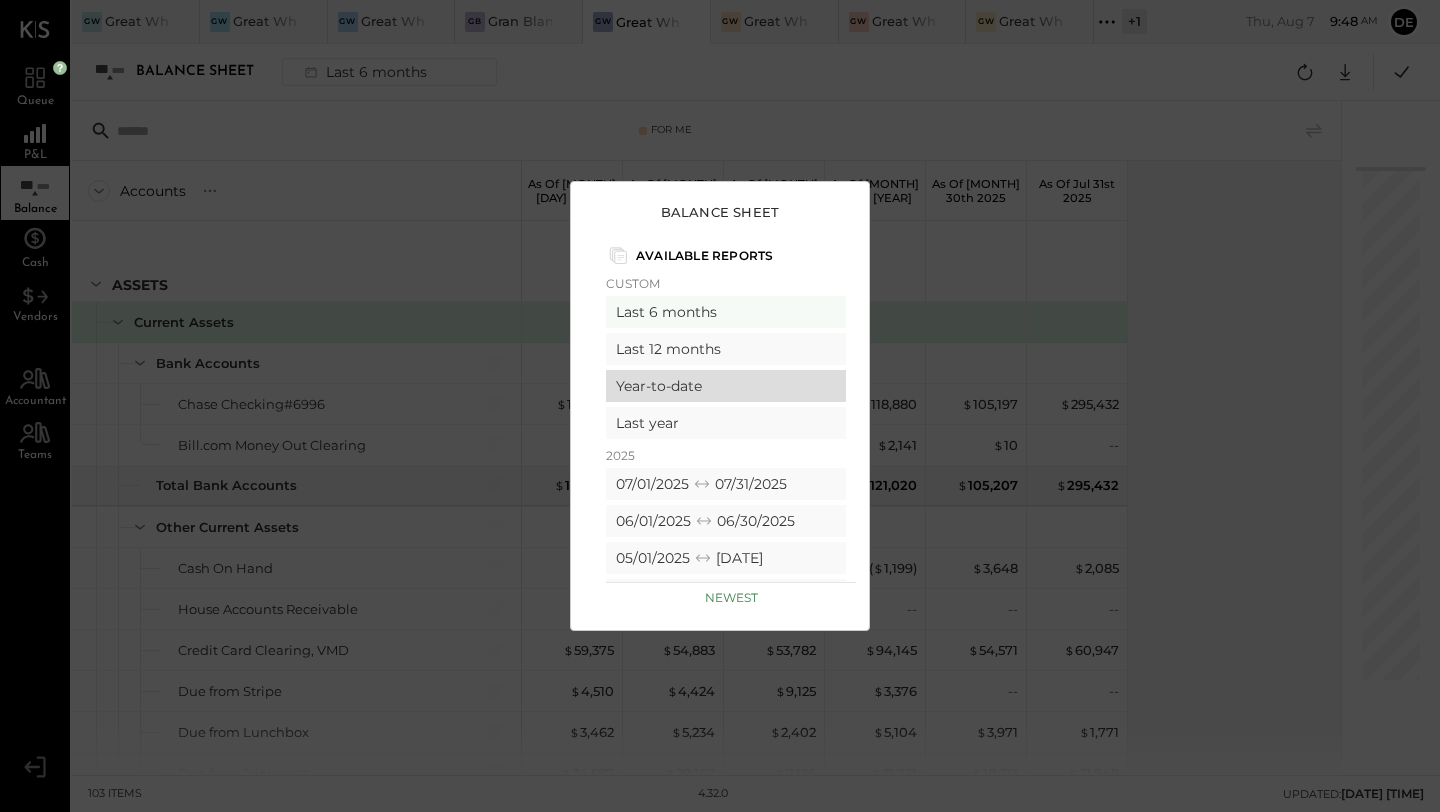 click on "Year-to-date" at bounding box center (726, 386) 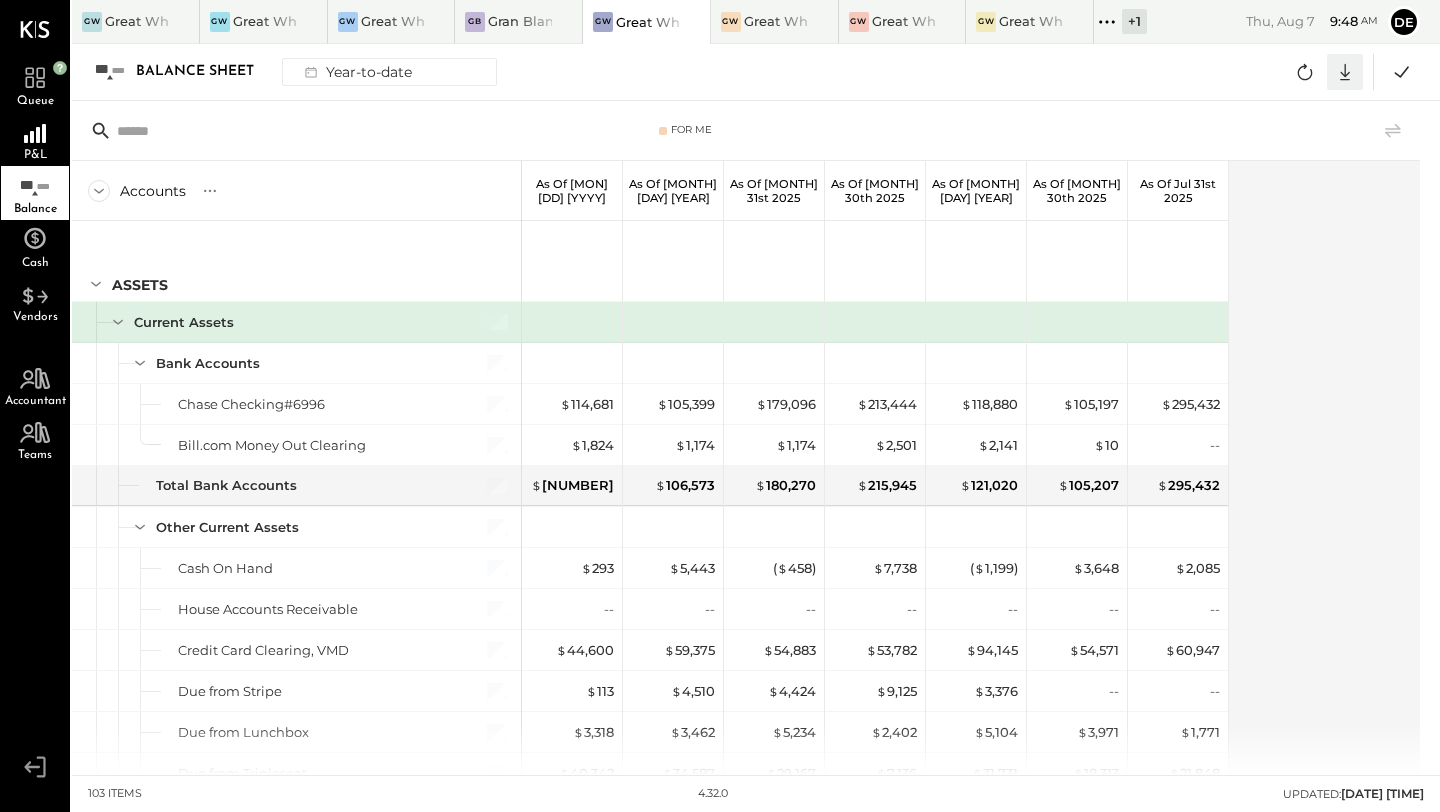 click 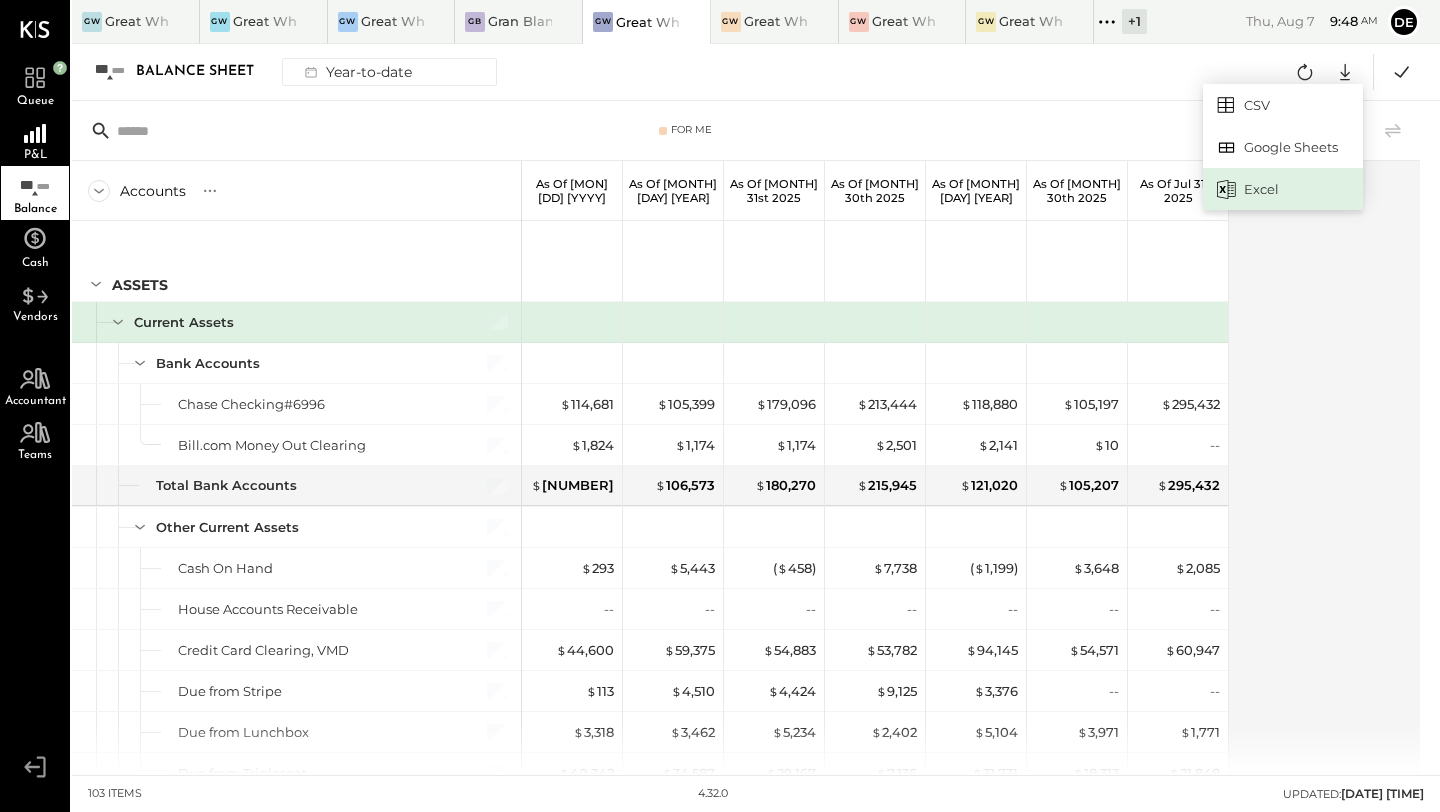 click on "Excel" at bounding box center [1283, 189] 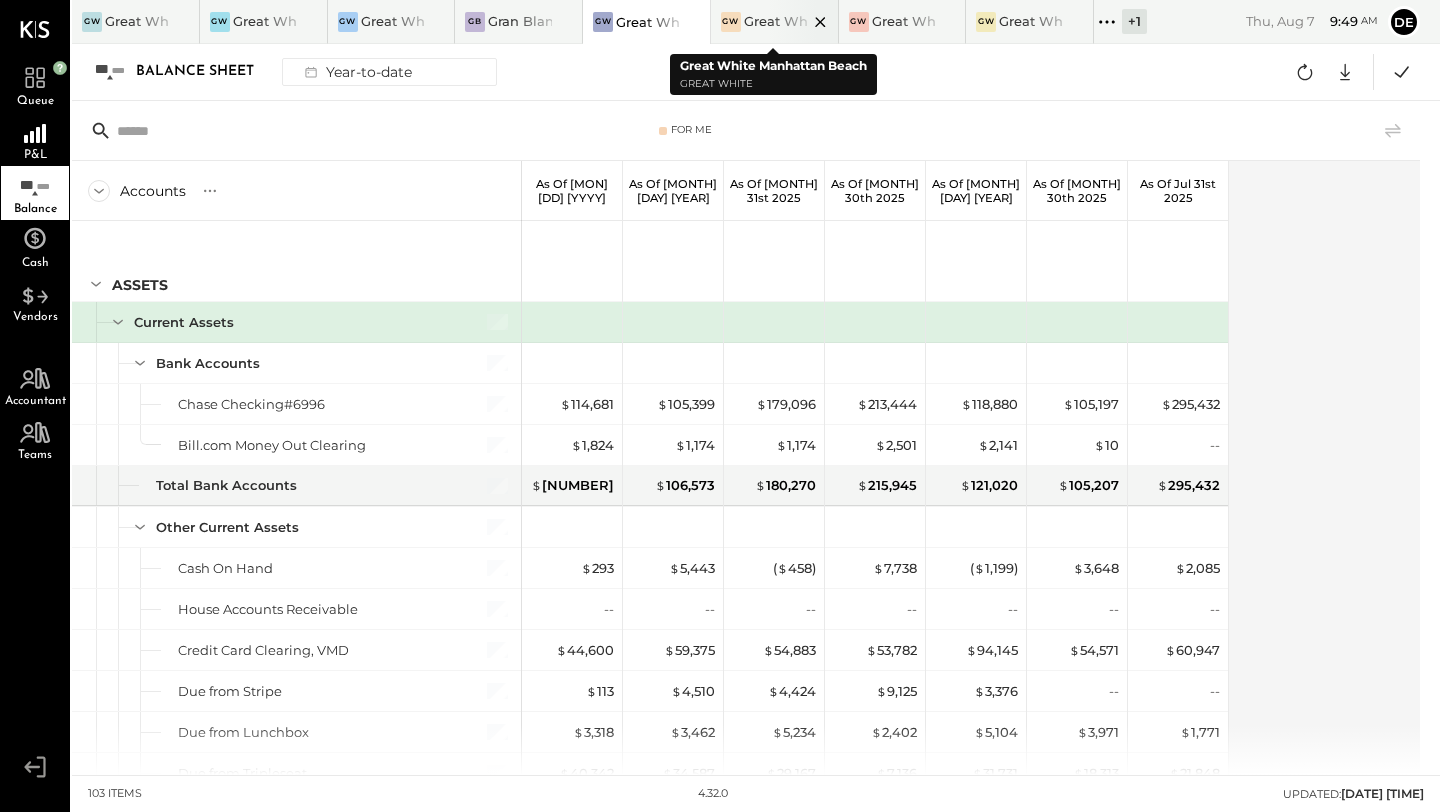 click on "Great White Manhattan Beach" at bounding box center [776, 21] 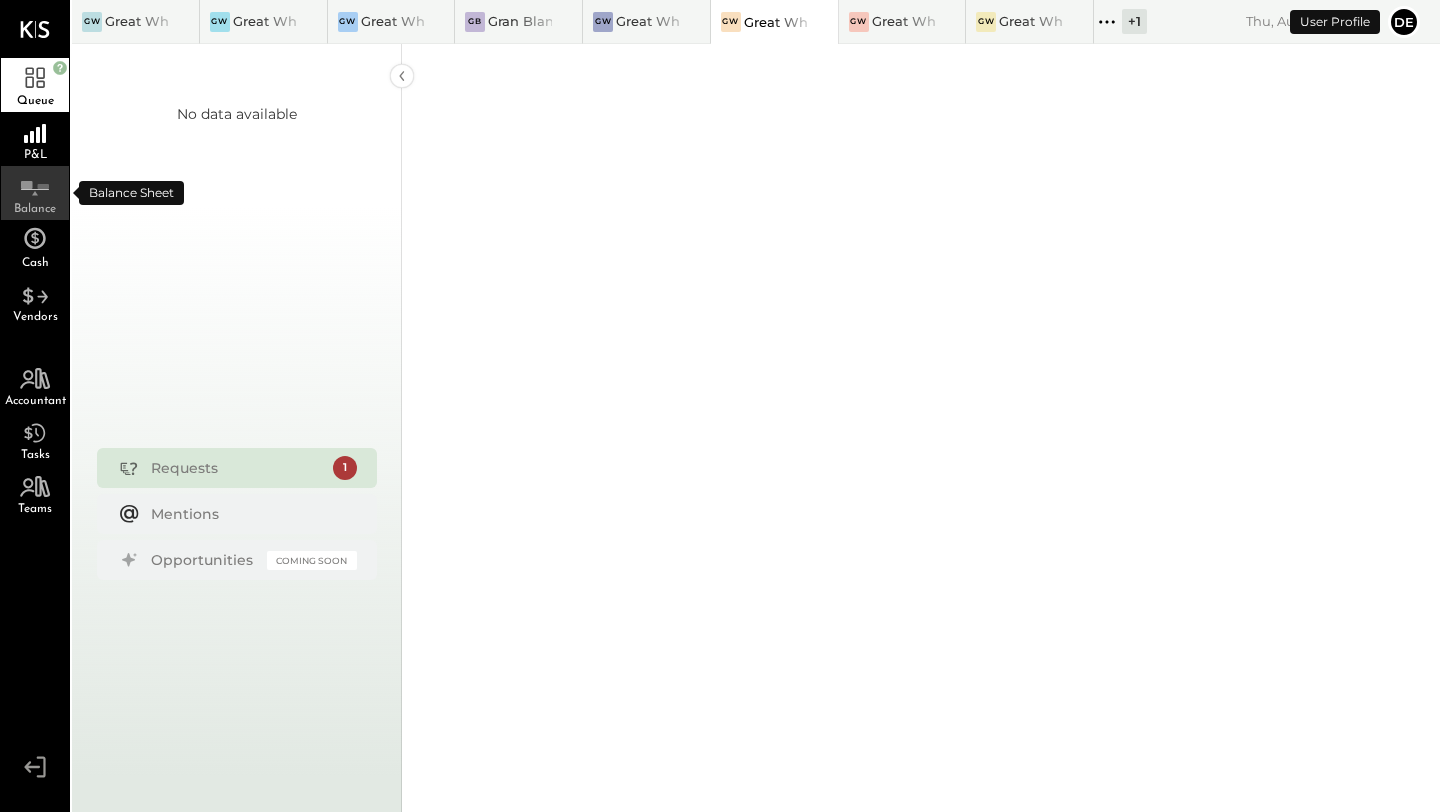 click 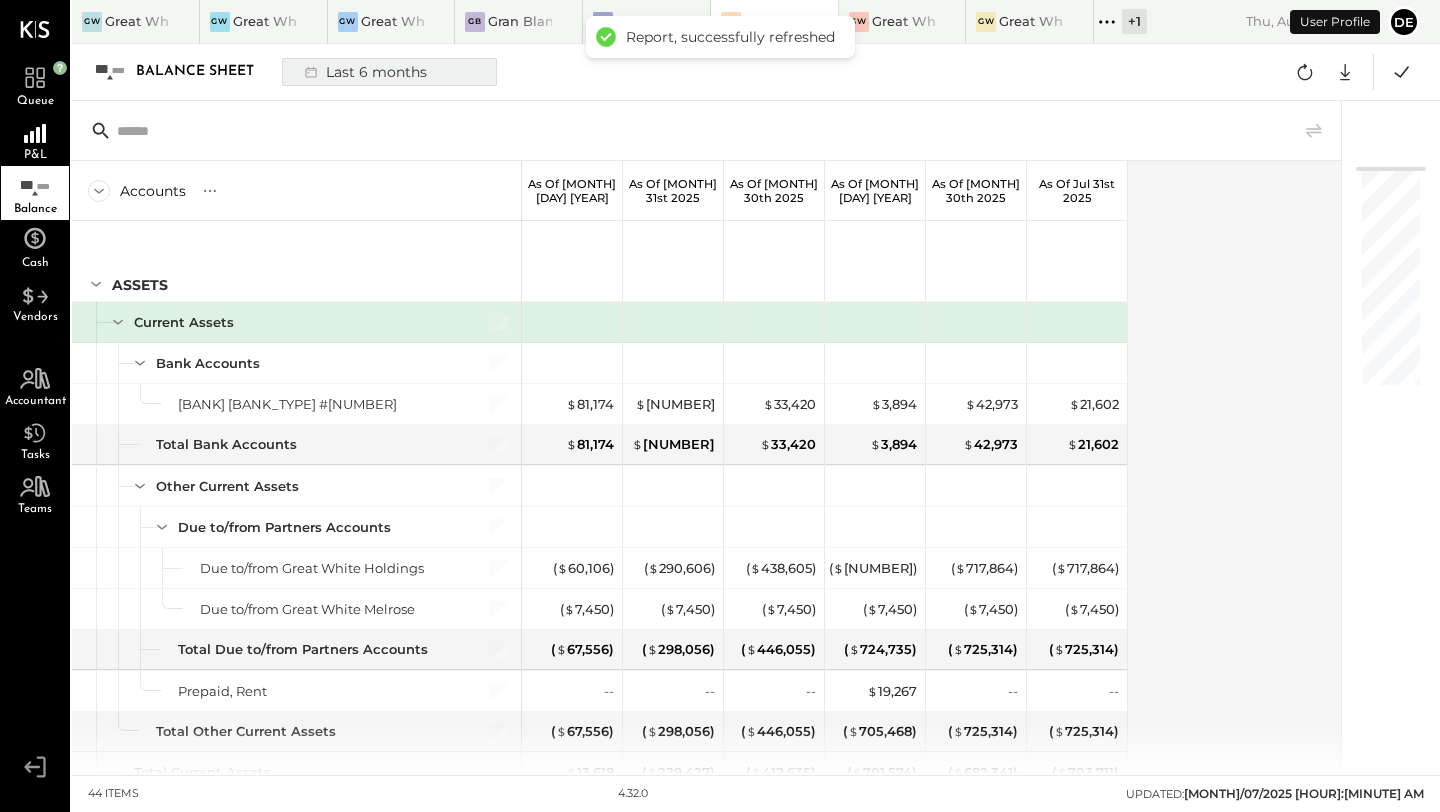 click on "Last 6 months" at bounding box center (389, 72) 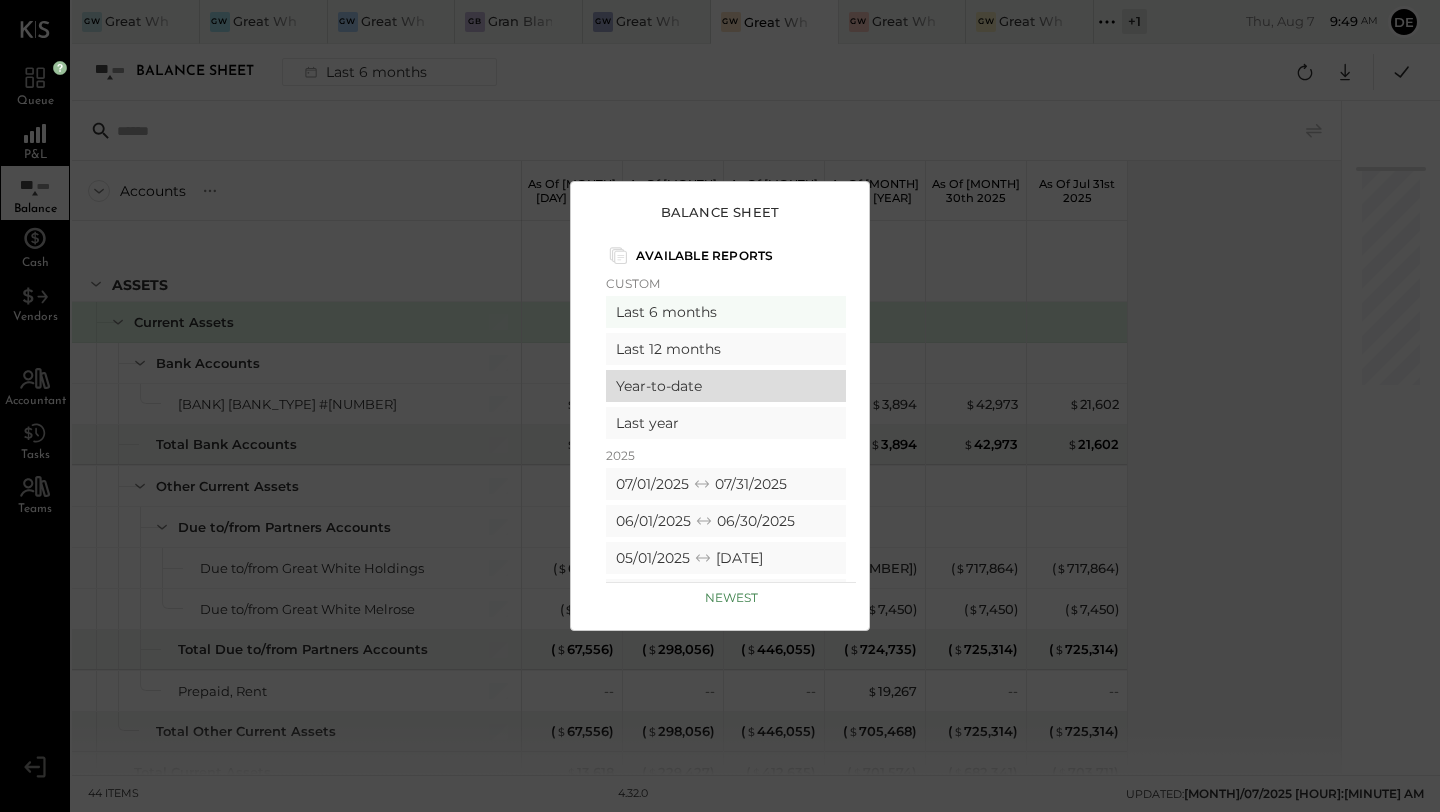 click on "Year-to-date" at bounding box center (726, 386) 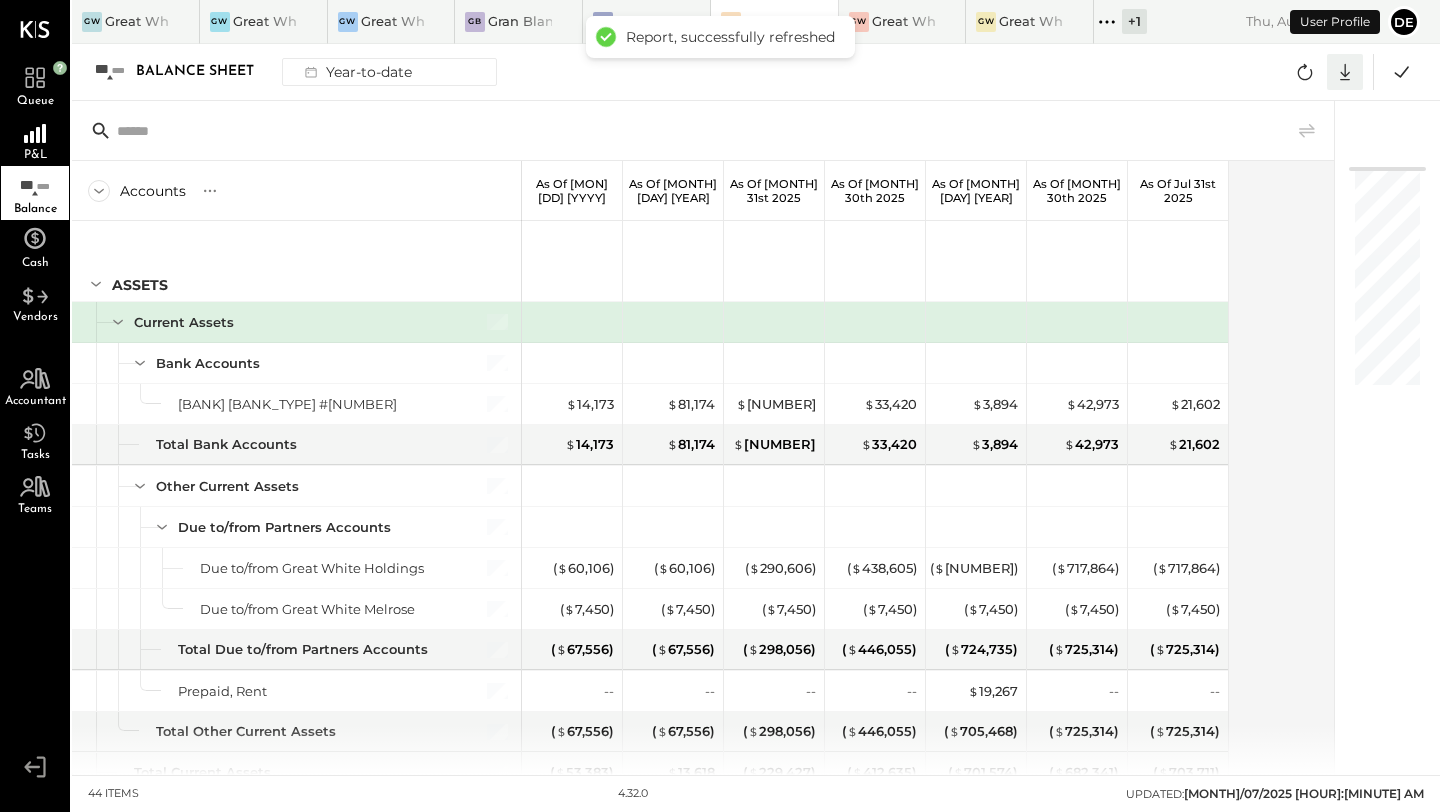 click 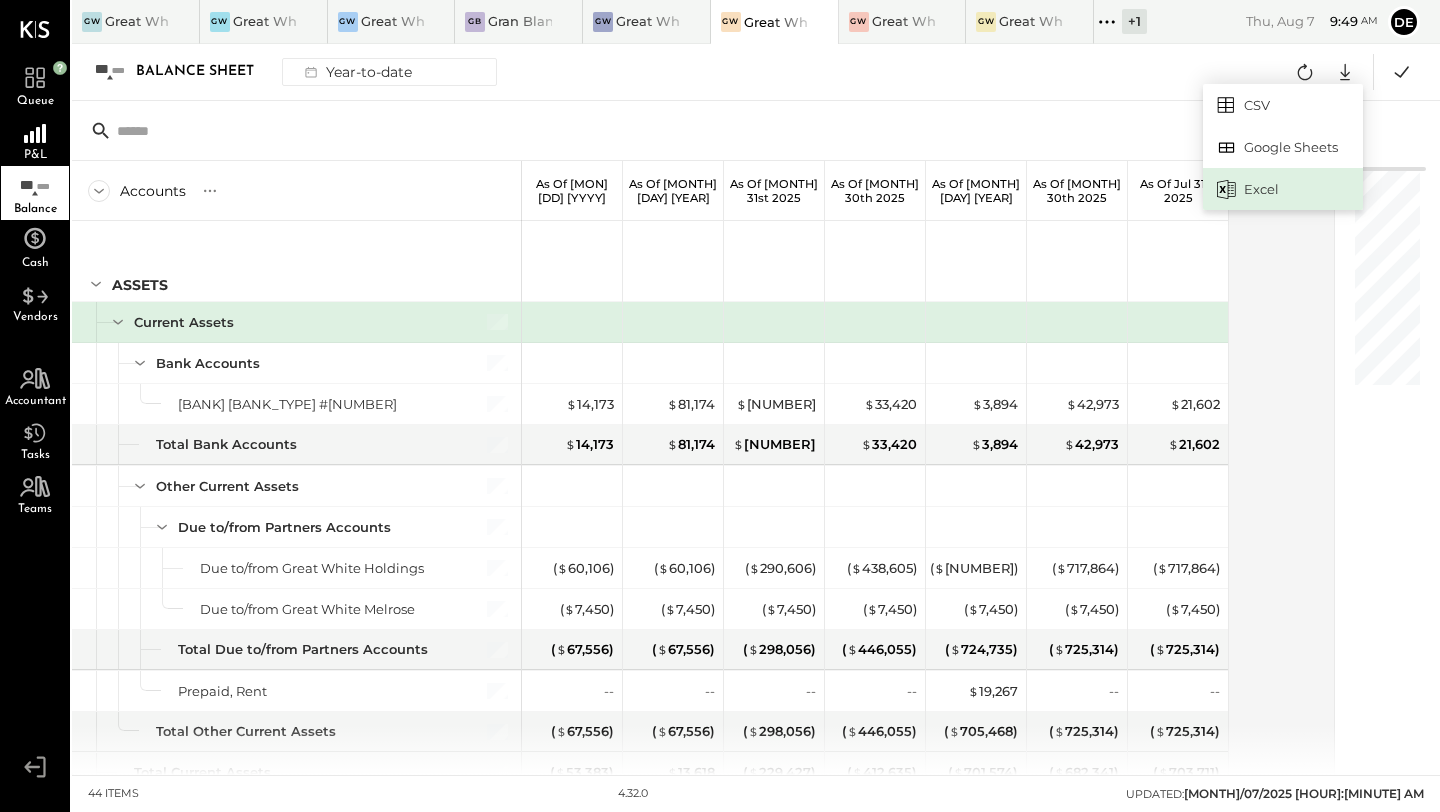 click on "Excel" at bounding box center [1283, 189] 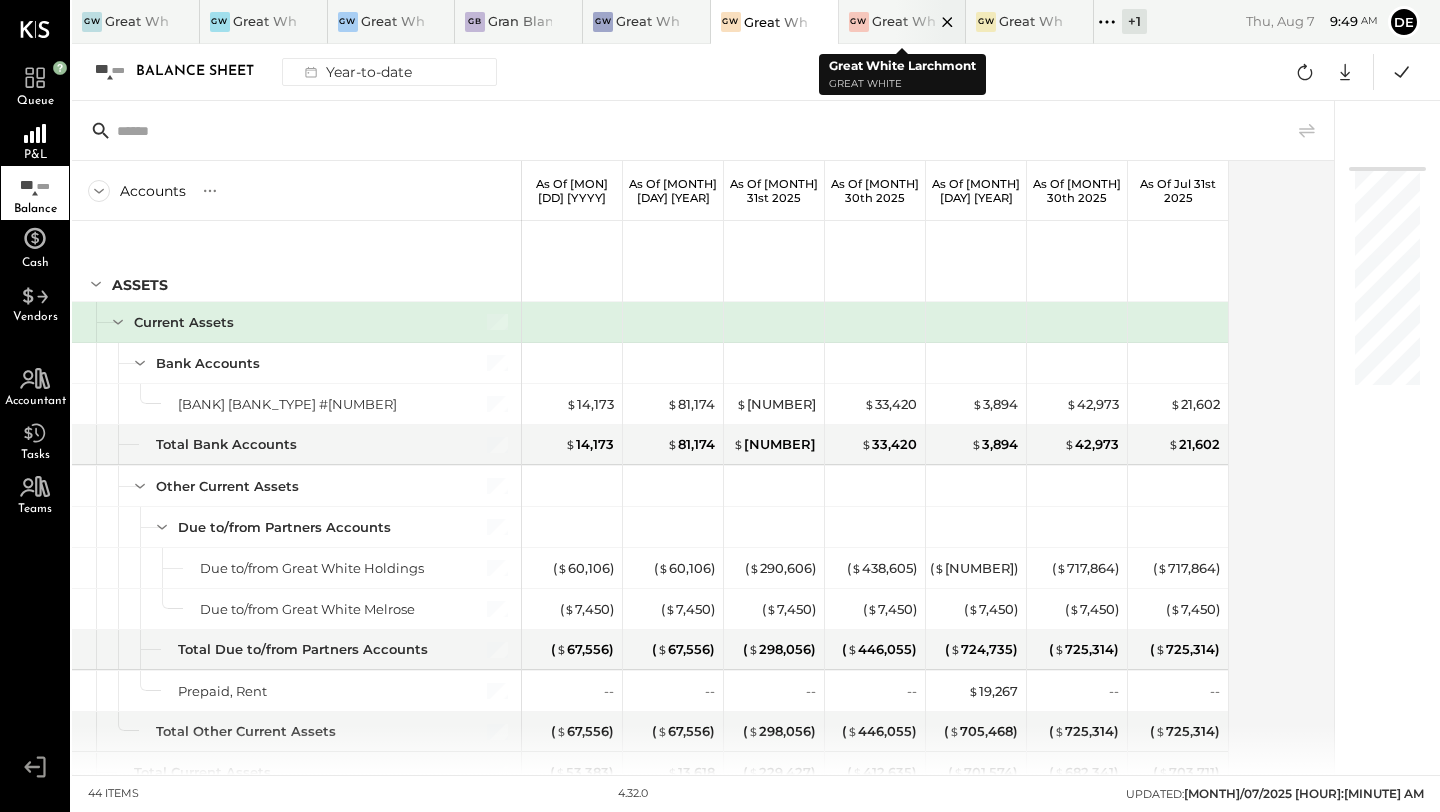 click on "Great White Larchmont" at bounding box center (904, 21) 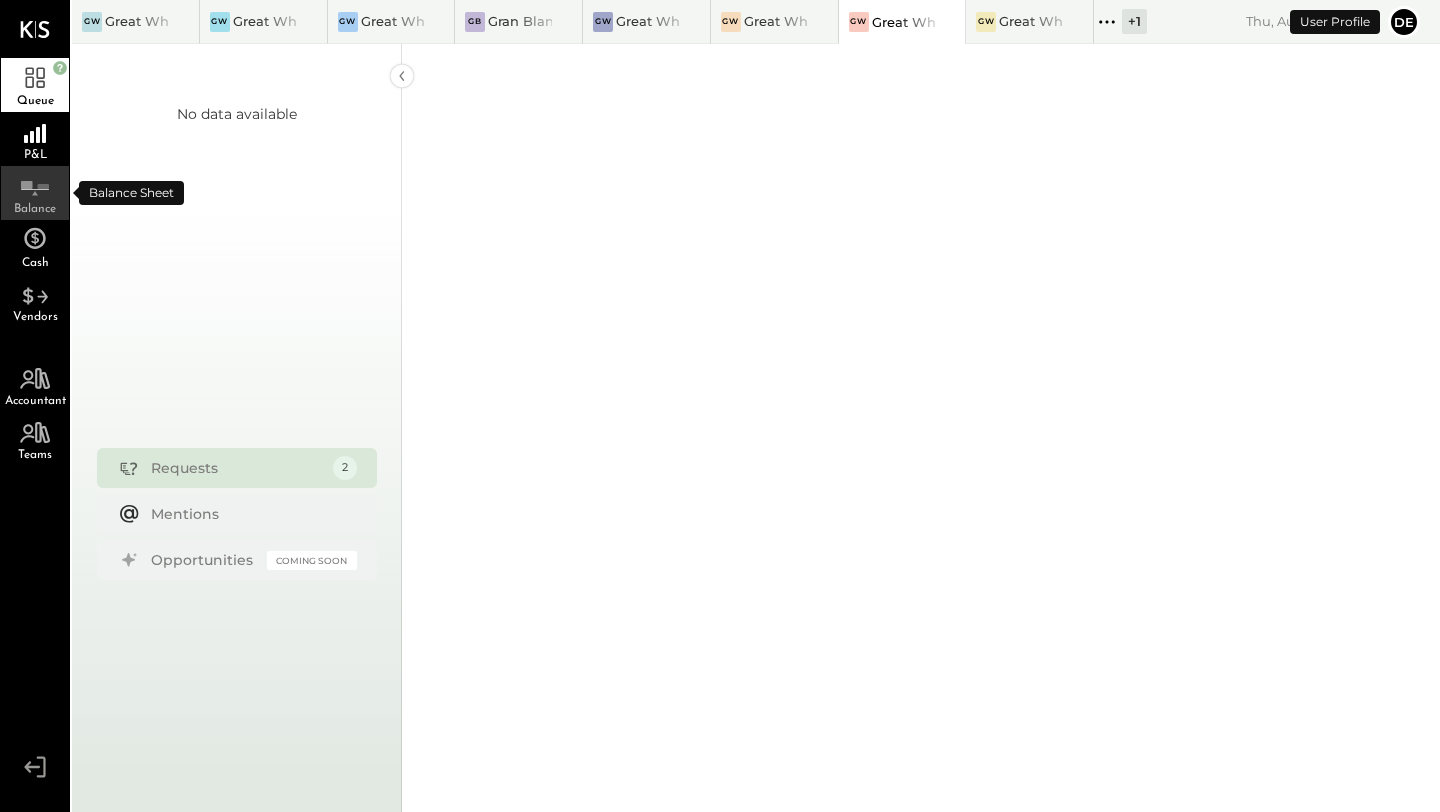 click on "Balance" at bounding box center (35, 193) 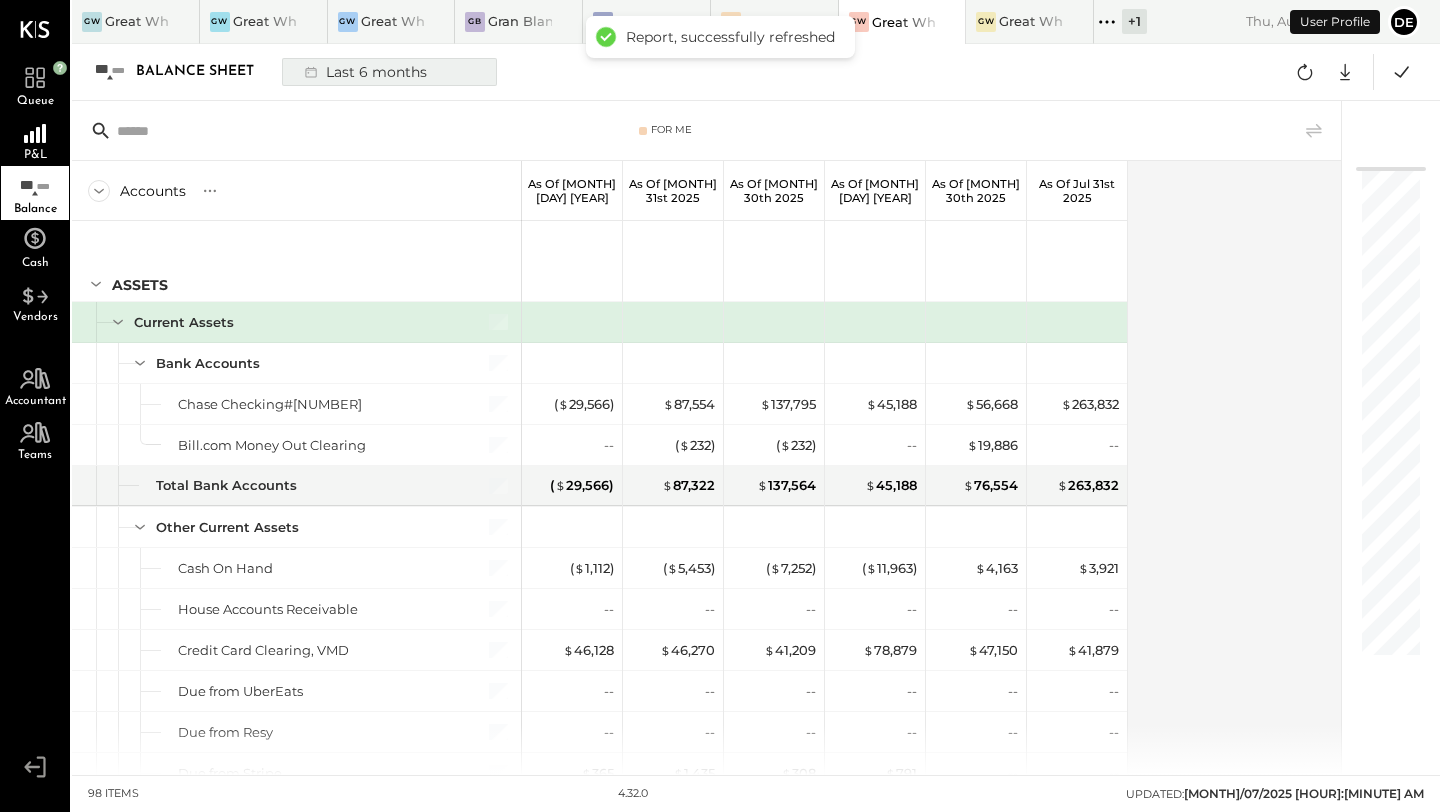 click on "Last 6 months" at bounding box center (364, 72) 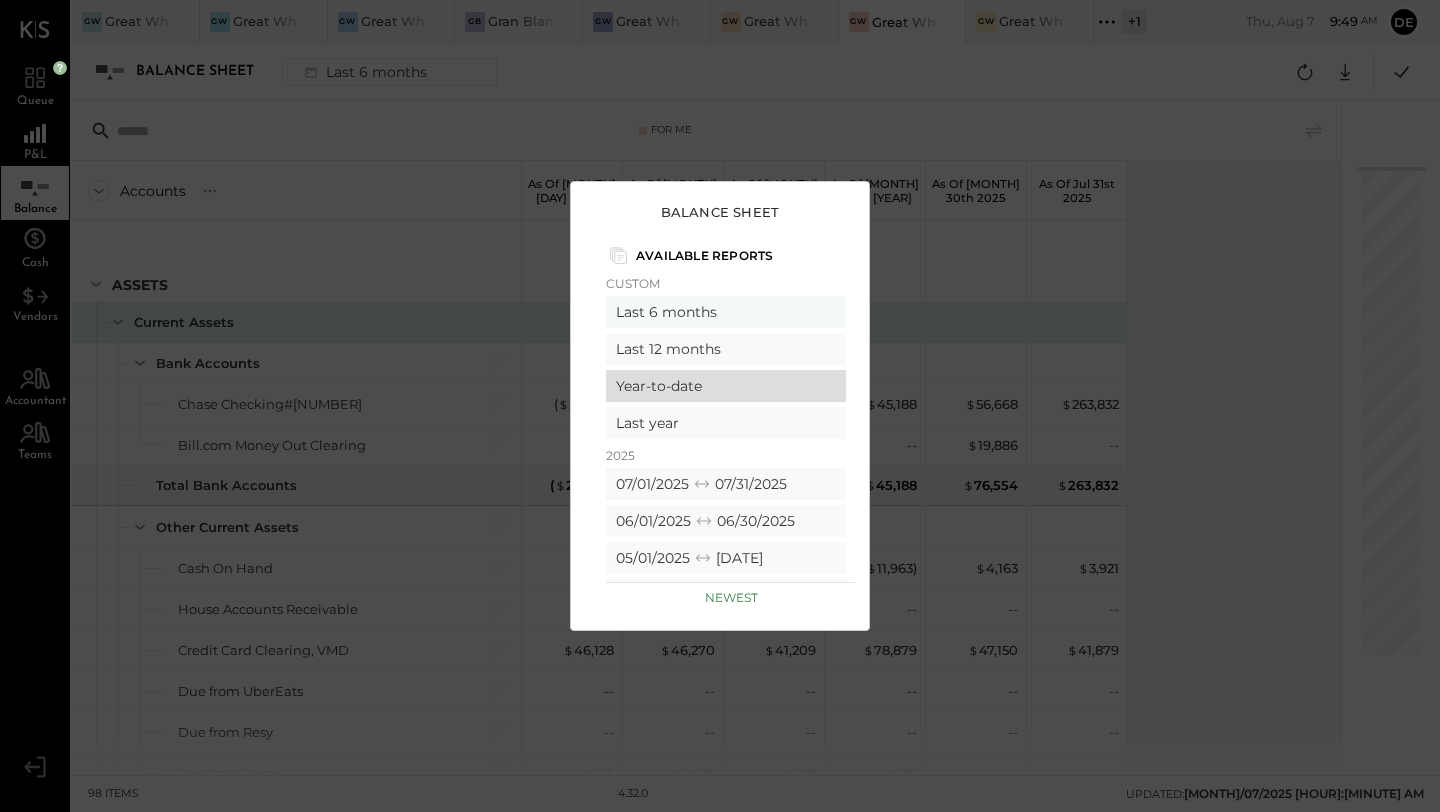 click on "Year-to-date" at bounding box center [726, 386] 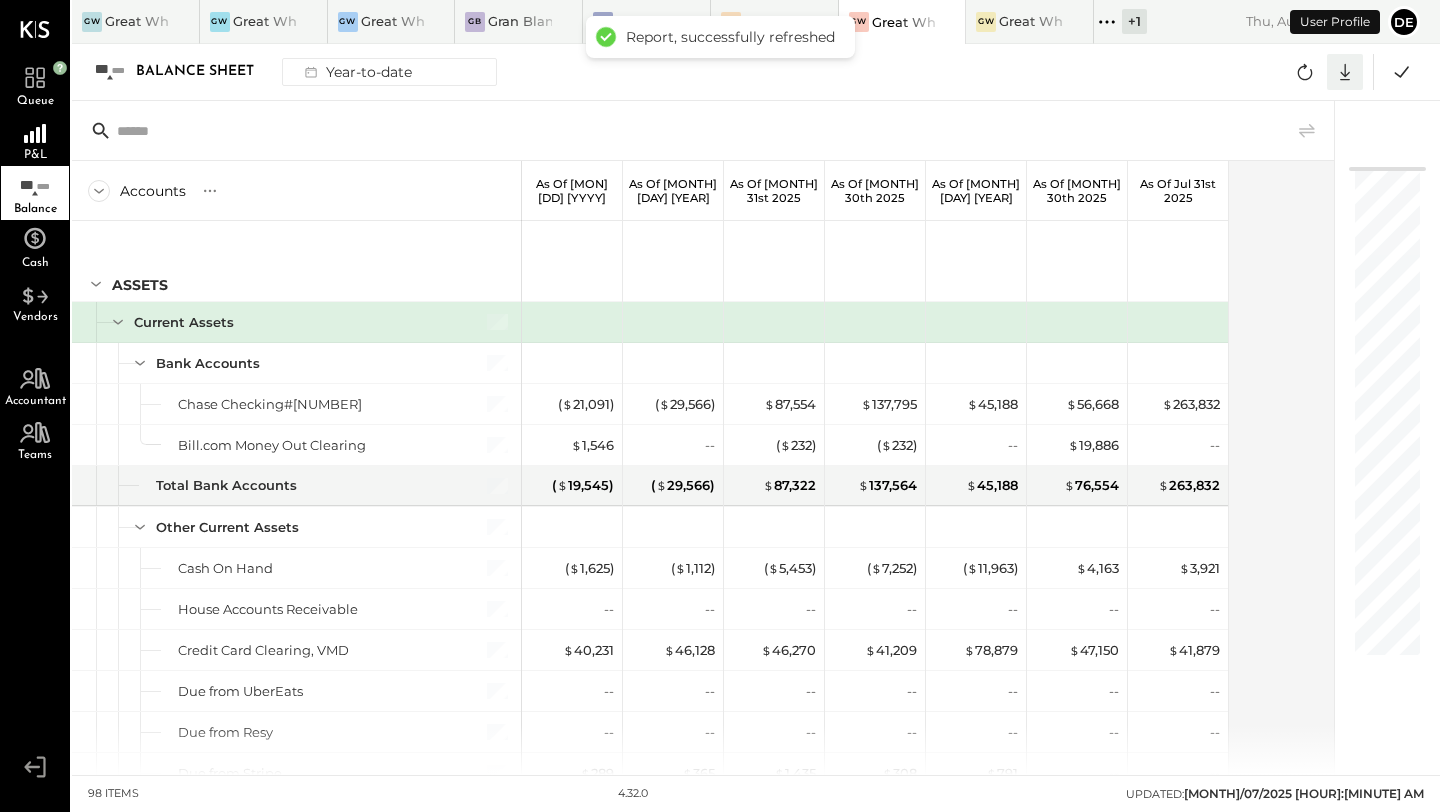 click 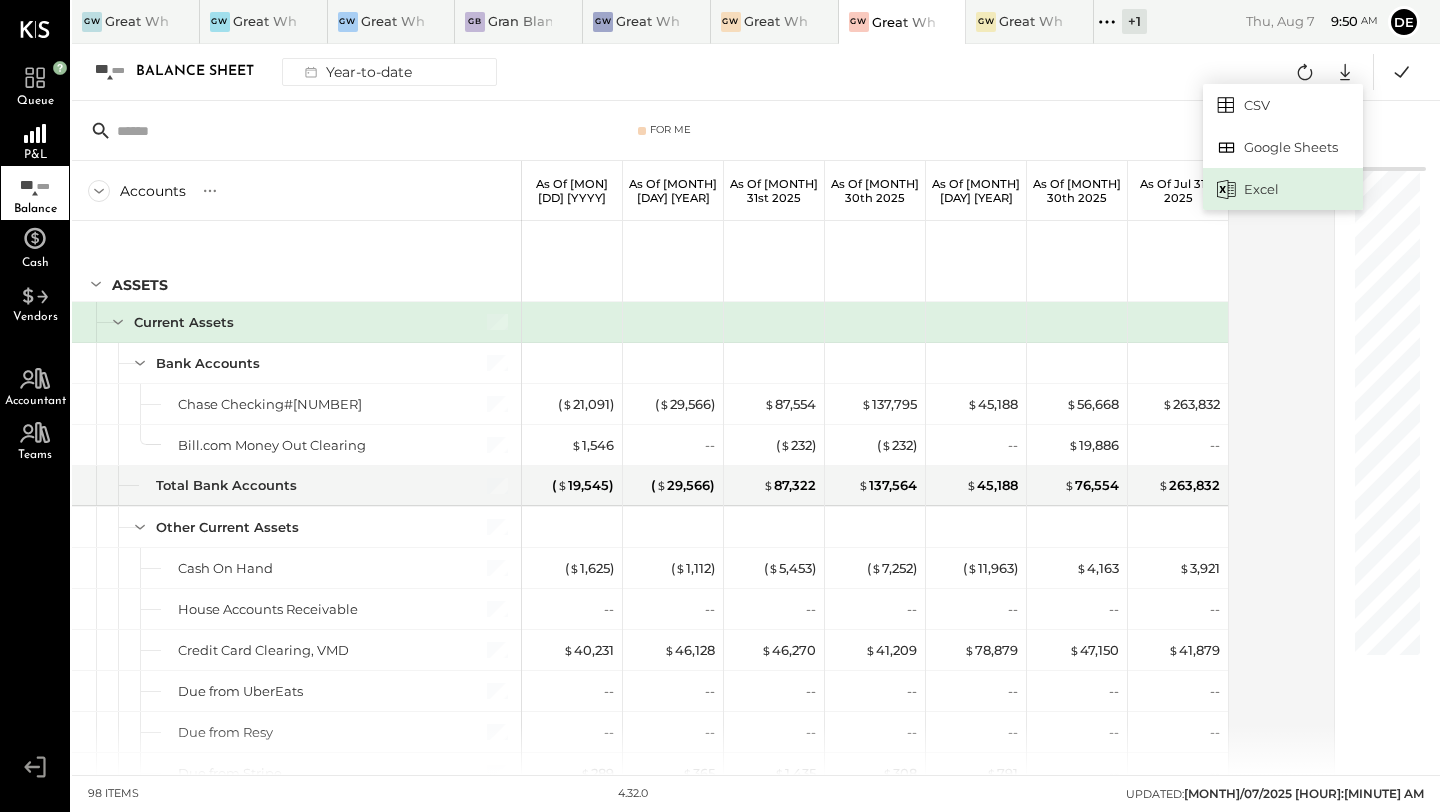 click on "Excel" at bounding box center [1283, 189] 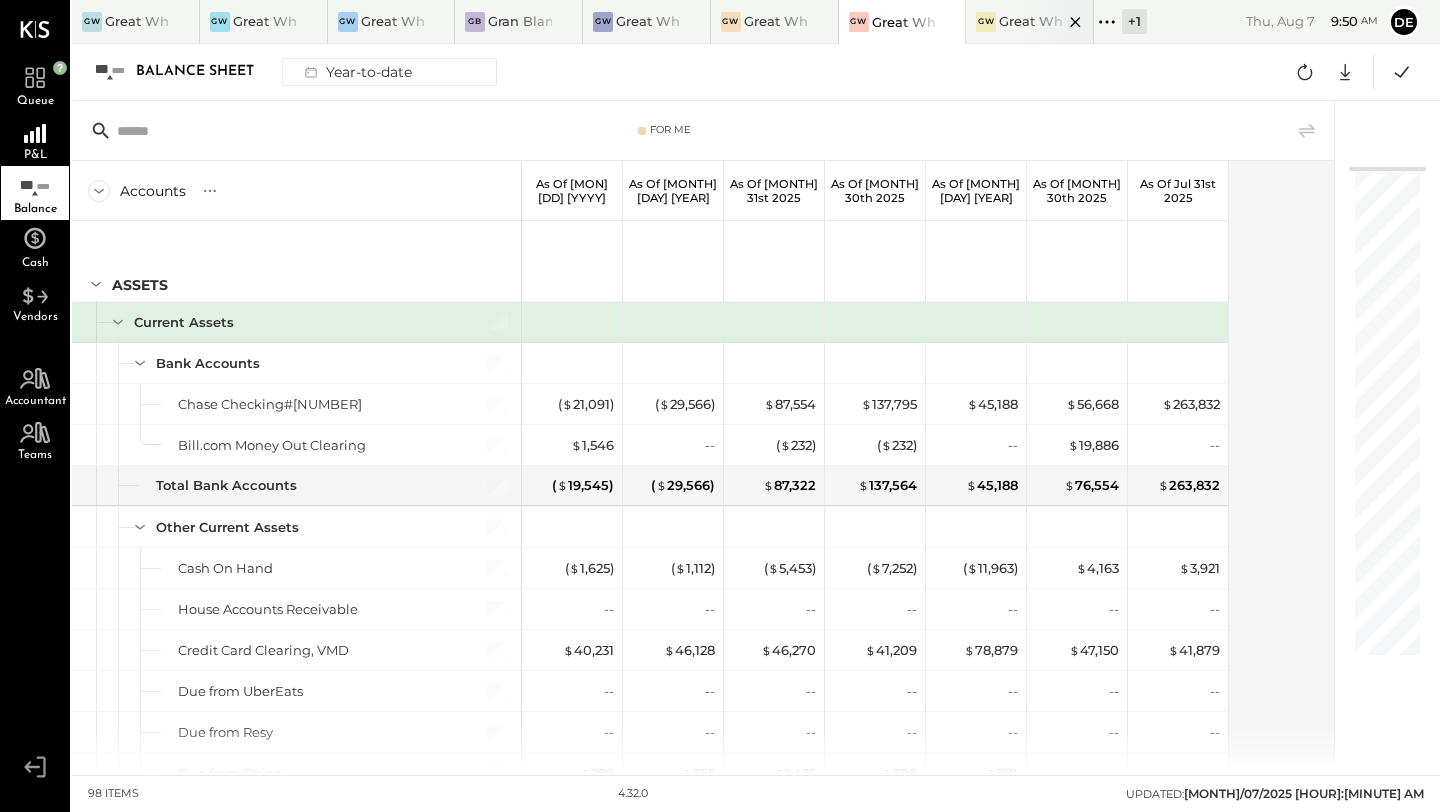 click on "Great White Brentwood" at bounding box center (1031, 21) 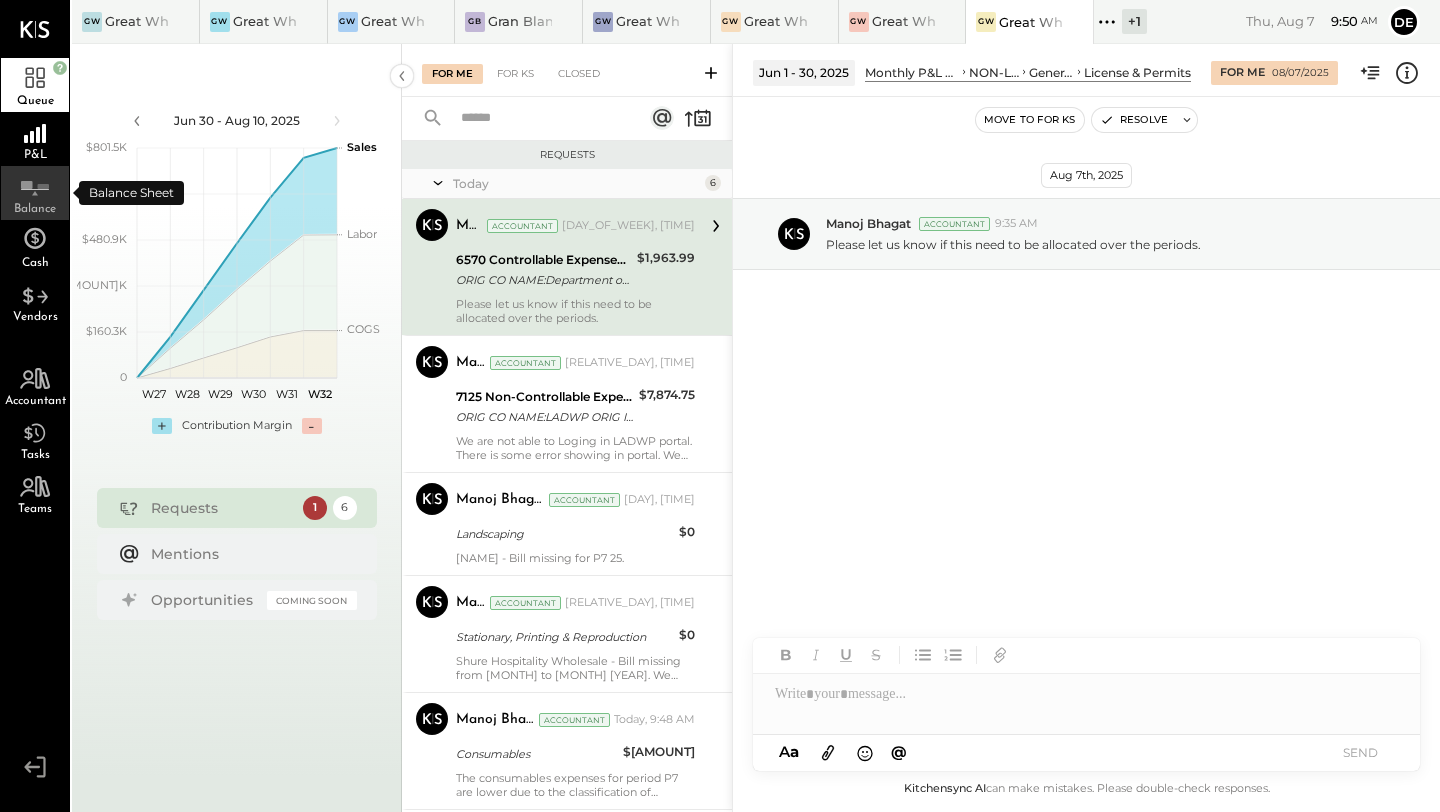 click on "Balance" at bounding box center [35, 209] 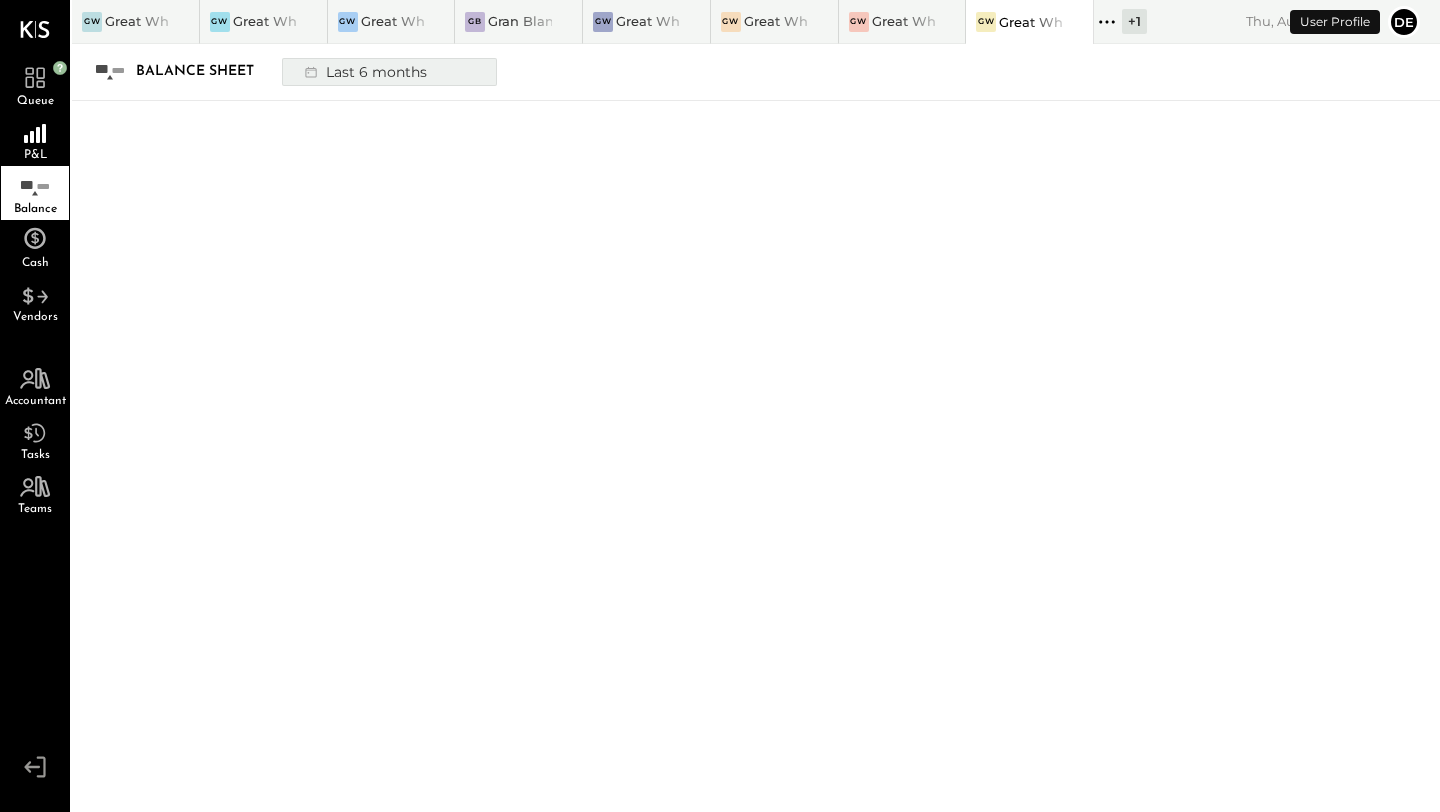 click on "Last 6 months" at bounding box center [389, 72] 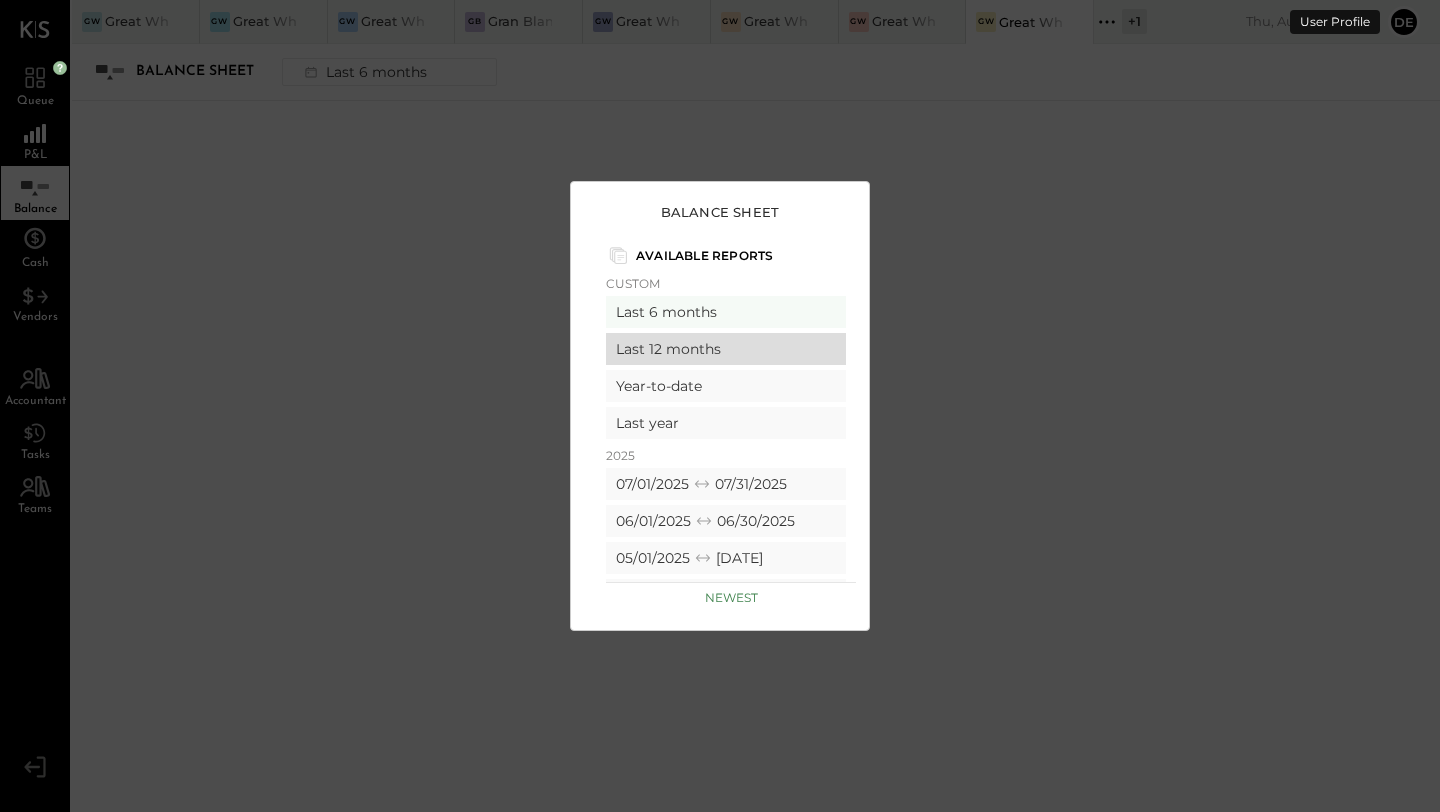 click on "Last 12 months" at bounding box center [726, 349] 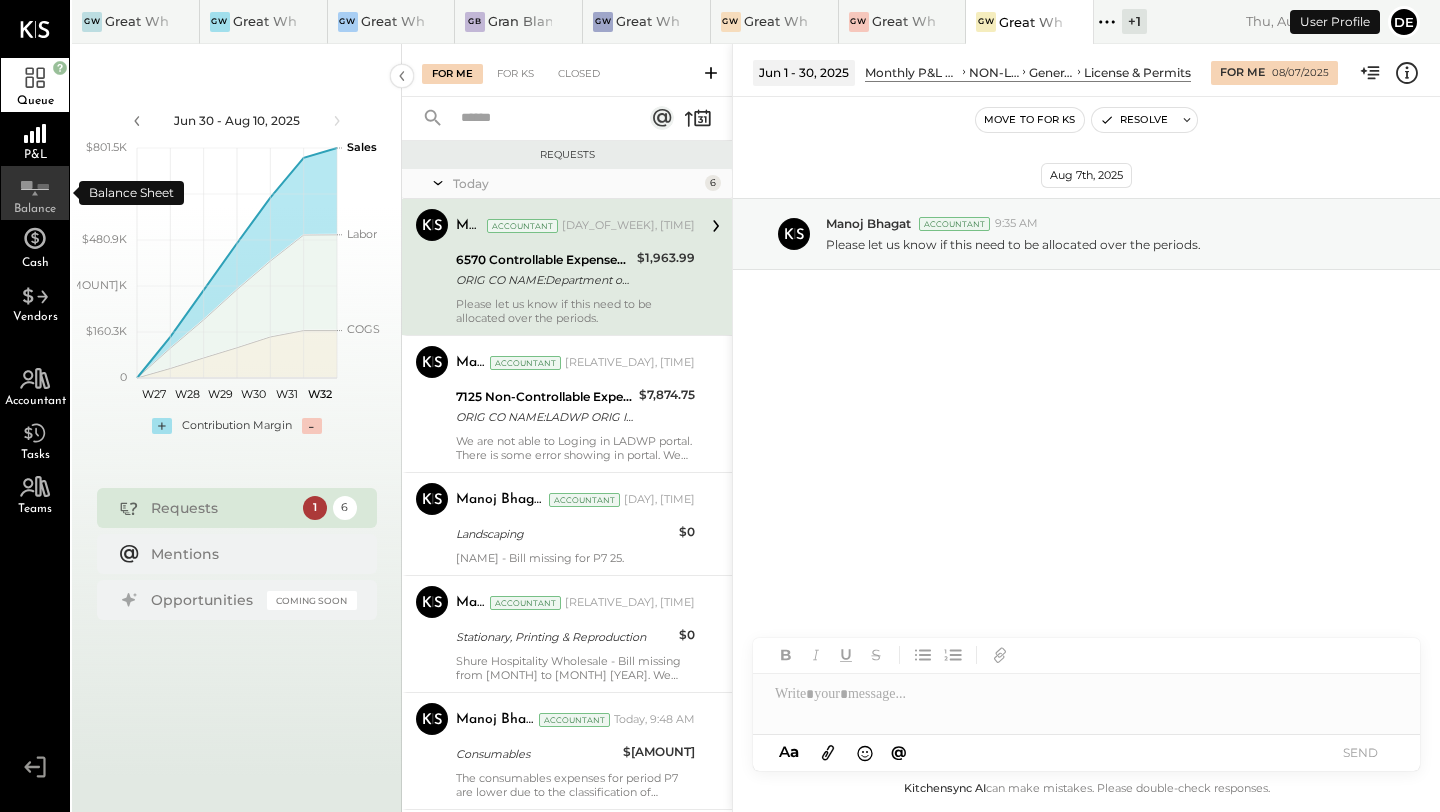 click 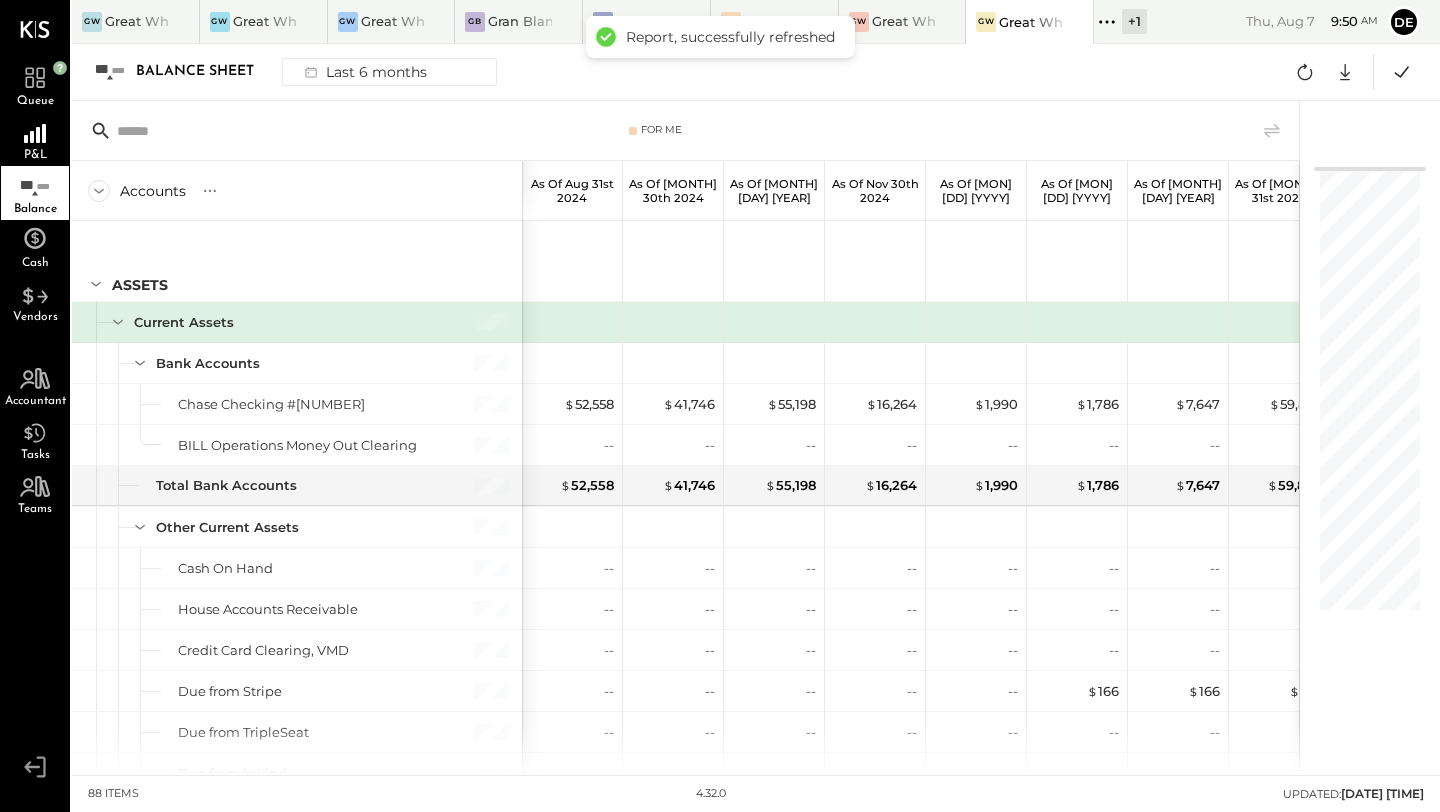 click on "Balance Sheet Last 6 months" at bounding box center [299, 72] 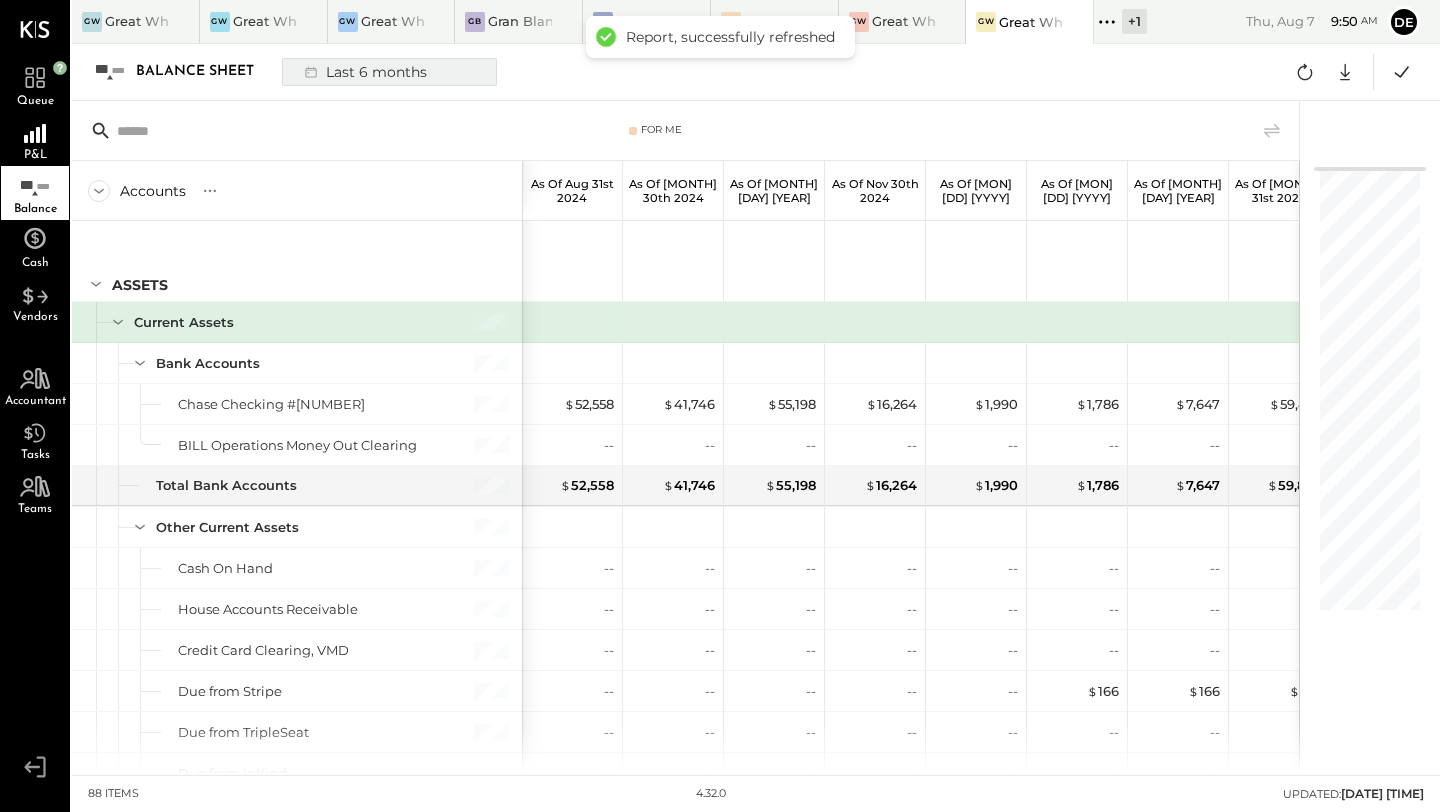 click on "Last 6 months" at bounding box center [364, 72] 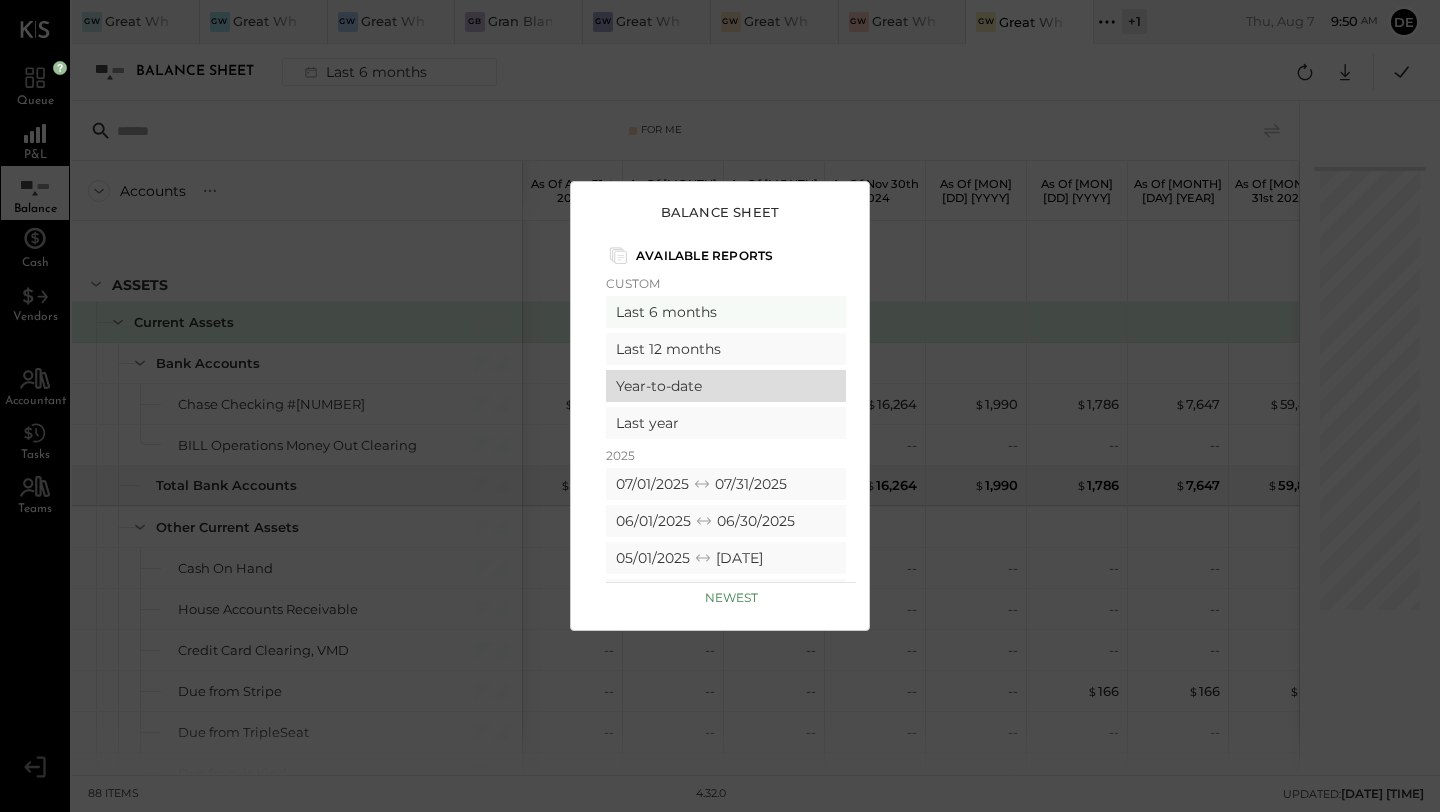 click on "Year-to-date" at bounding box center (726, 386) 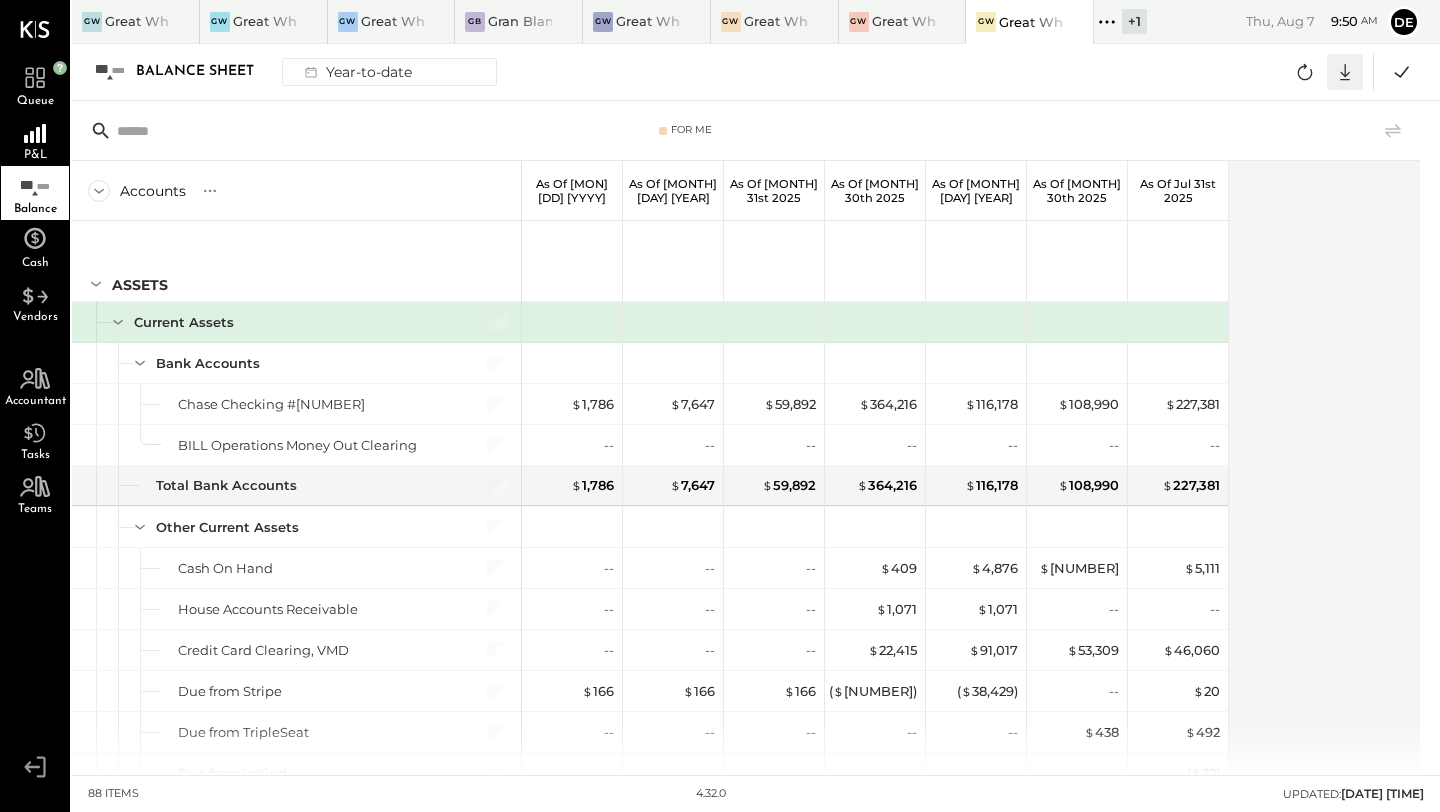 click 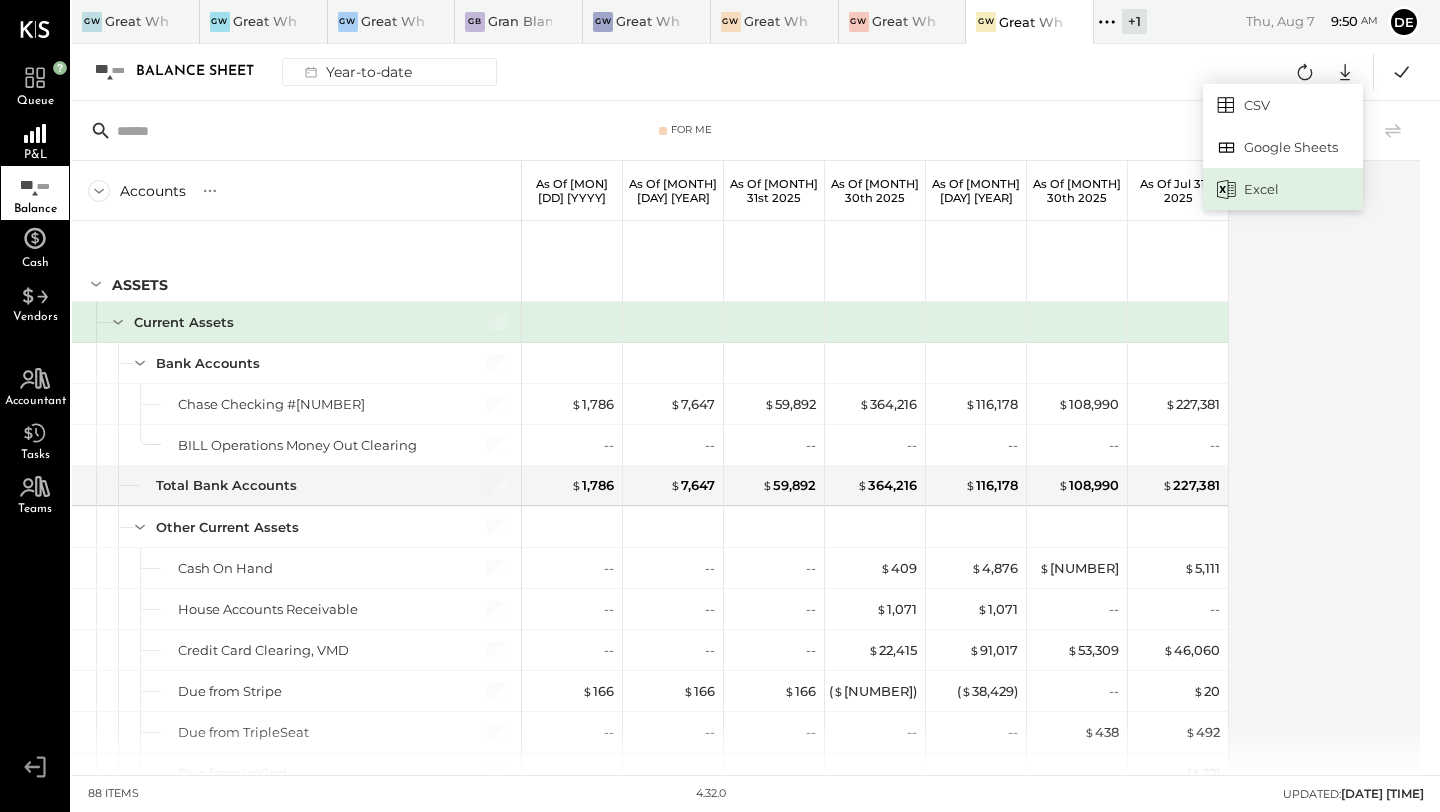 click on "Excel" at bounding box center (1283, 189) 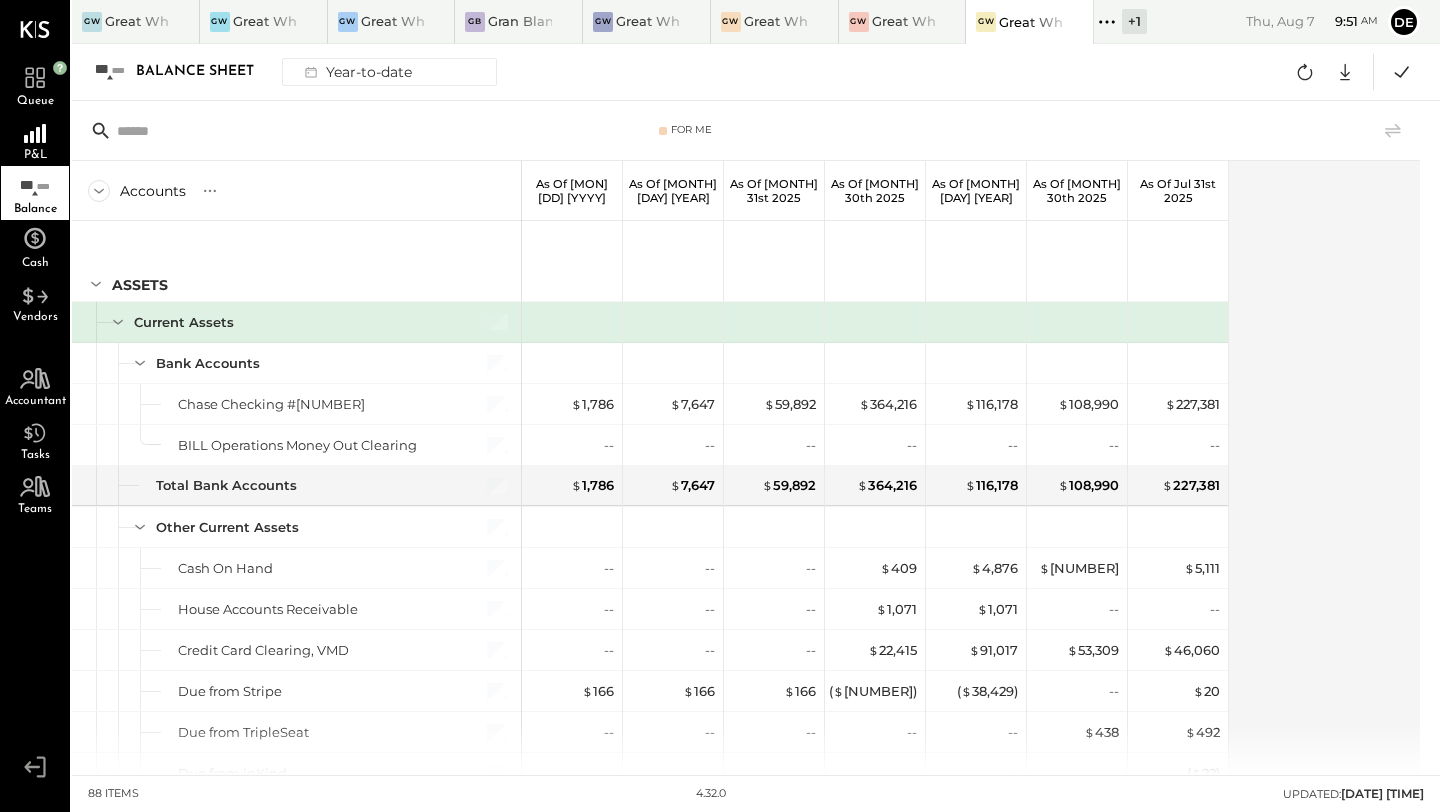 click 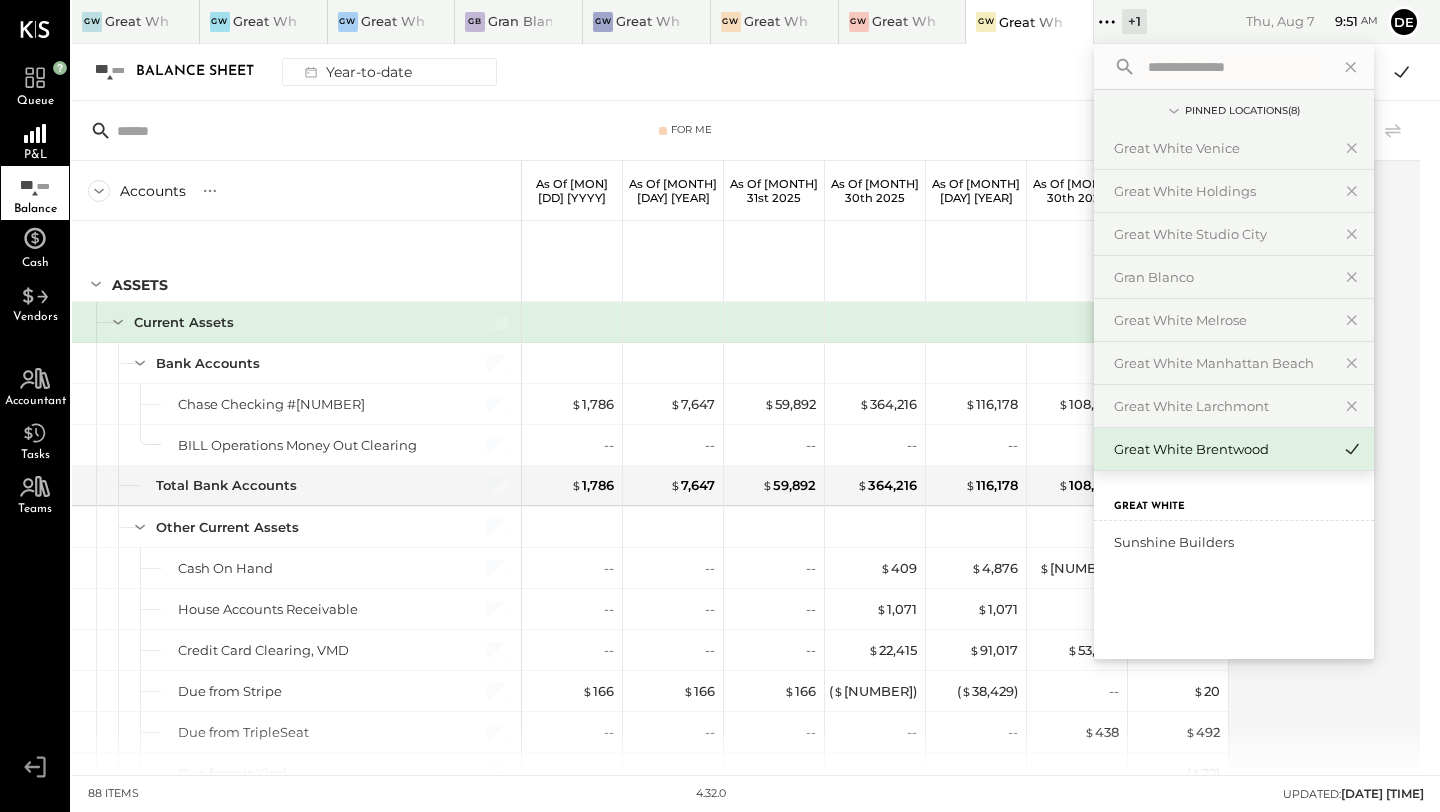 click on "For Me" at bounding box center [746, 131] 